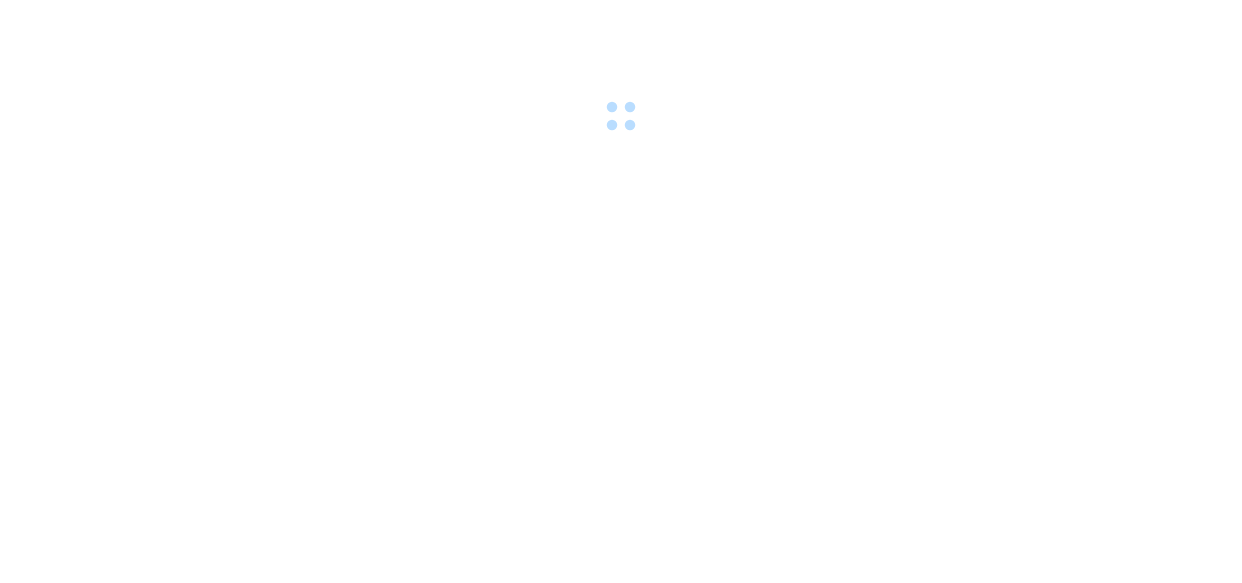 scroll, scrollTop: 0, scrollLeft: 0, axis: both 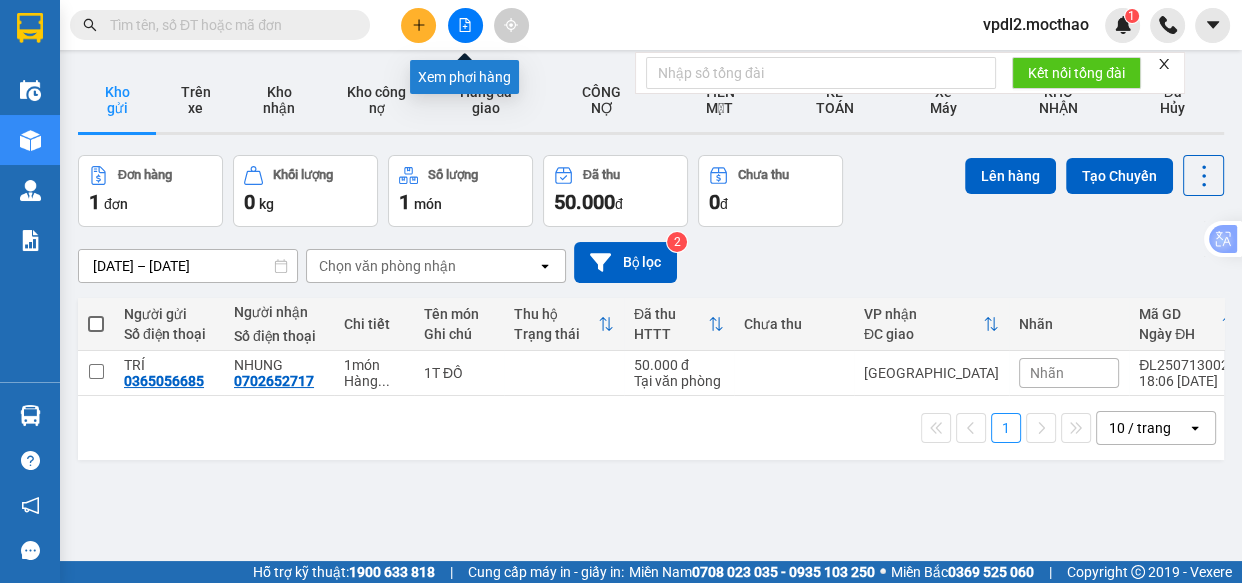 click at bounding box center [465, 25] 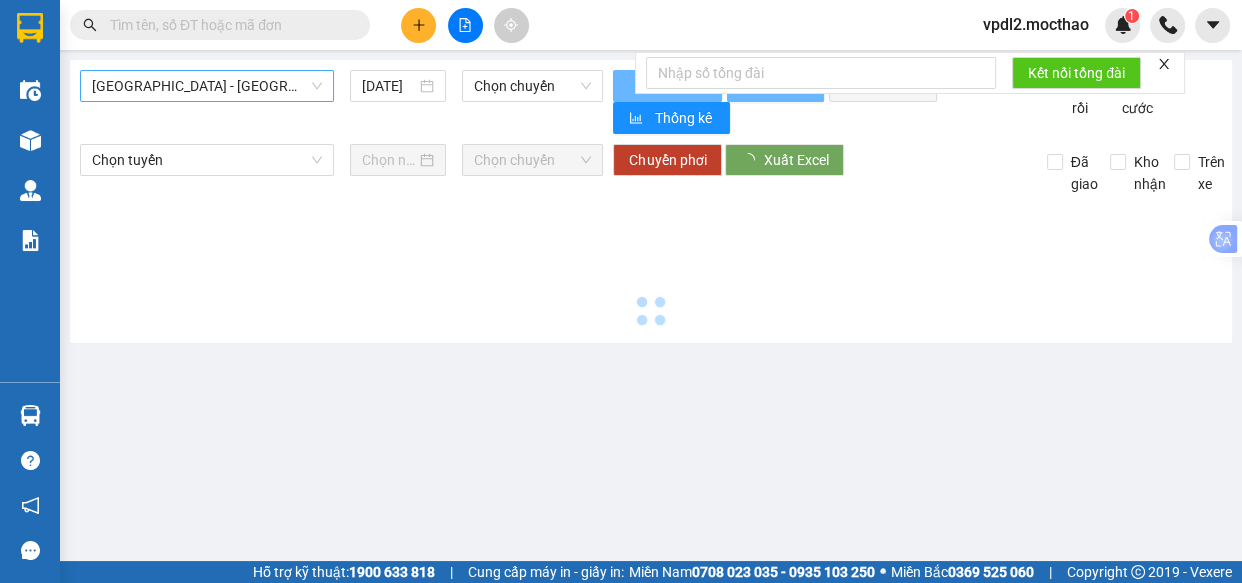 type on "[DATE]" 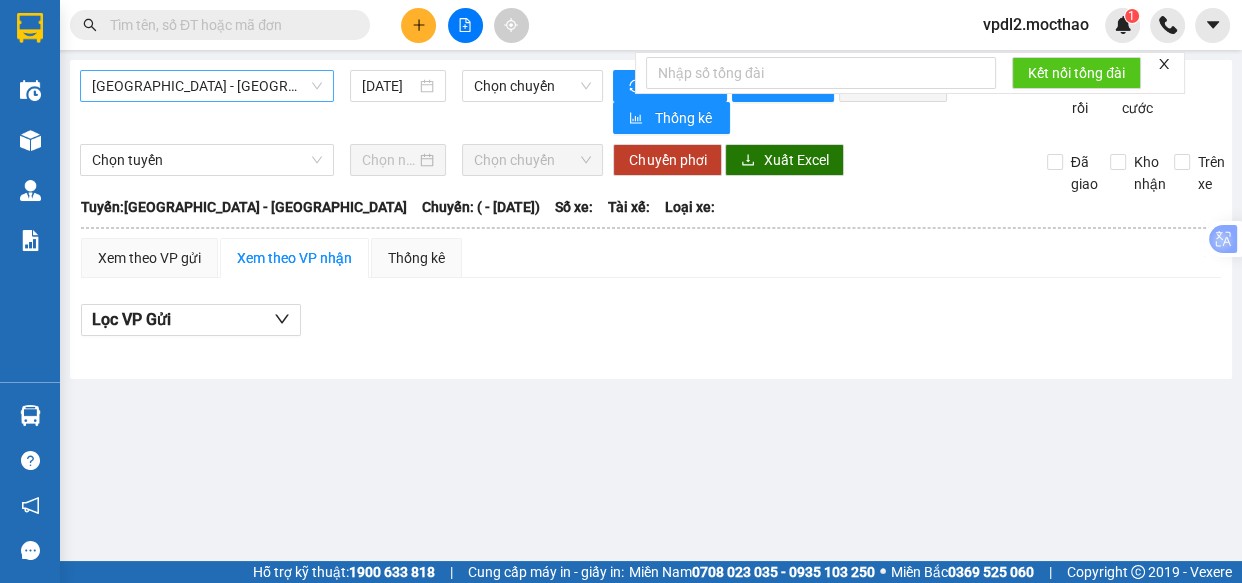 click on "[GEOGRAPHIC_DATA] - [GEOGRAPHIC_DATA]" at bounding box center [207, 86] 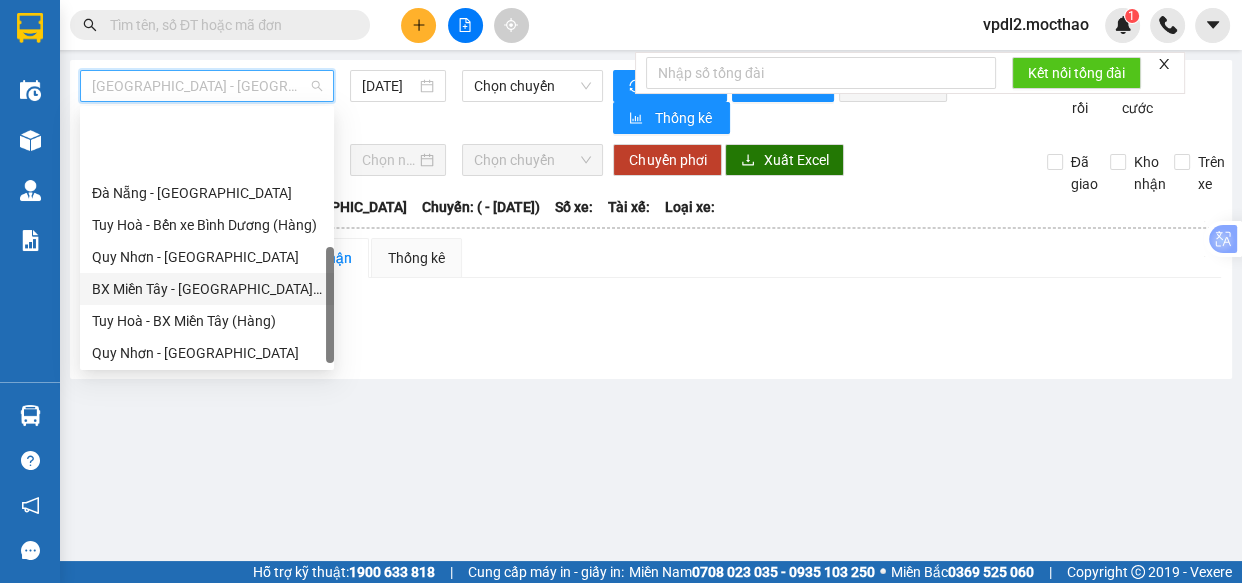 scroll, scrollTop: 440, scrollLeft: 0, axis: vertical 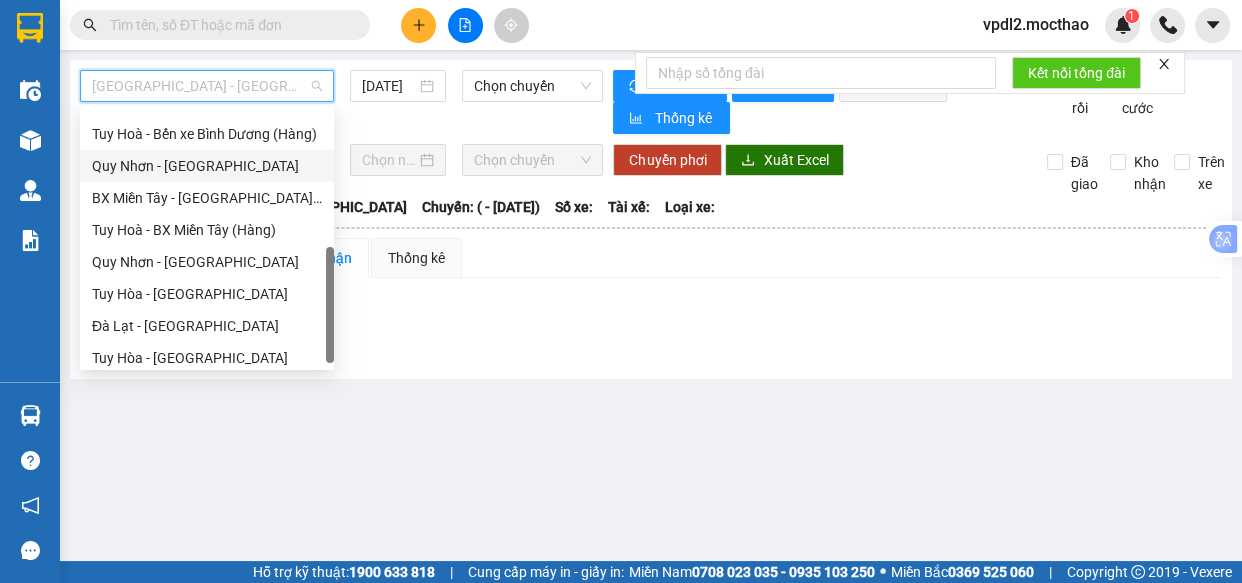 click on "Quy Nhơn - [GEOGRAPHIC_DATA]" at bounding box center [207, 166] 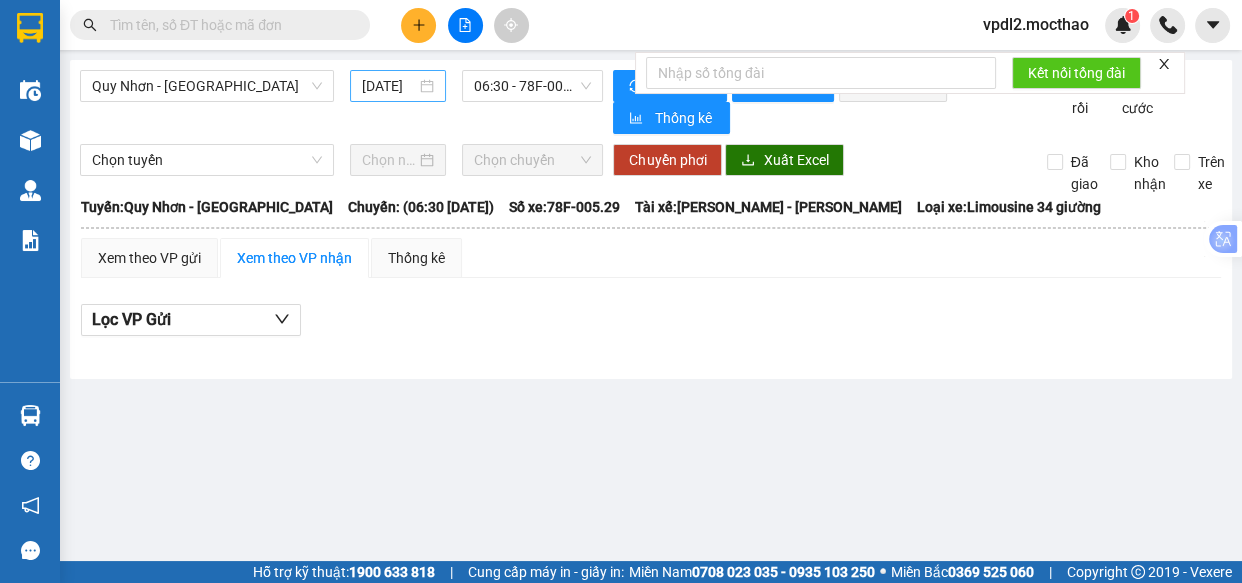 drag, startPoint x: 427, startPoint y: 86, endPoint x: 457, endPoint y: 98, distance: 32.31099 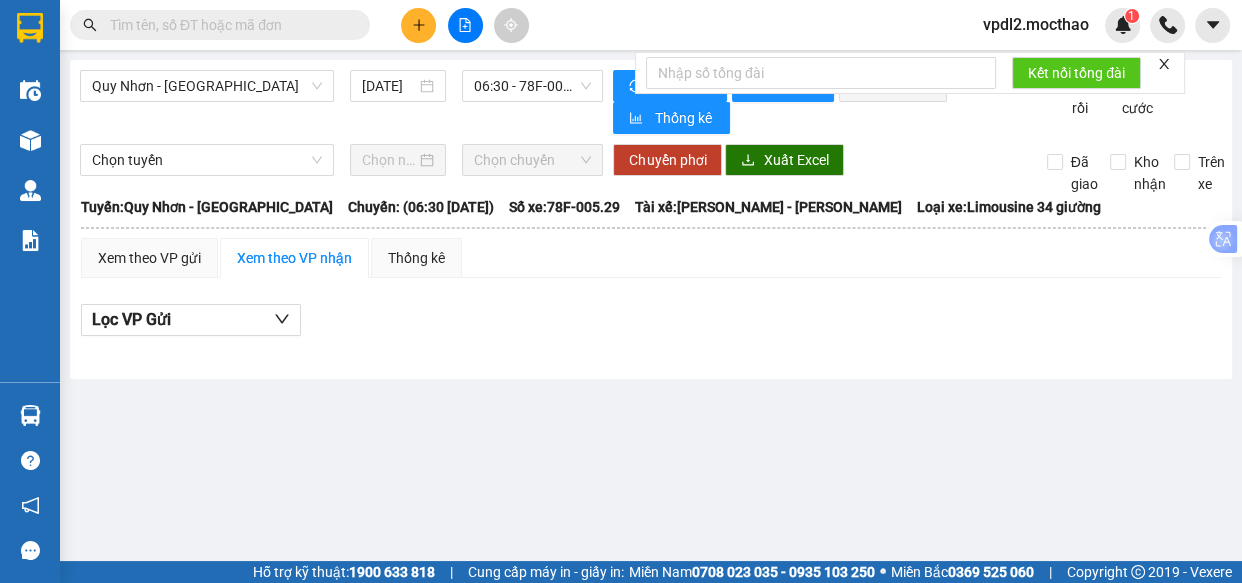 click on "[DATE]" at bounding box center (398, 86) 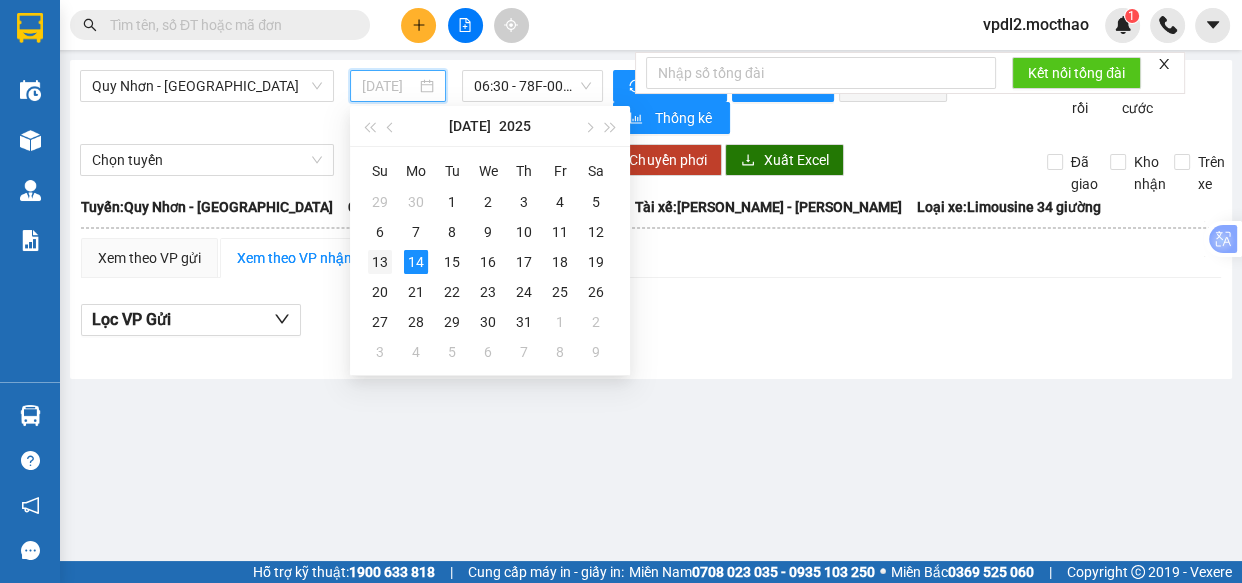 click on "13" at bounding box center [380, 262] 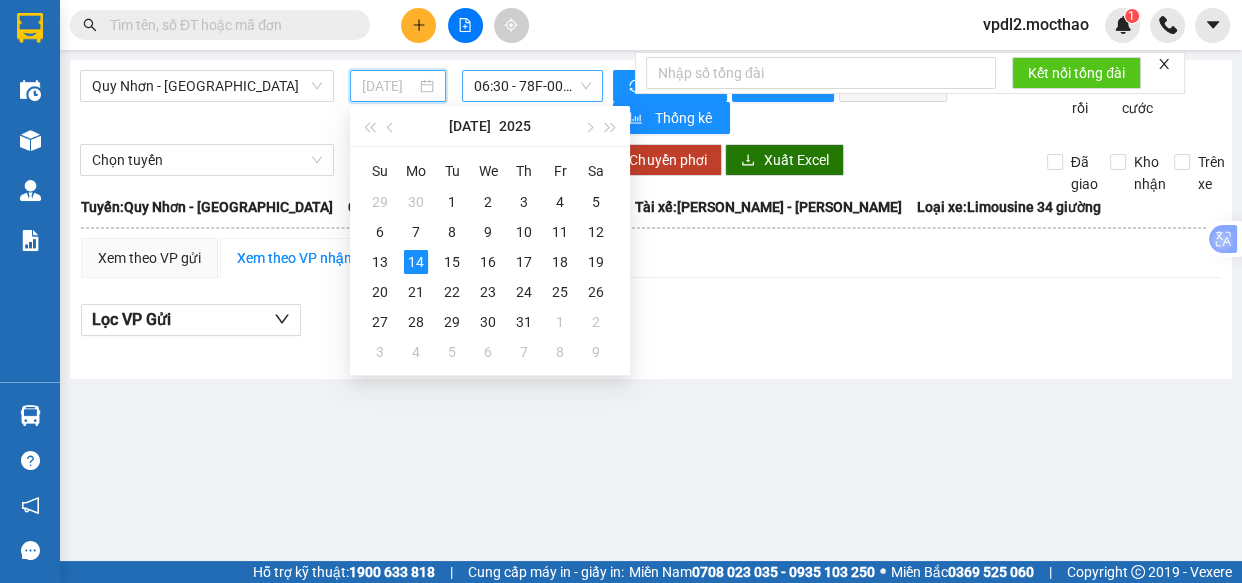 type on "[DATE]" 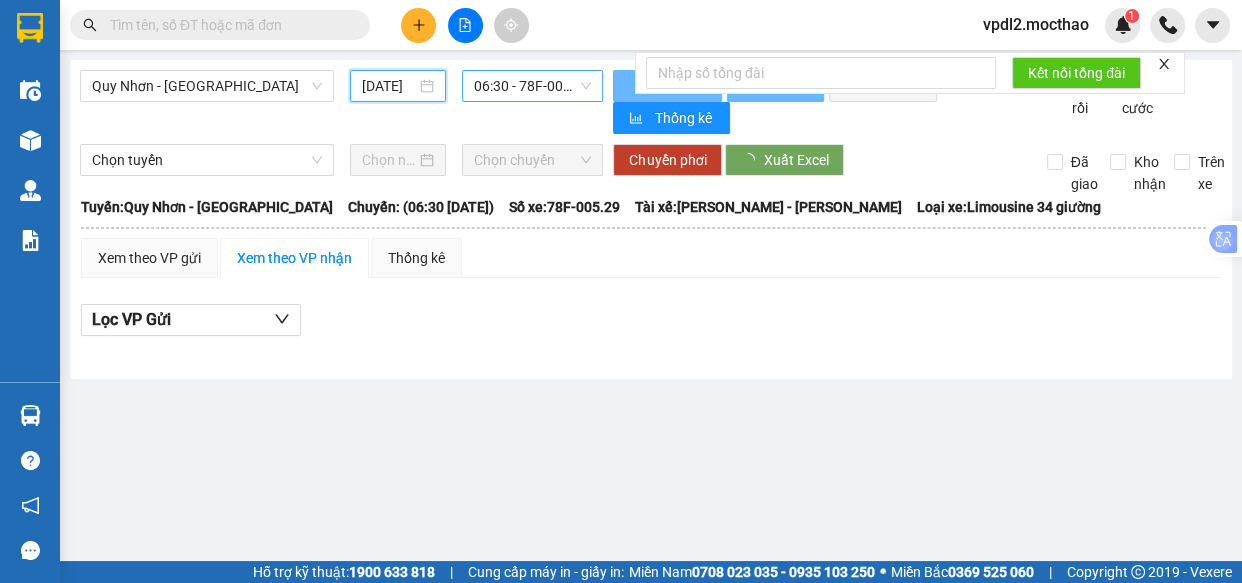 click on "06:30     - 78F-005.29" at bounding box center [532, 86] 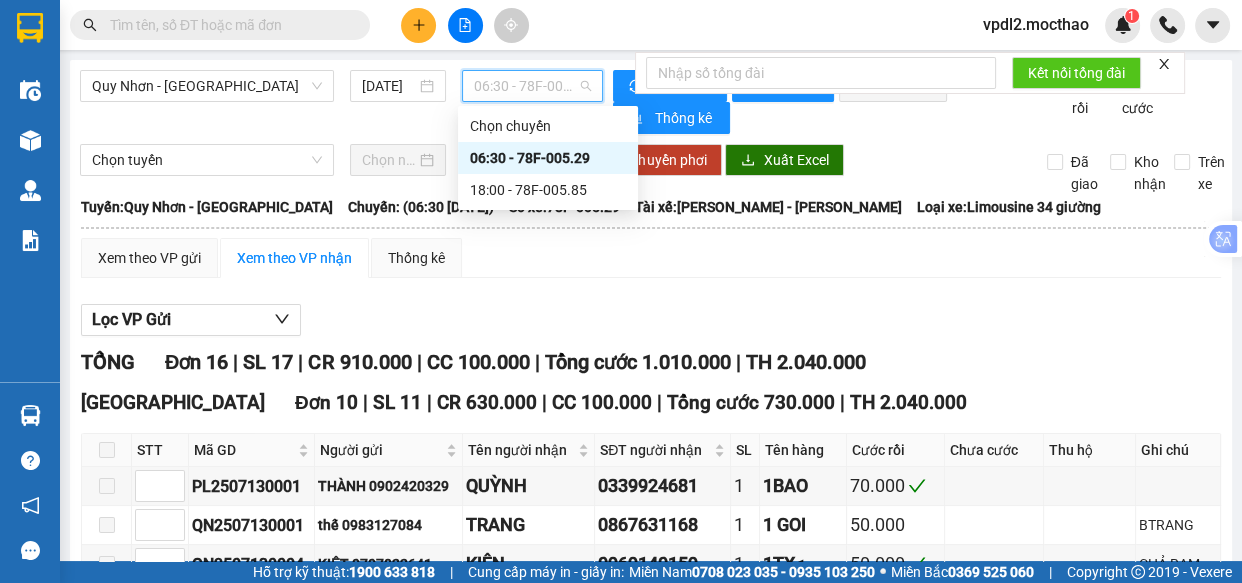 scroll, scrollTop: 0, scrollLeft: 0, axis: both 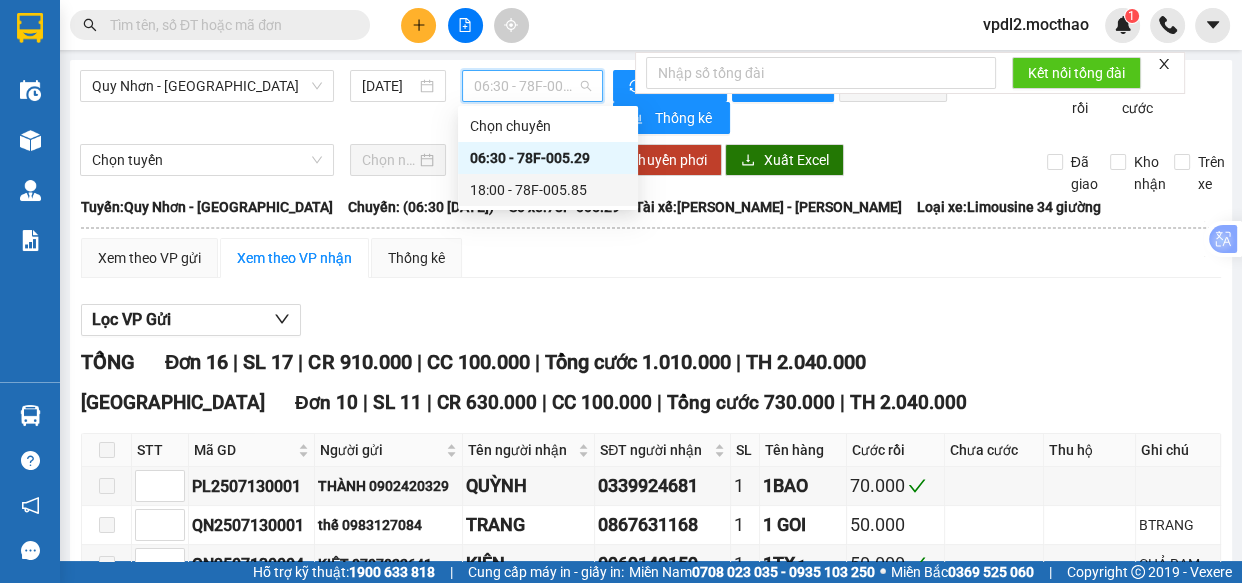 click on "18:00     - 78F-005.85" at bounding box center (548, 190) 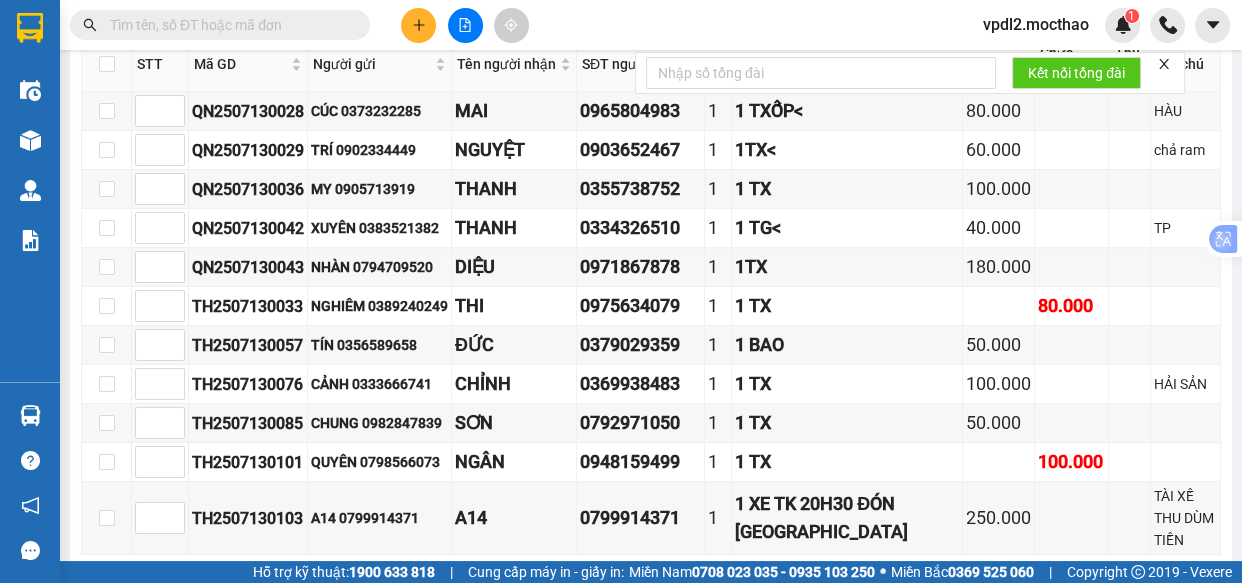 scroll, scrollTop: 215, scrollLeft: 0, axis: vertical 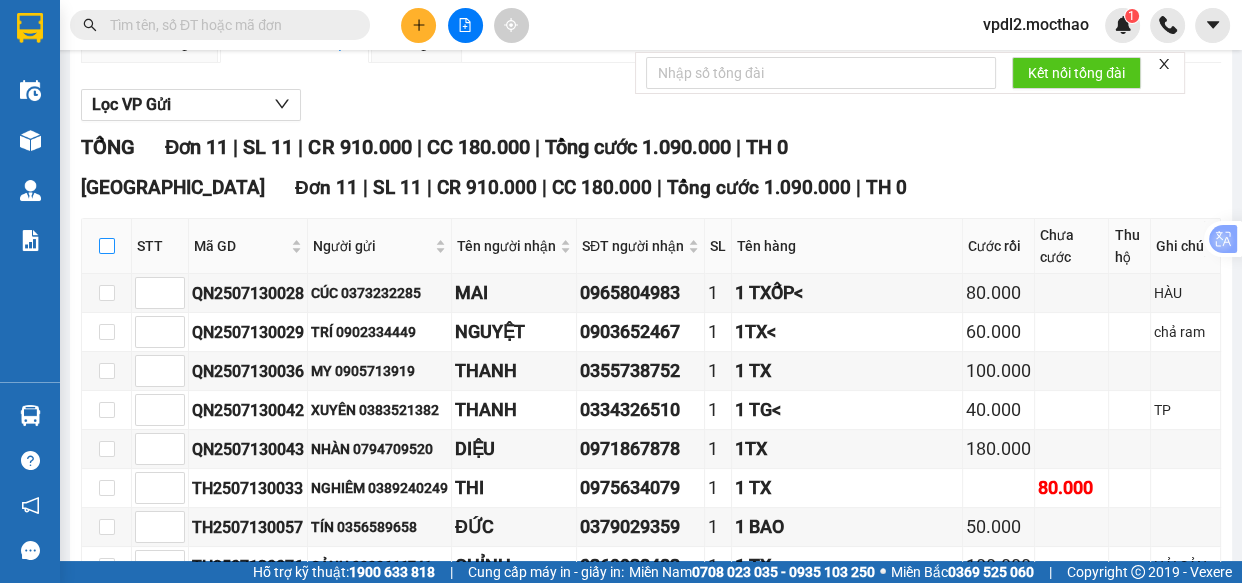 click at bounding box center [107, 246] 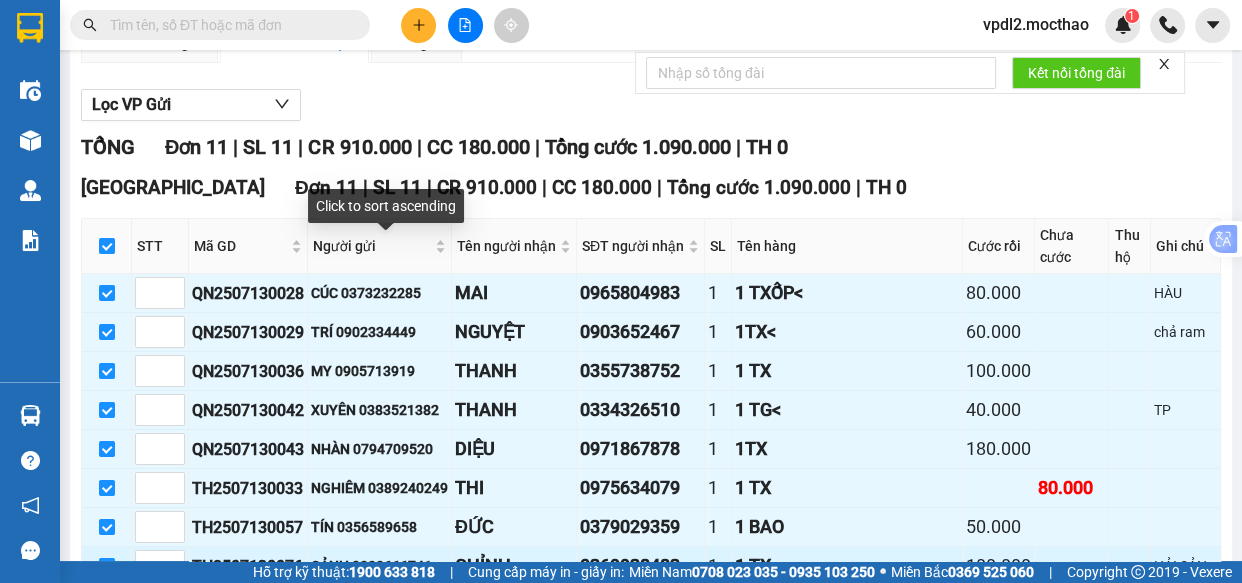 scroll, scrollTop: 488, scrollLeft: 0, axis: vertical 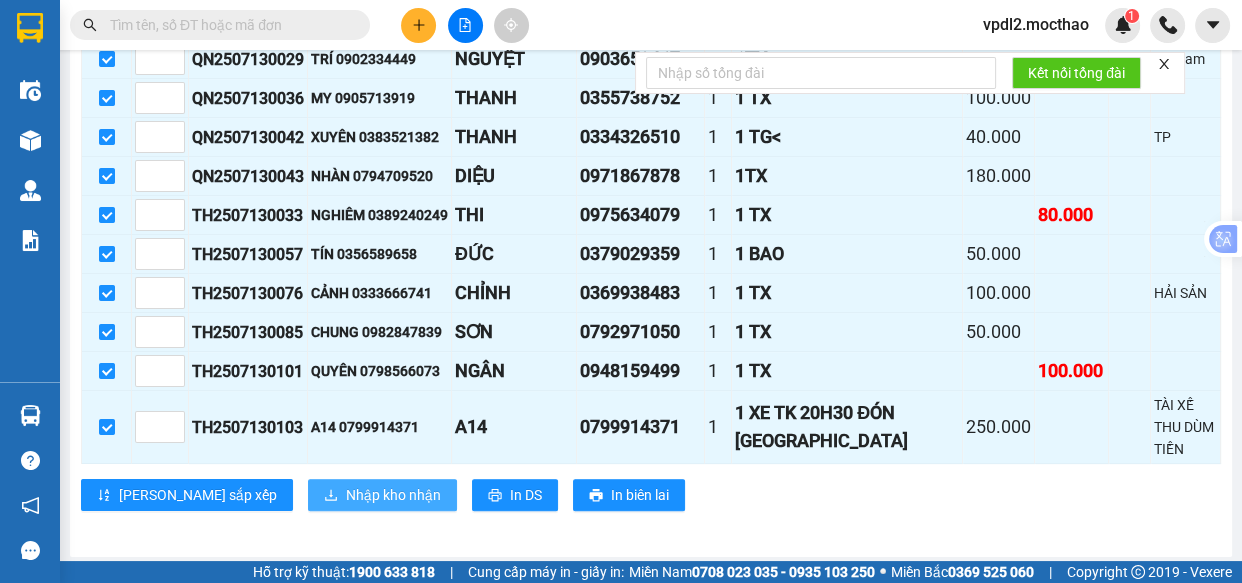 click on "Nhập kho nhận" at bounding box center [393, 495] 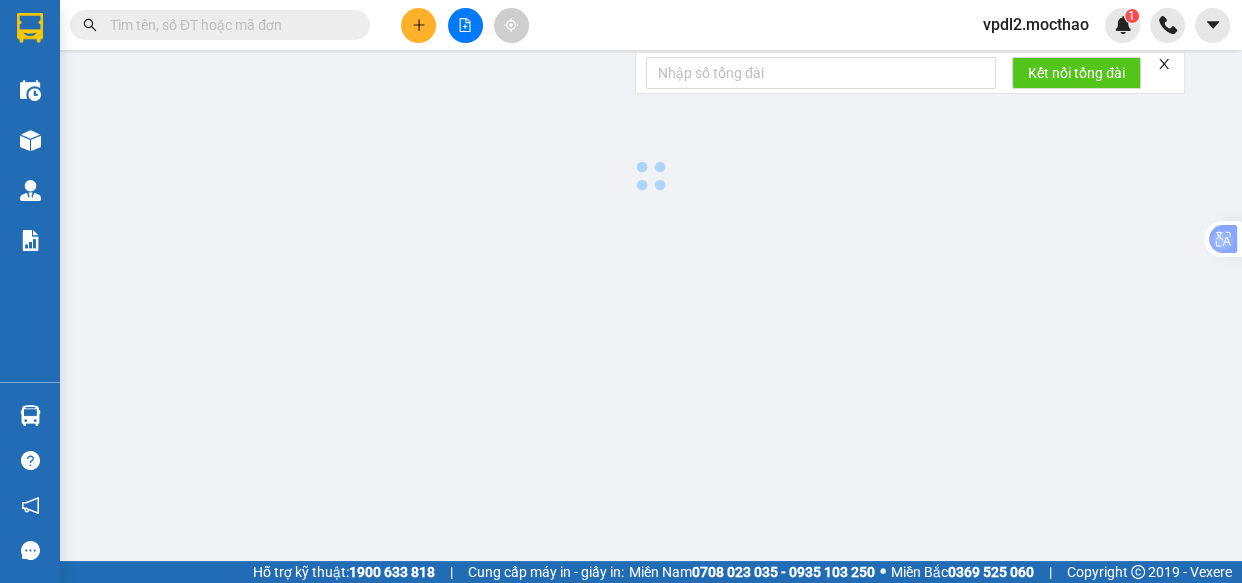 scroll, scrollTop: 0, scrollLeft: 0, axis: both 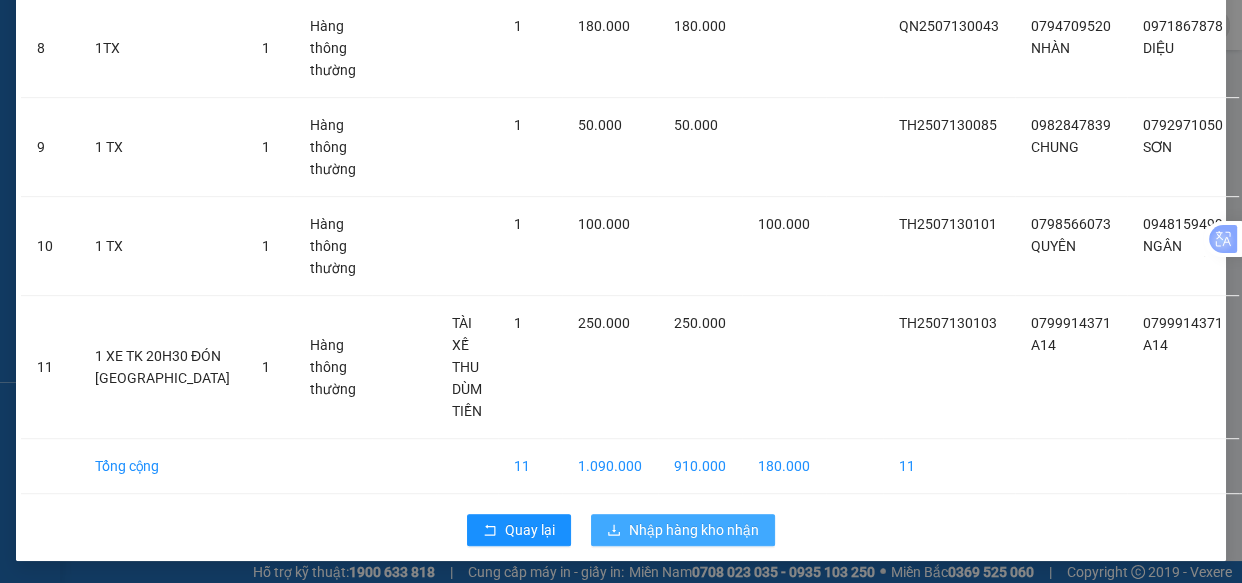 click on "Nhập hàng kho nhận" at bounding box center [694, 530] 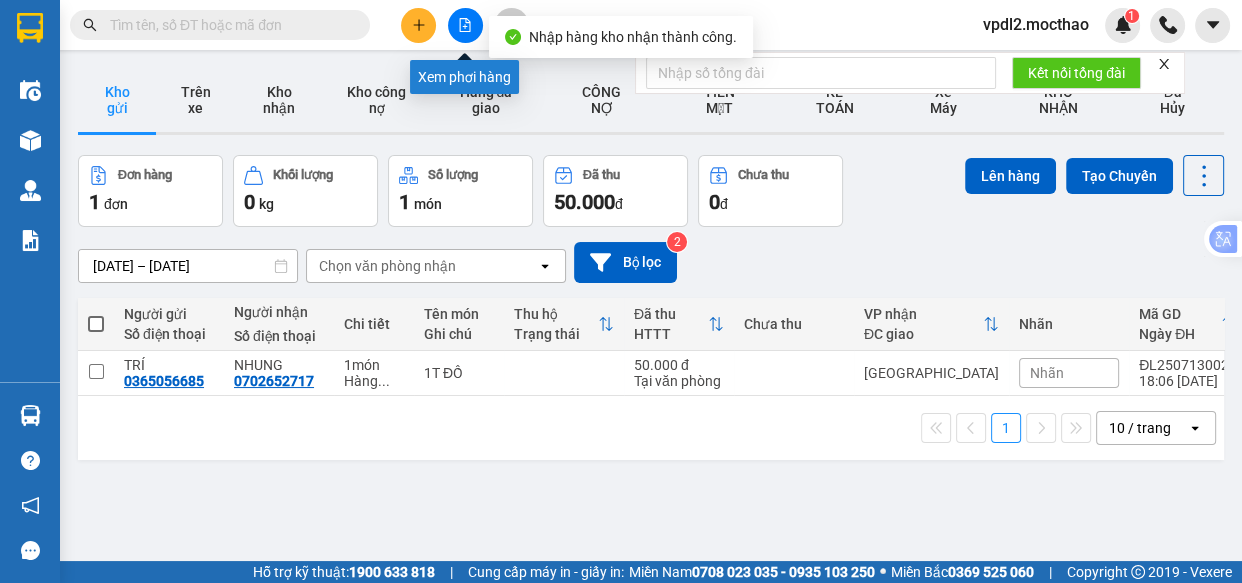 click 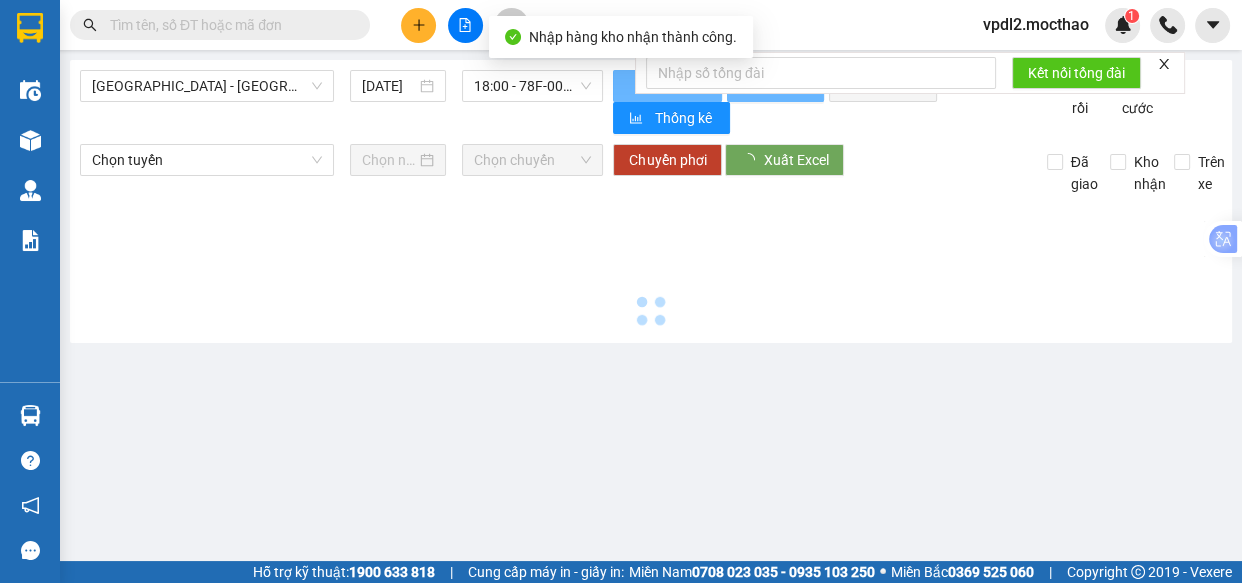 type on "[DATE]" 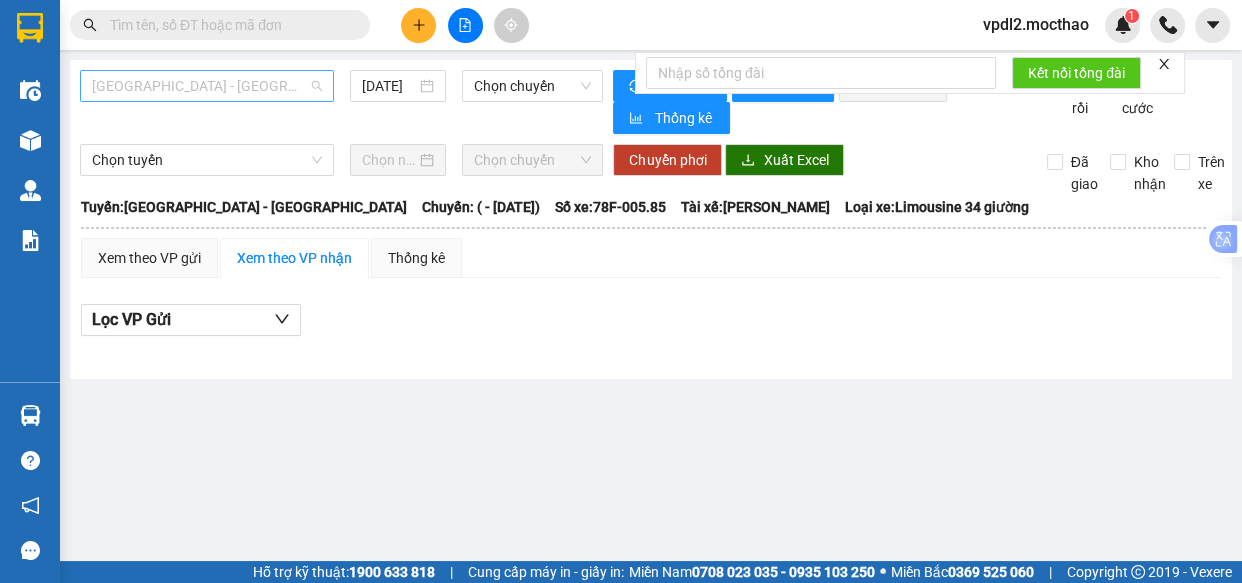 click on "[GEOGRAPHIC_DATA] - [GEOGRAPHIC_DATA]" at bounding box center [207, 86] 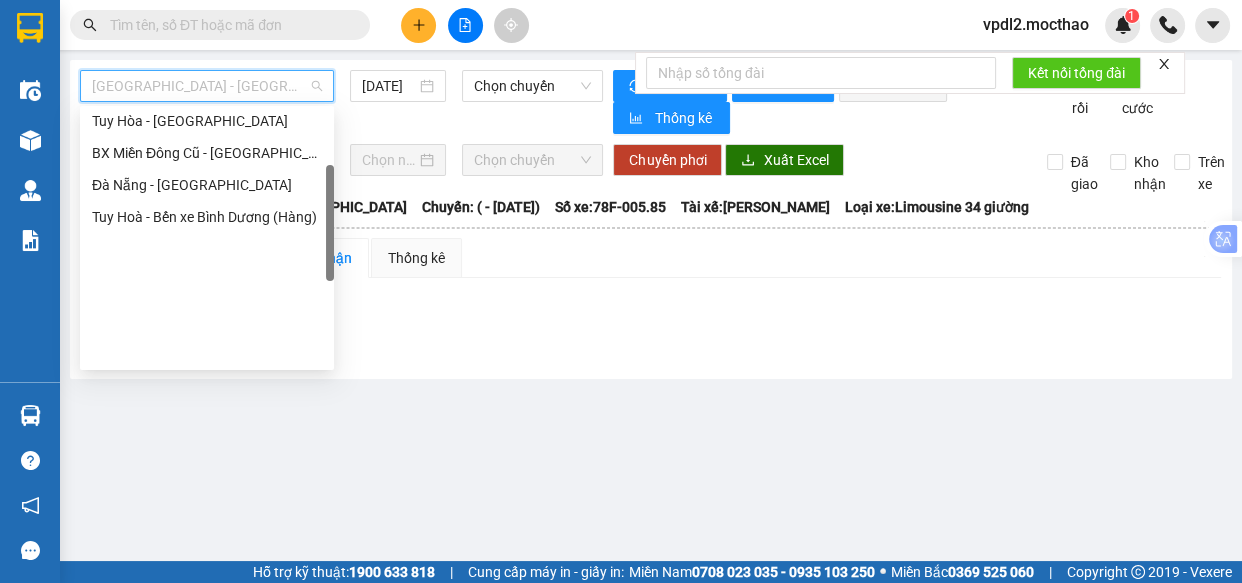 scroll, scrollTop: 175, scrollLeft: 0, axis: vertical 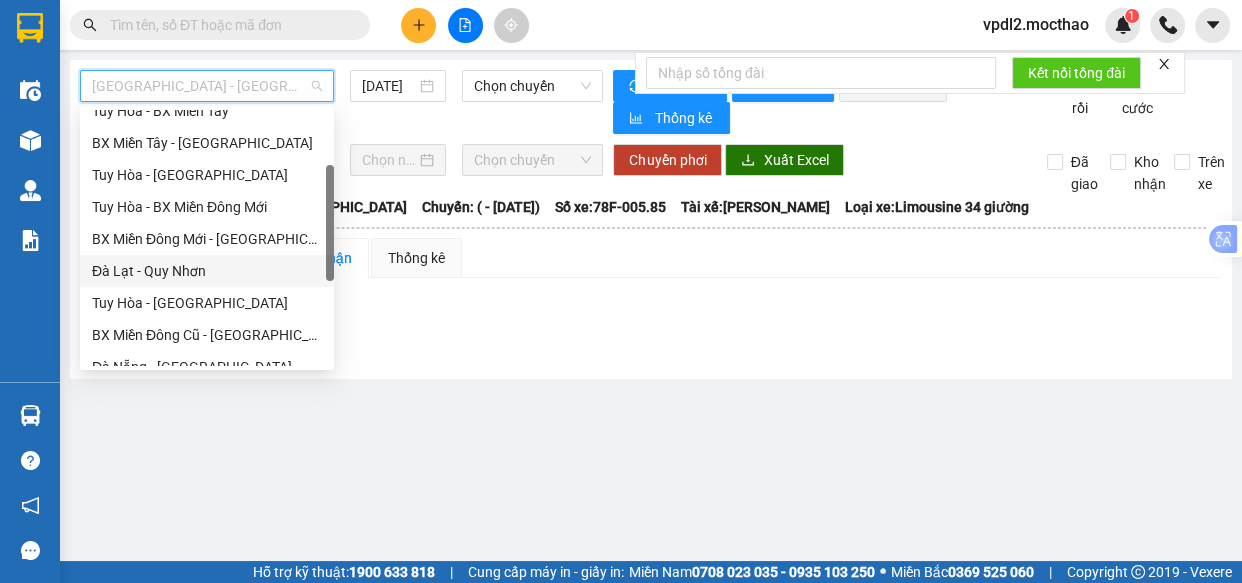 click on "Đà Lạt - Quy Nhơn" at bounding box center (207, 271) 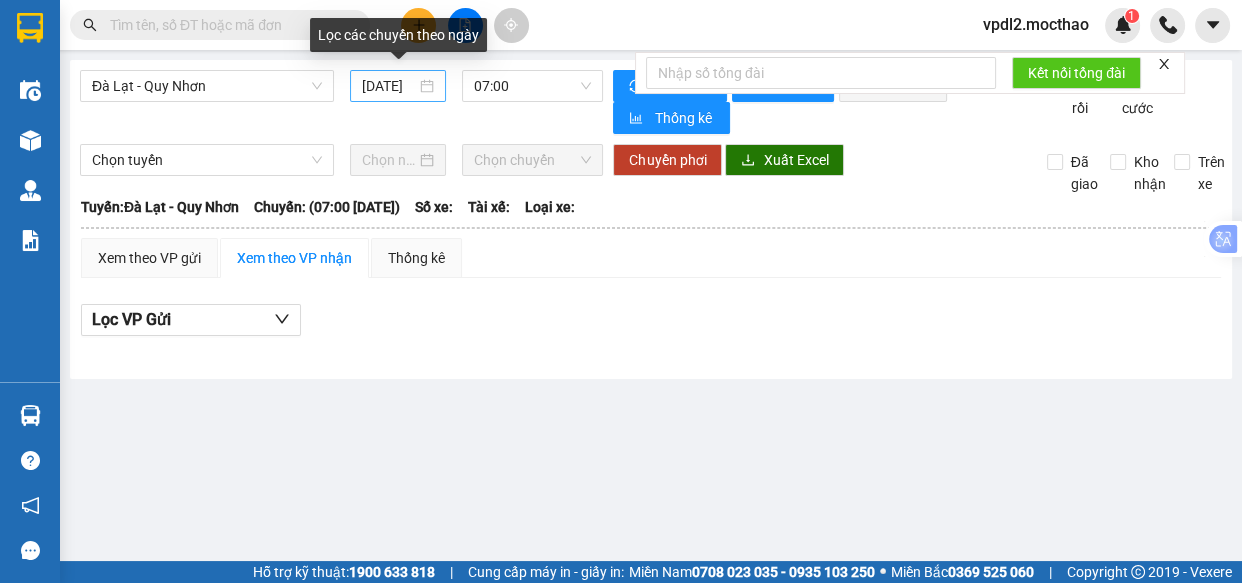 click on "[DATE]" at bounding box center (398, 86) 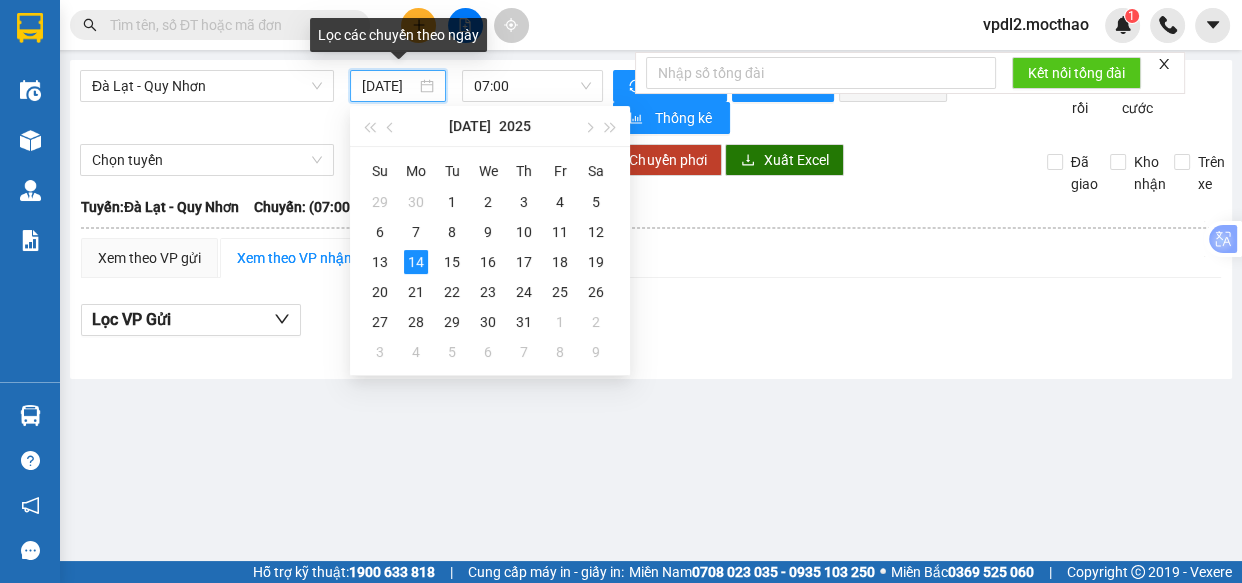 scroll, scrollTop: 0, scrollLeft: 16, axis: horizontal 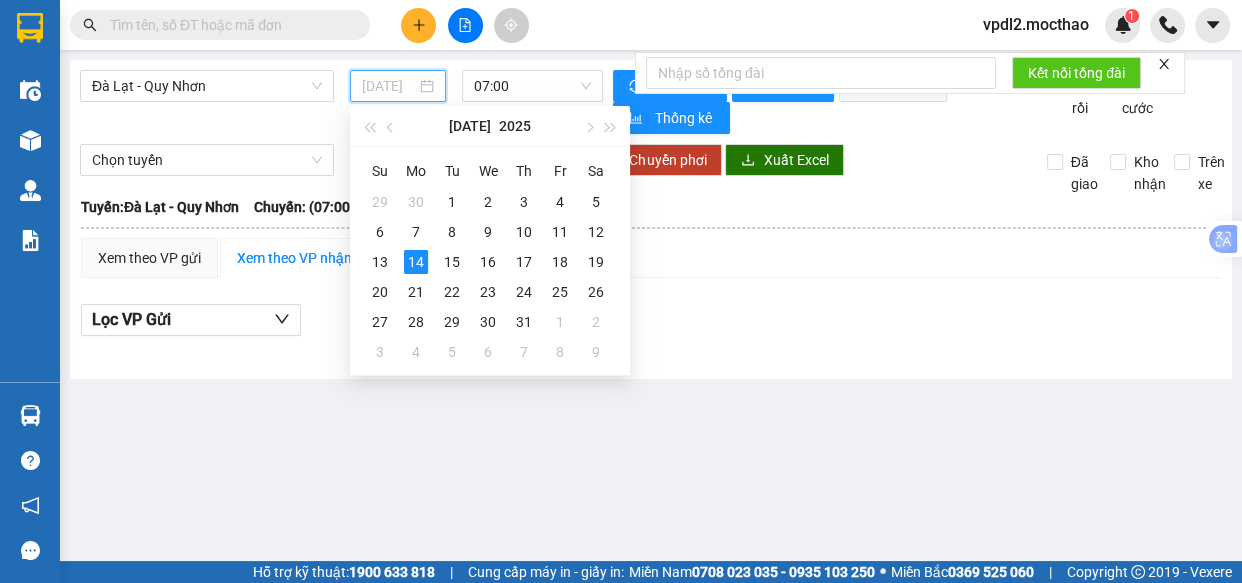 type on "[DATE]" 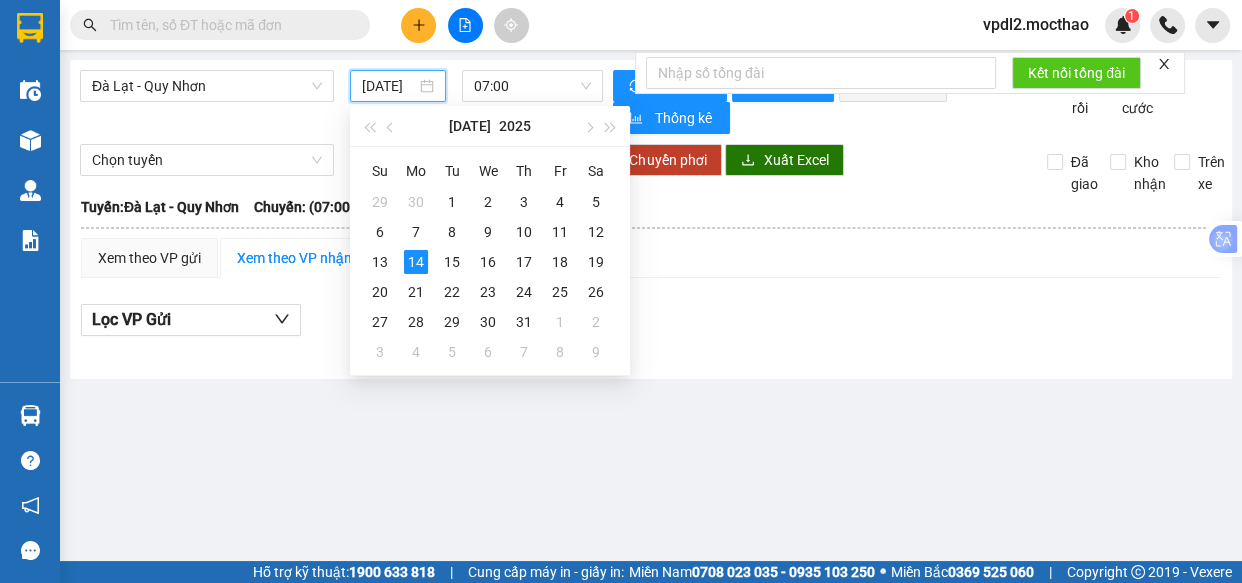 scroll, scrollTop: 0, scrollLeft: 0, axis: both 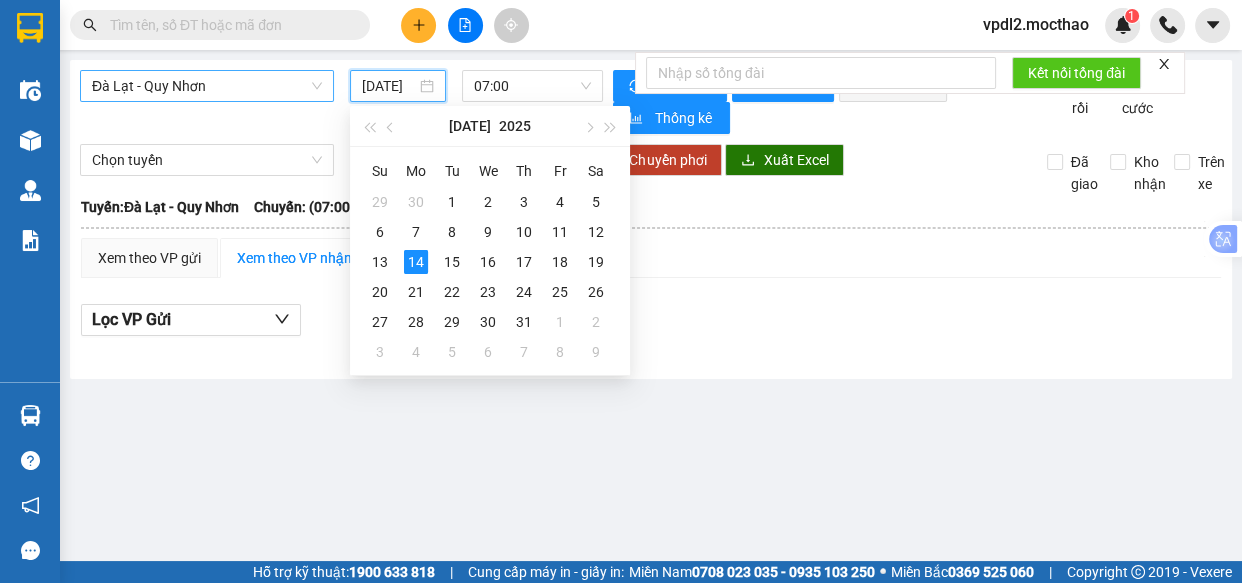 click on "Đà Lạt - Quy Nhơn" at bounding box center [207, 86] 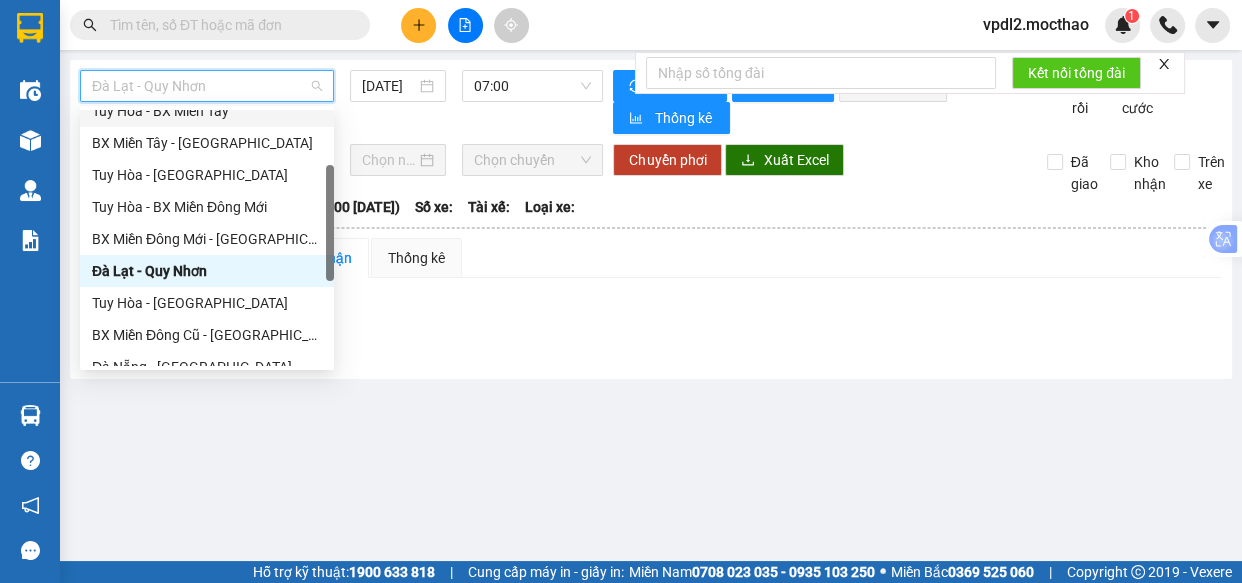 scroll, scrollTop: 447, scrollLeft: 0, axis: vertical 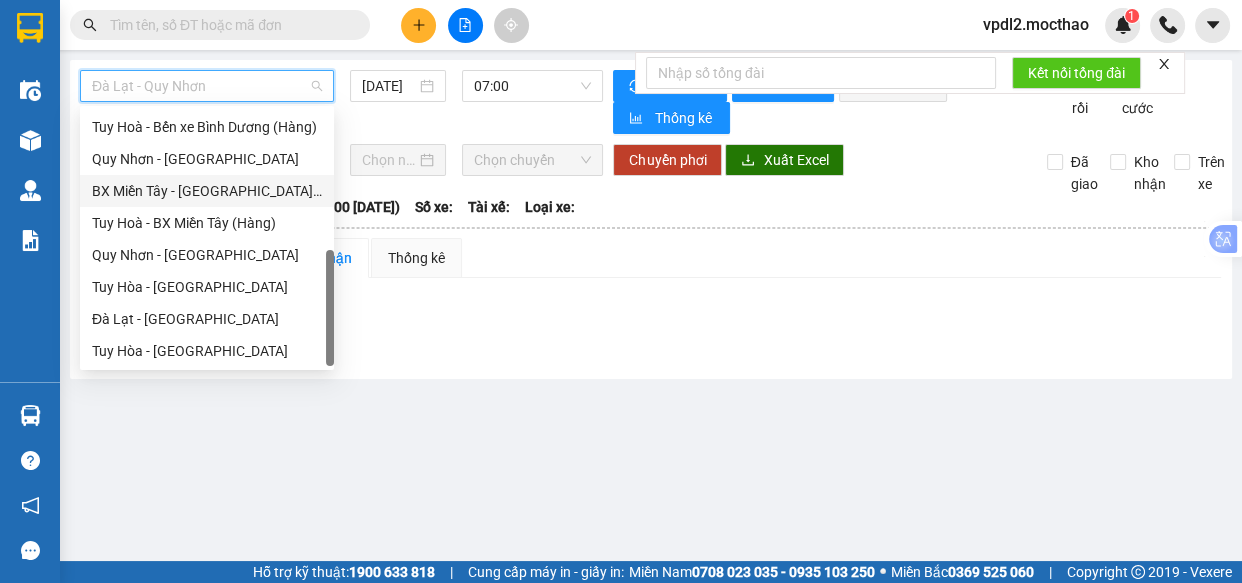 click on "Quy Nhơn - [GEOGRAPHIC_DATA]" at bounding box center [207, 159] 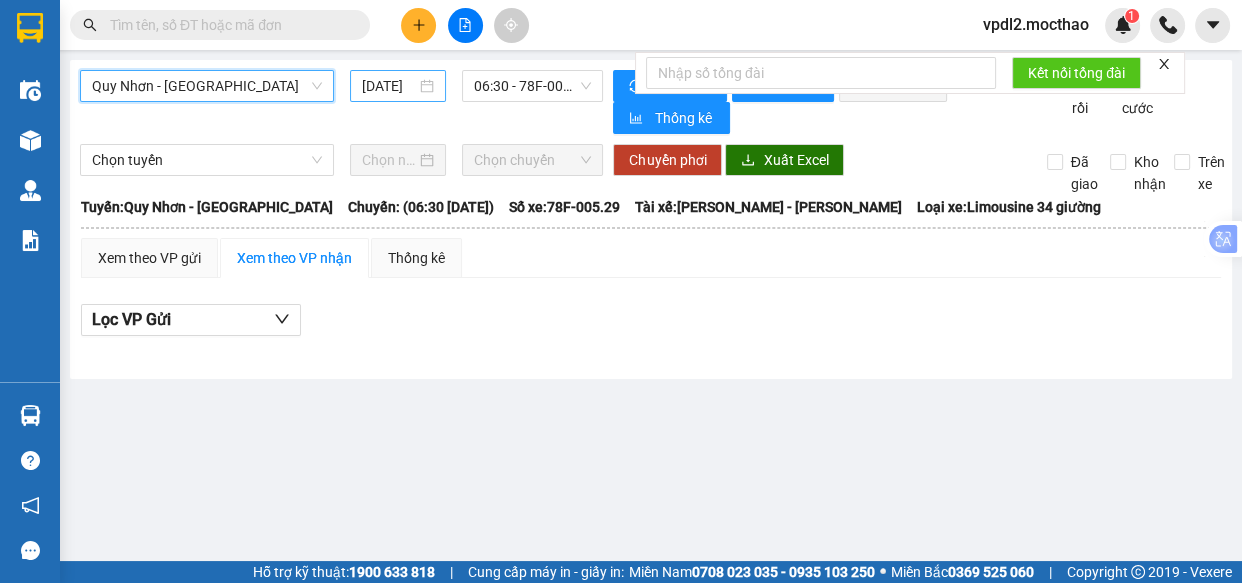 click on "[DATE]" at bounding box center [398, 86] 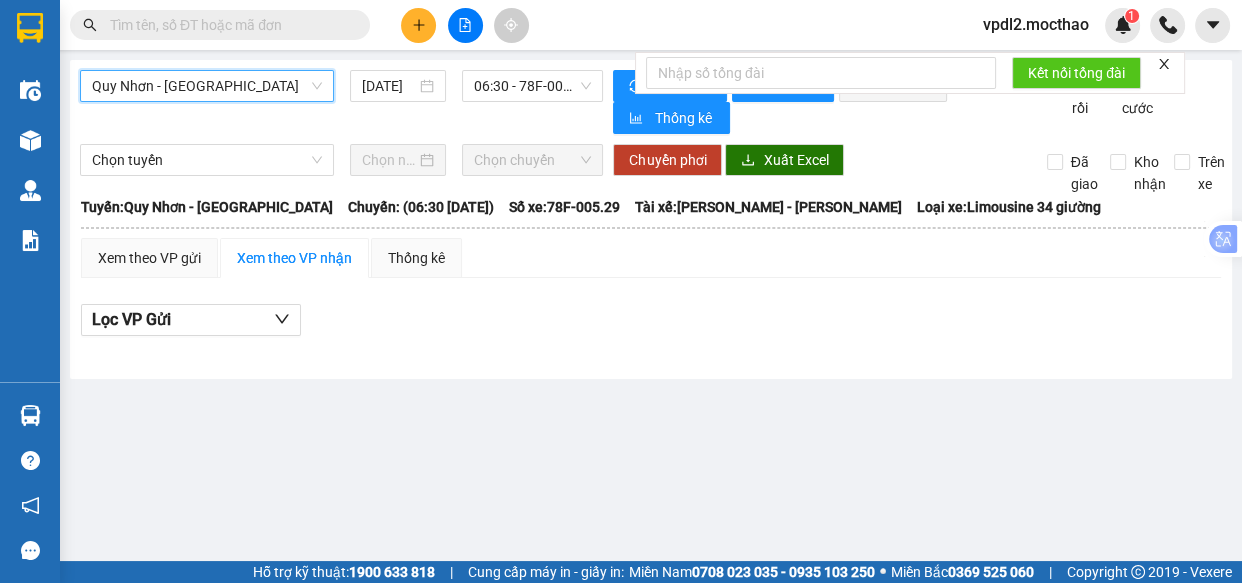scroll, scrollTop: 0, scrollLeft: 16, axis: horizontal 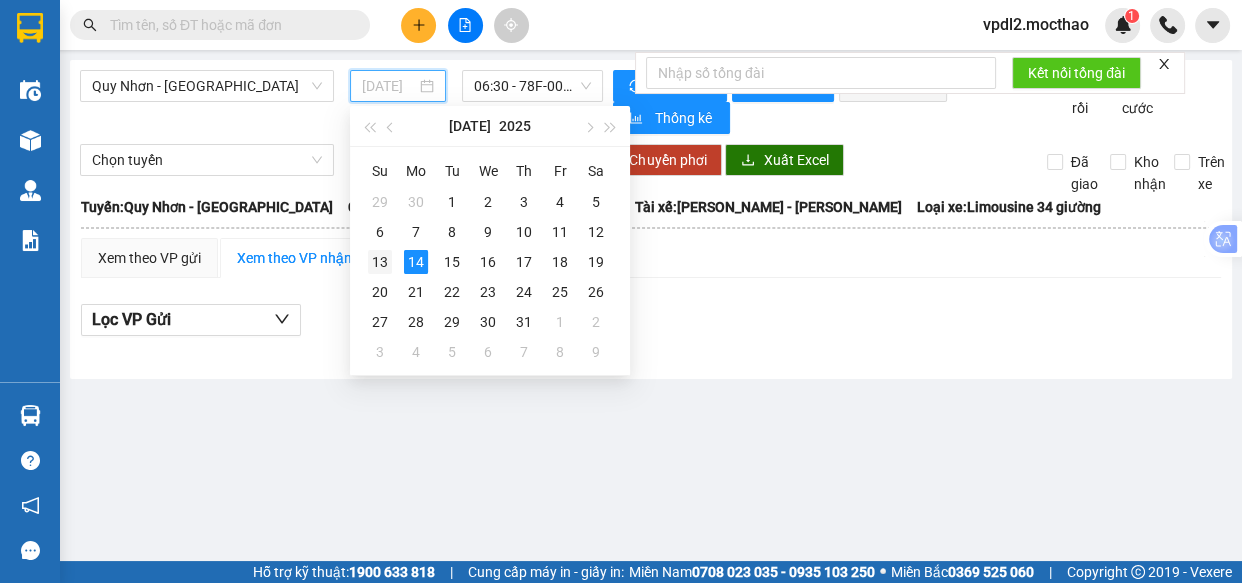 drag, startPoint x: 374, startPoint y: 266, endPoint x: 516, endPoint y: 120, distance: 203.6664 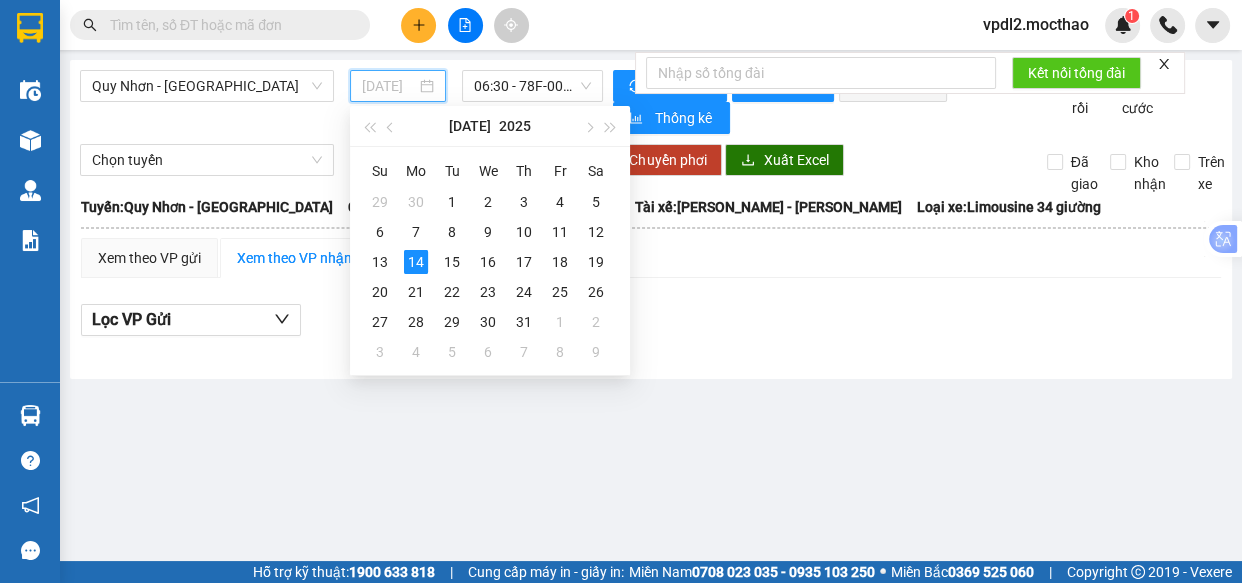 type on "[DATE]" 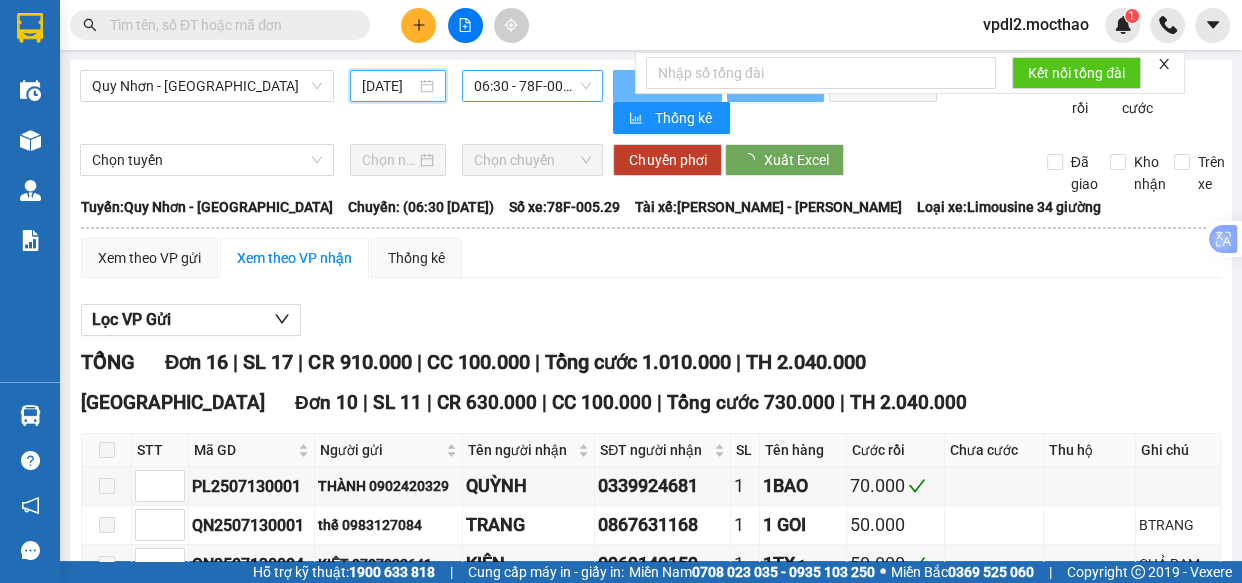 click on "06:30     - 78F-005.29" at bounding box center [532, 86] 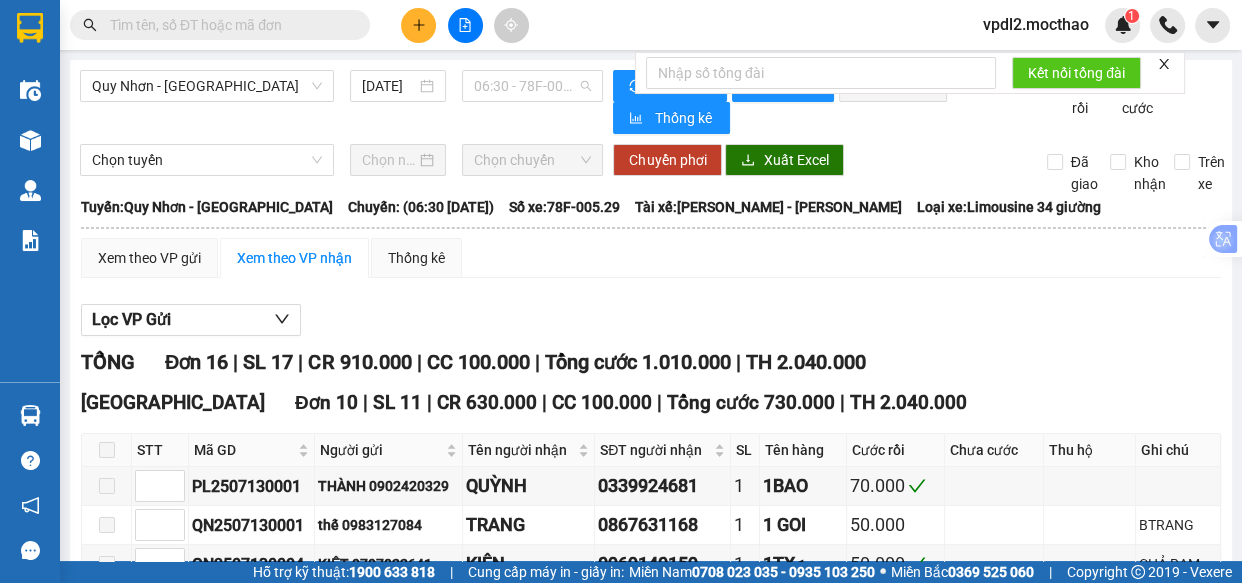 scroll, scrollTop: 0, scrollLeft: 0, axis: both 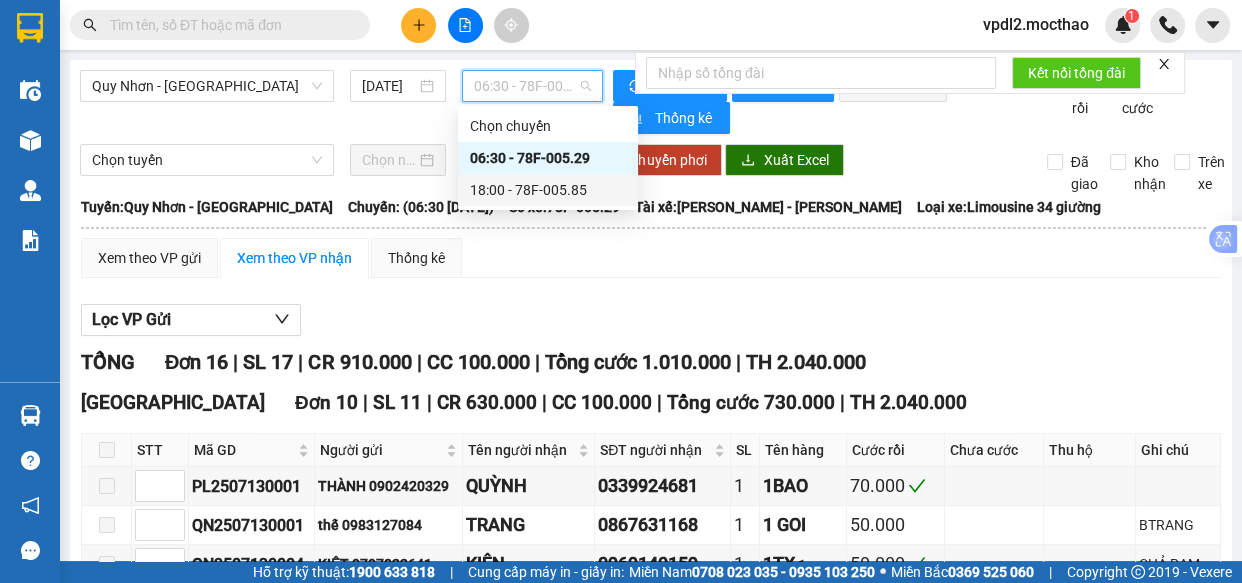 click on "18:00     - 78F-005.85" at bounding box center [548, 190] 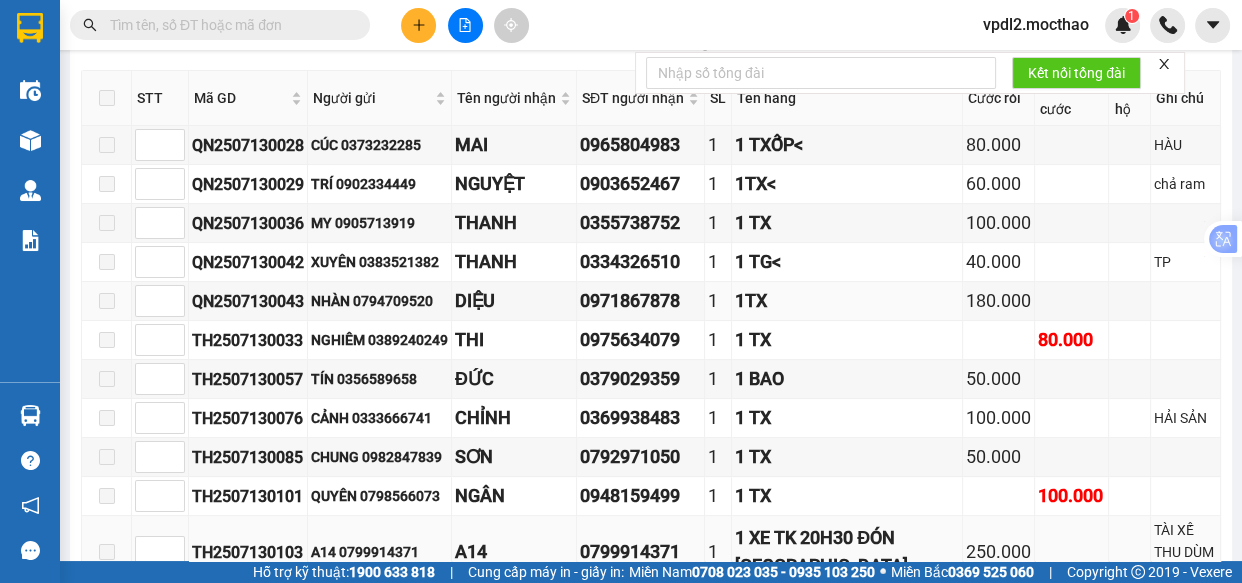 scroll, scrollTop: 488, scrollLeft: 0, axis: vertical 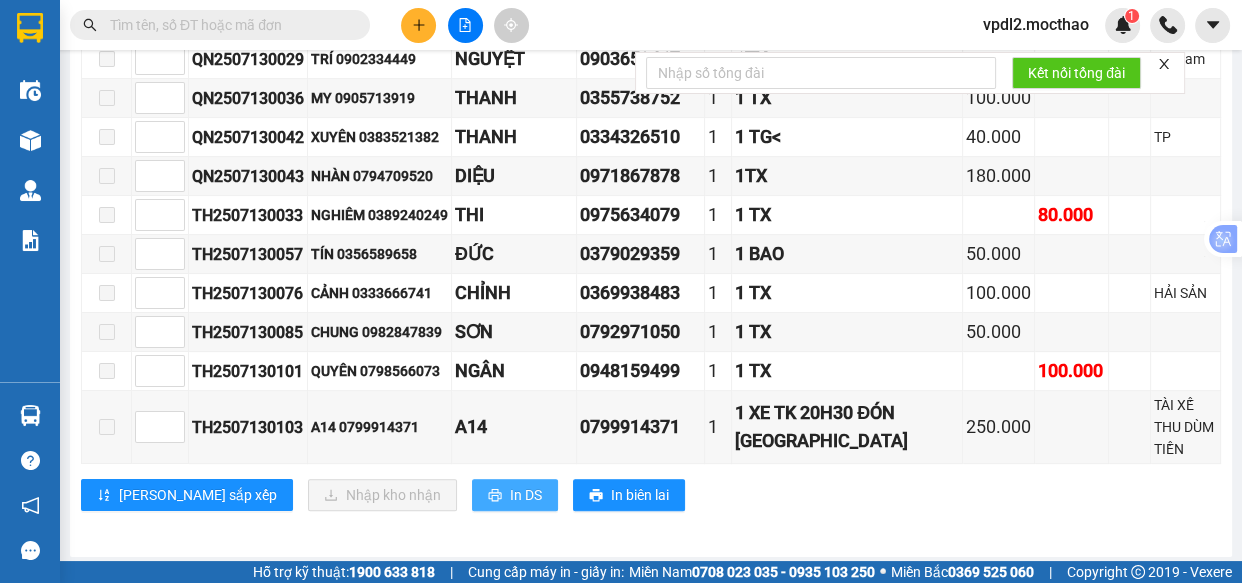 click on "In DS" at bounding box center (526, 495) 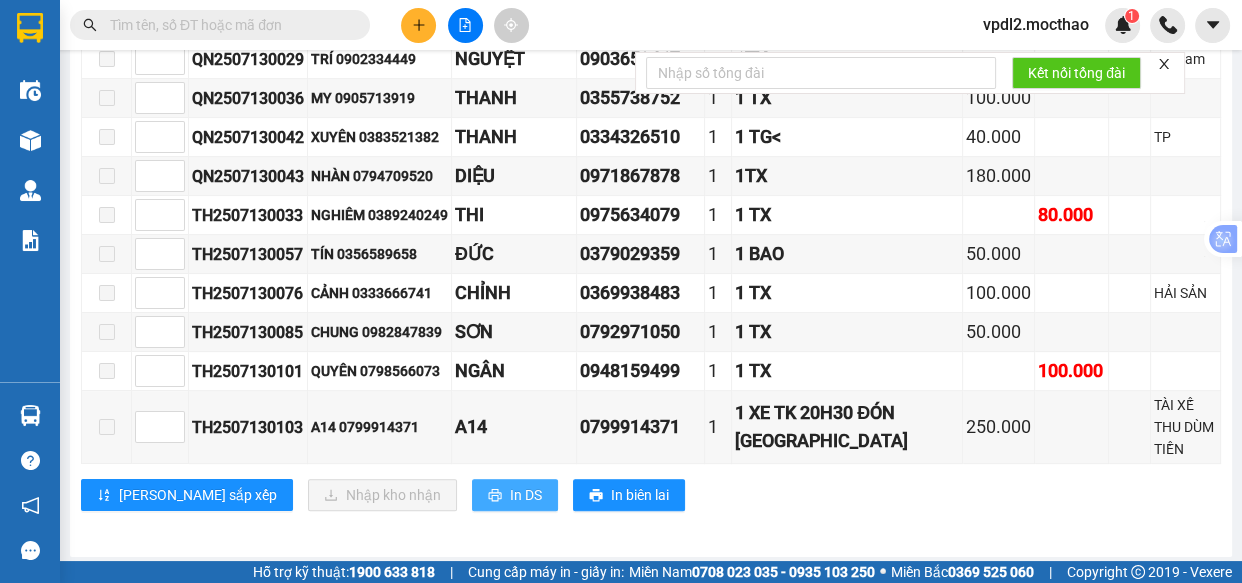 scroll, scrollTop: 0, scrollLeft: 0, axis: both 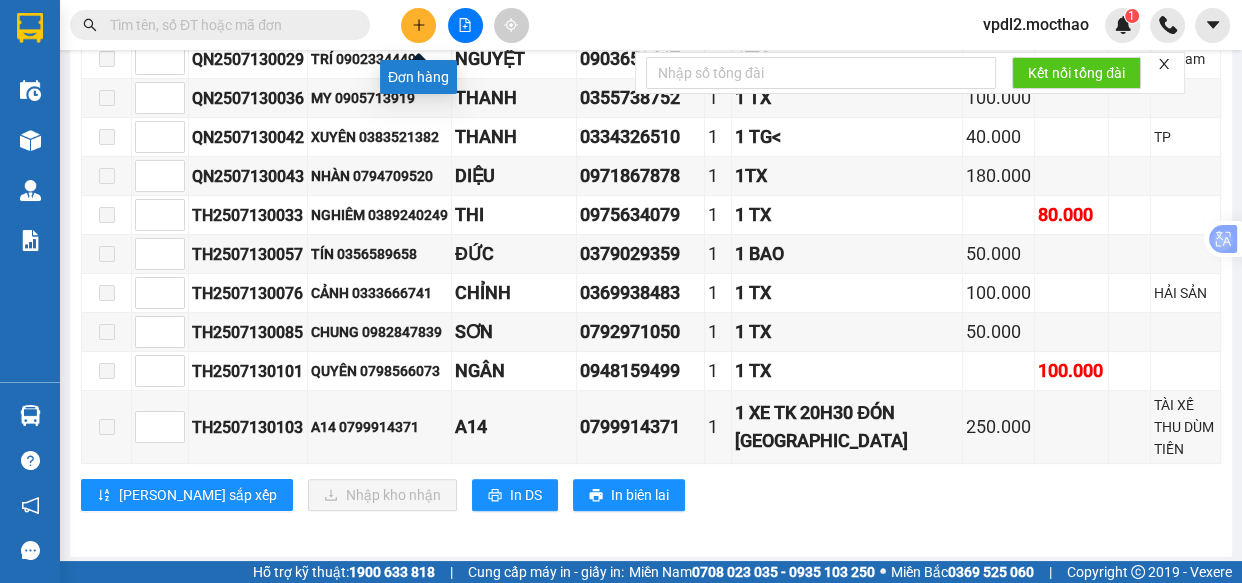 click at bounding box center [418, 25] 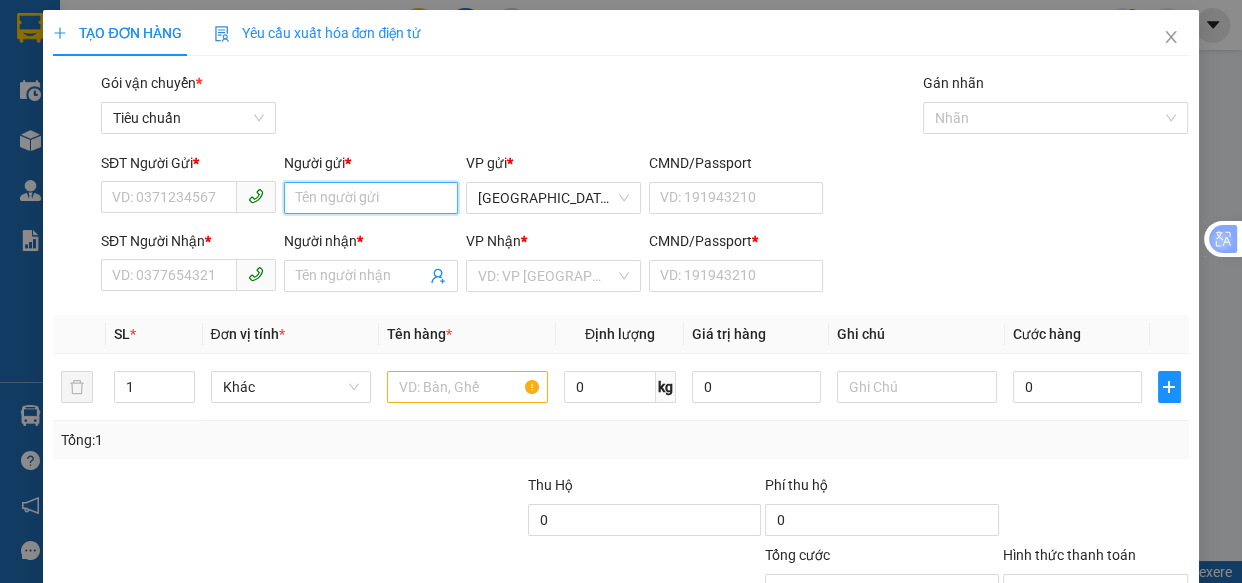 drag, startPoint x: 310, startPoint y: 209, endPoint x: 333, endPoint y: 167, distance: 47.88528 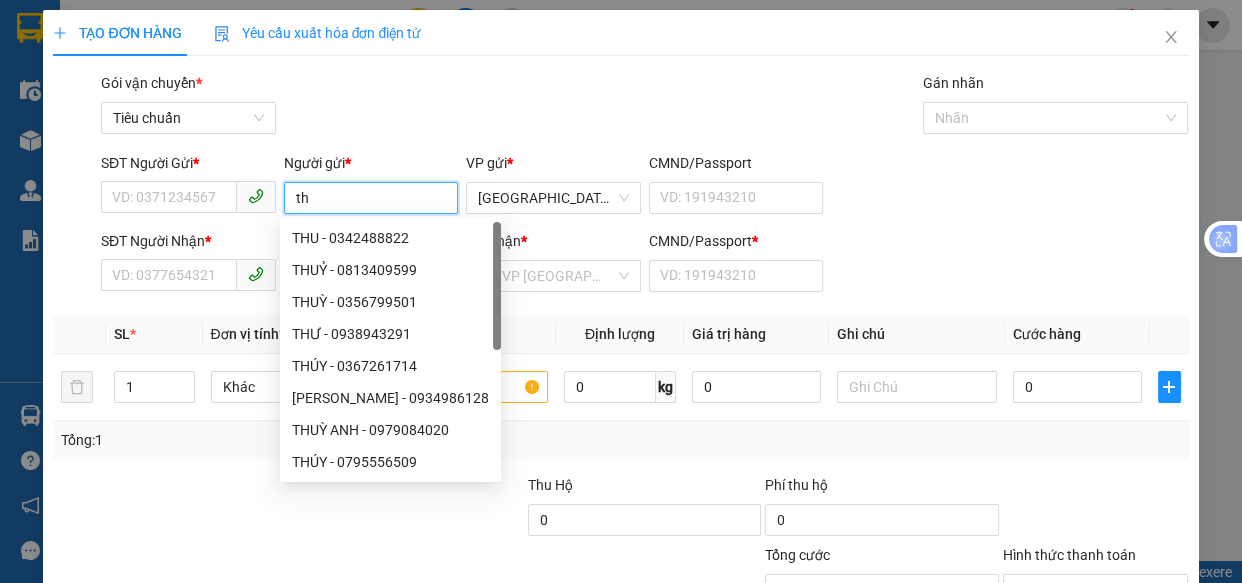 type on "t" 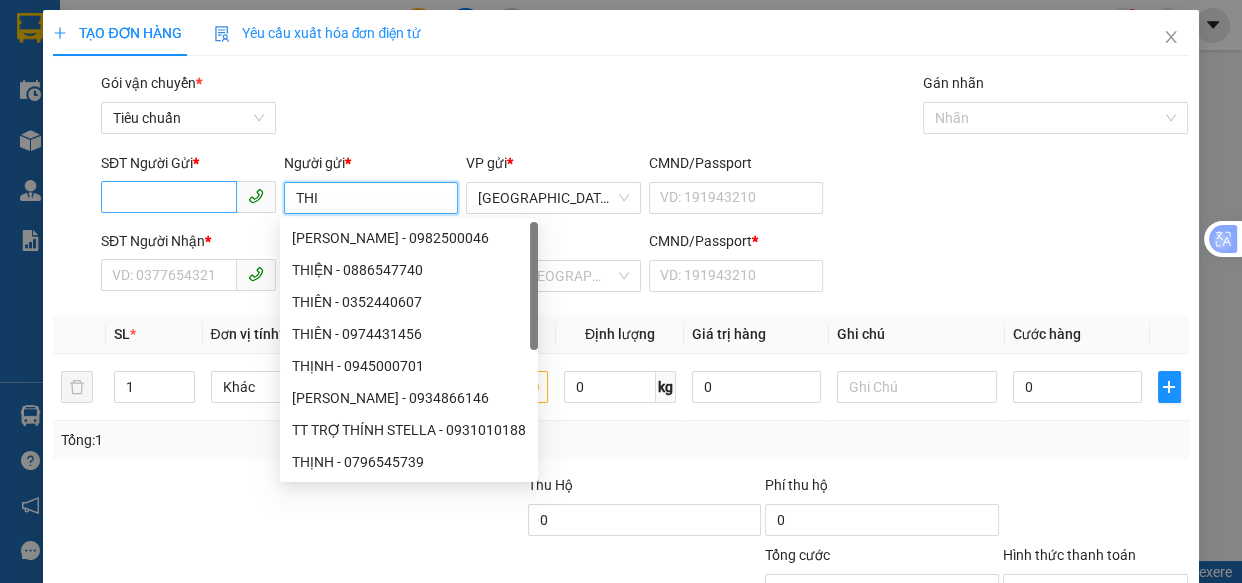type on "THI" 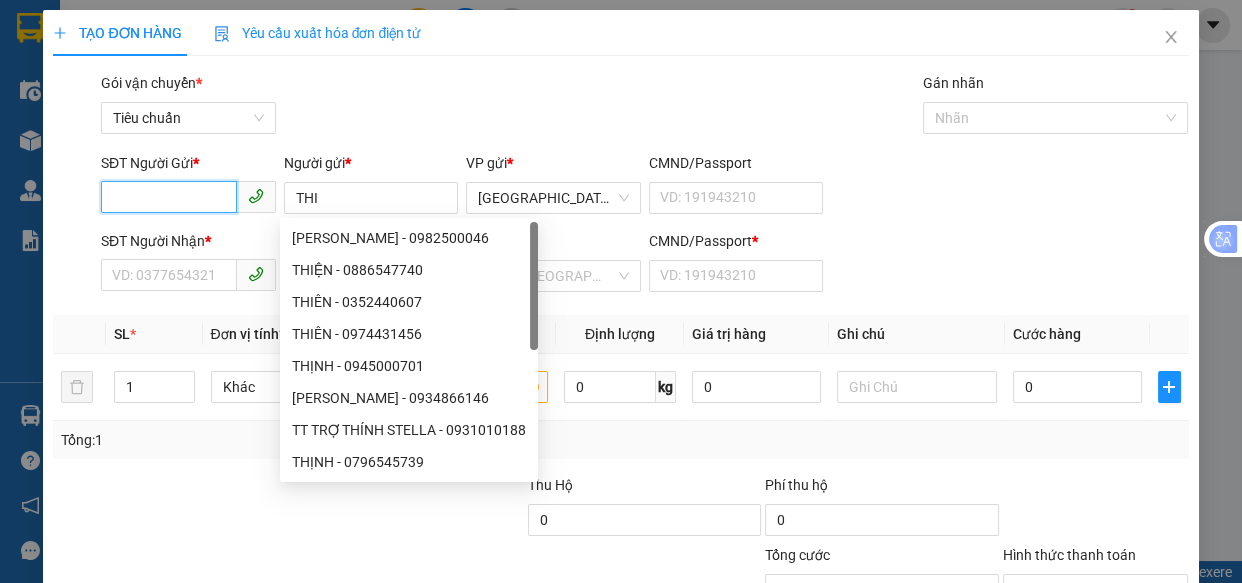 click on "SĐT Người Gửi  *" at bounding box center [169, 197] 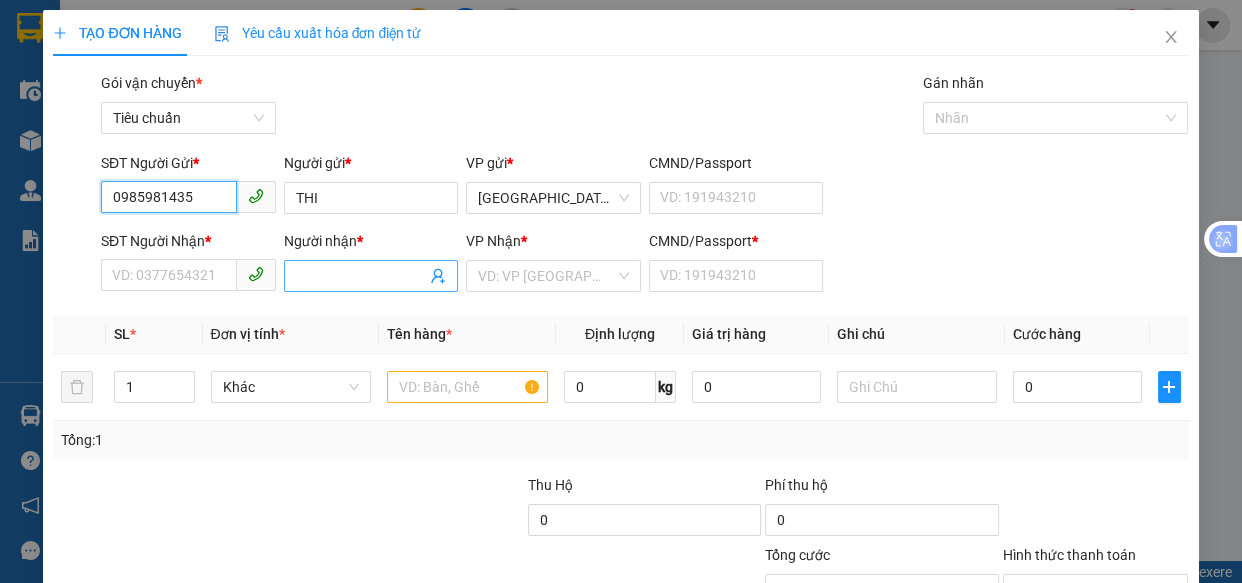 type on "0985981435" 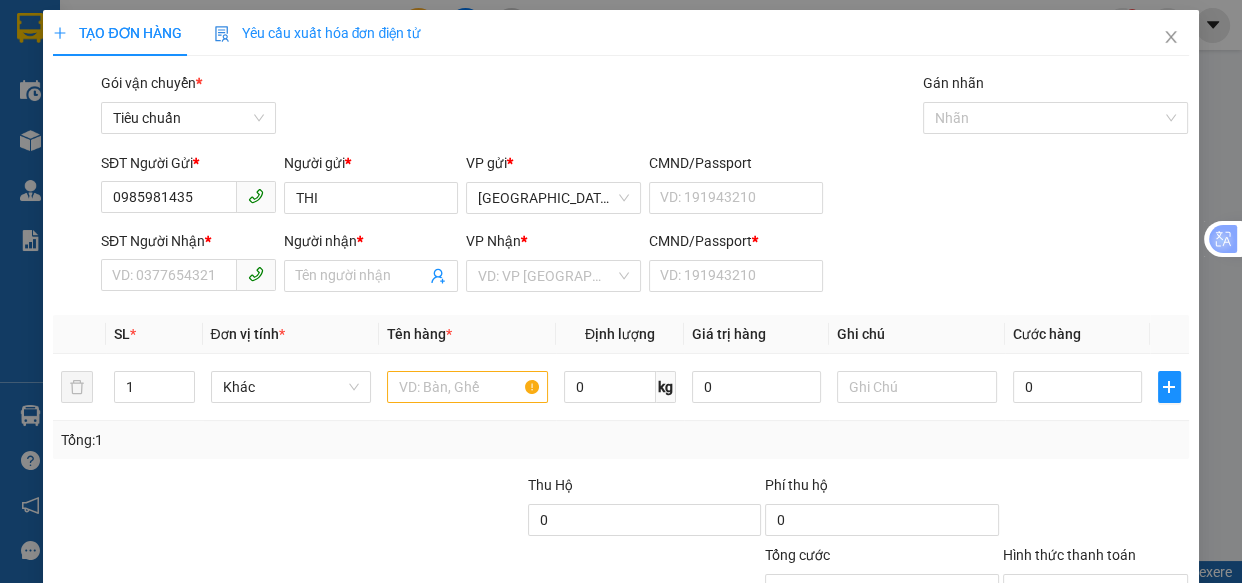 drag, startPoint x: 310, startPoint y: 270, endPoint x: 249, endPoint y: 172, distance: 115.43397 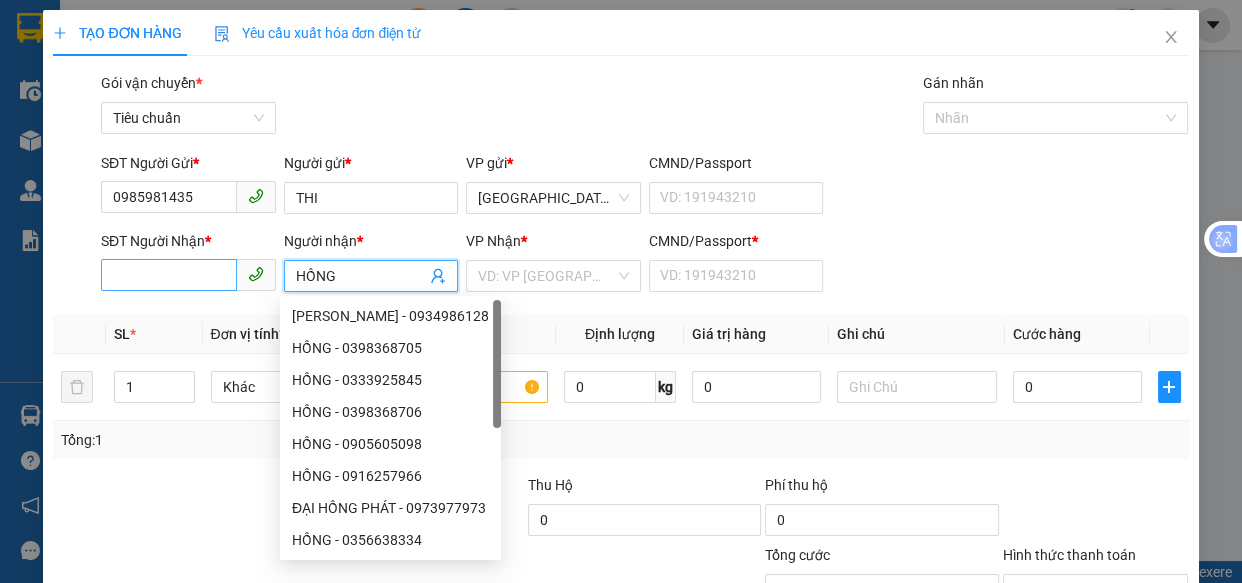 type on "HỒNG" 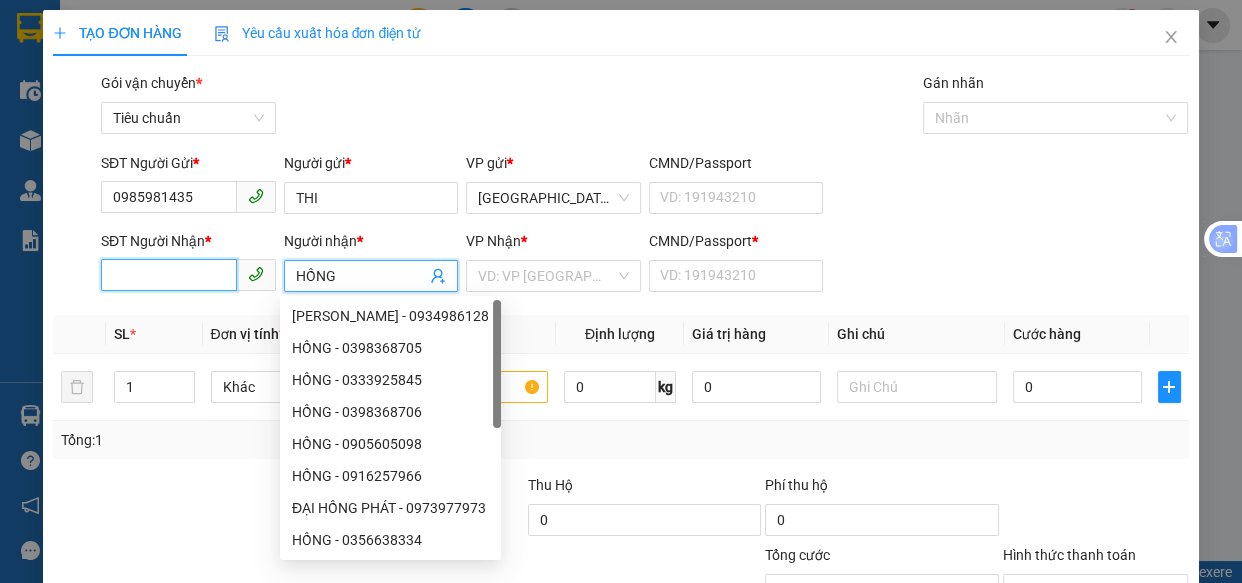 click on "SĐT Người Nhận  *" at bounding box center [169, 275] 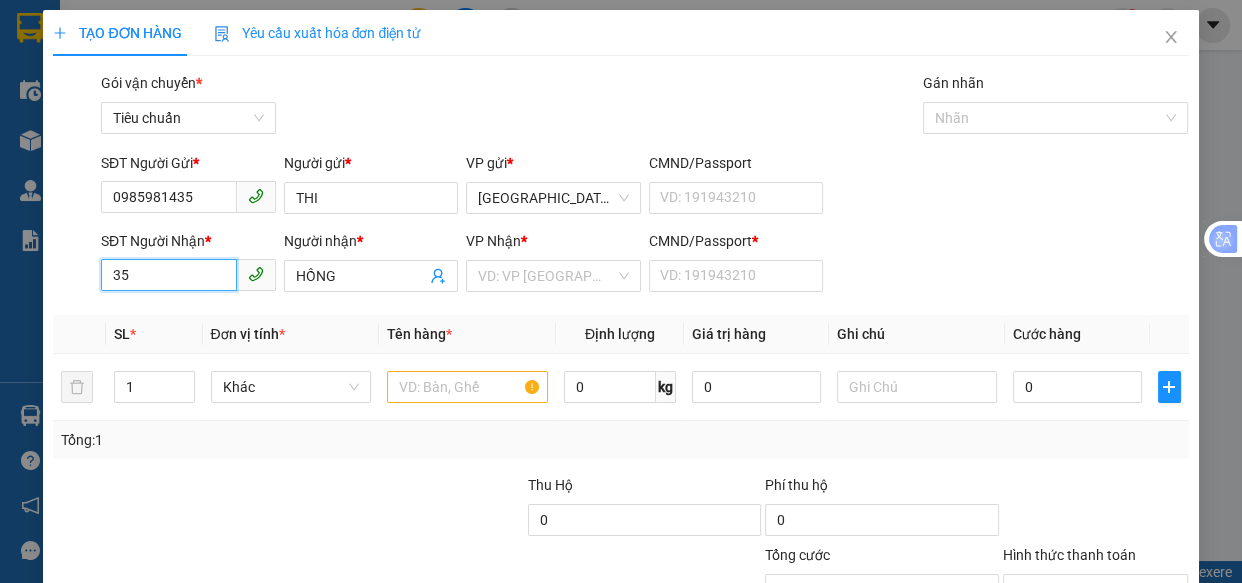 type on "3" 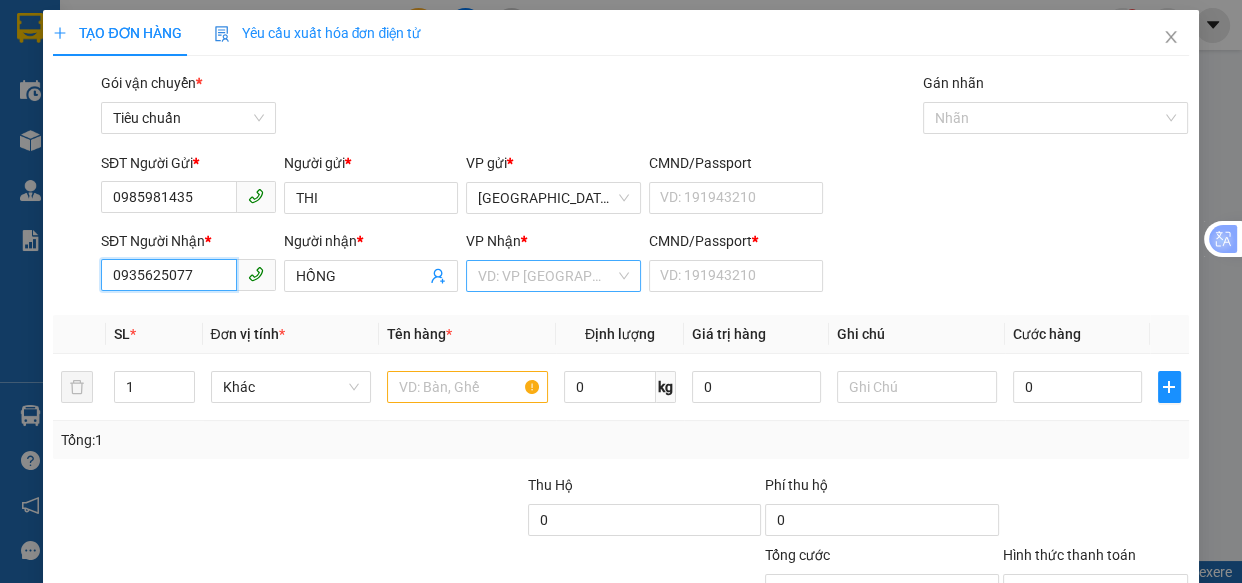 type on "0935625077" 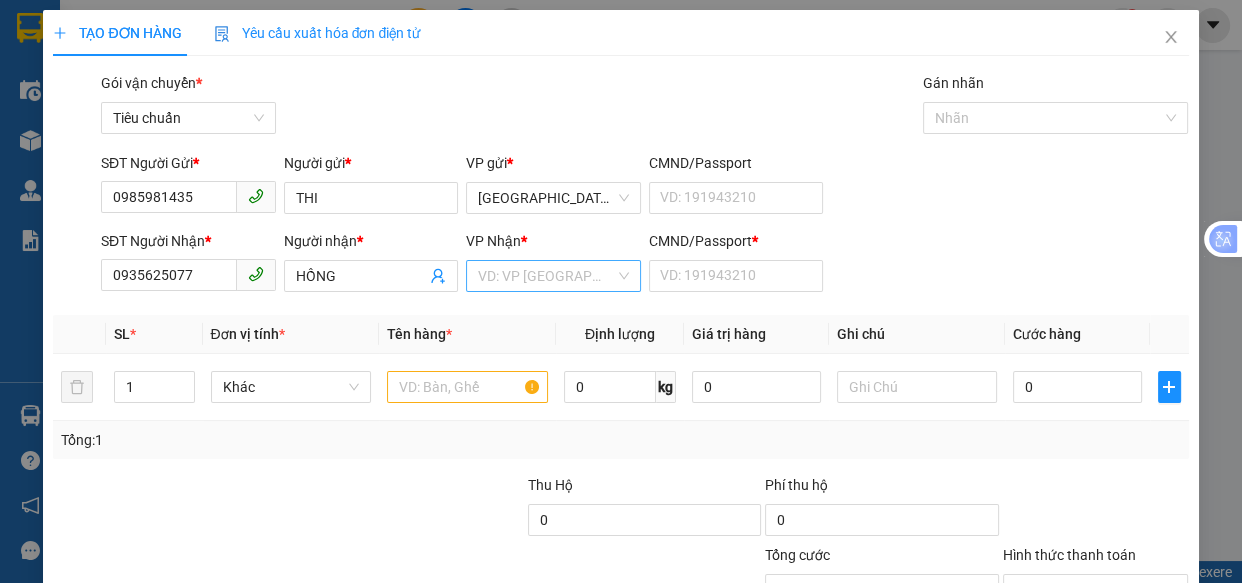 click at bounding box center [546, 276] 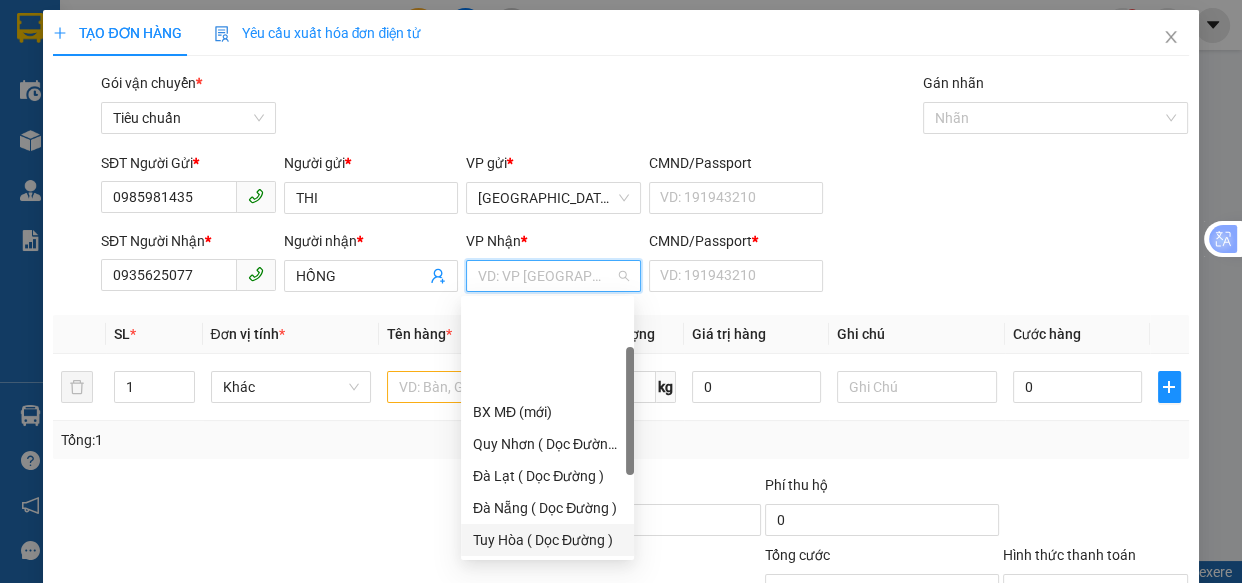 click on "Tuy Hòa ( Dọc Đường )" at bounding box center (547, 540) 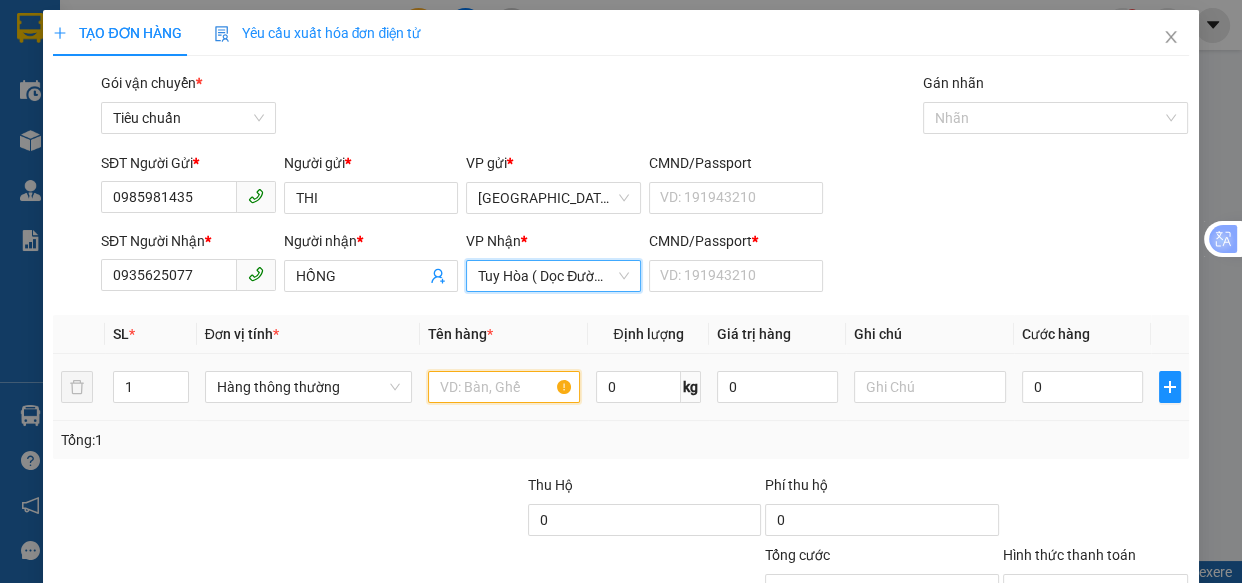 drag, startPoint x: 457, startPoint y: 305, endPoint x: 372, endPoint y: 240, distance: 107.00467 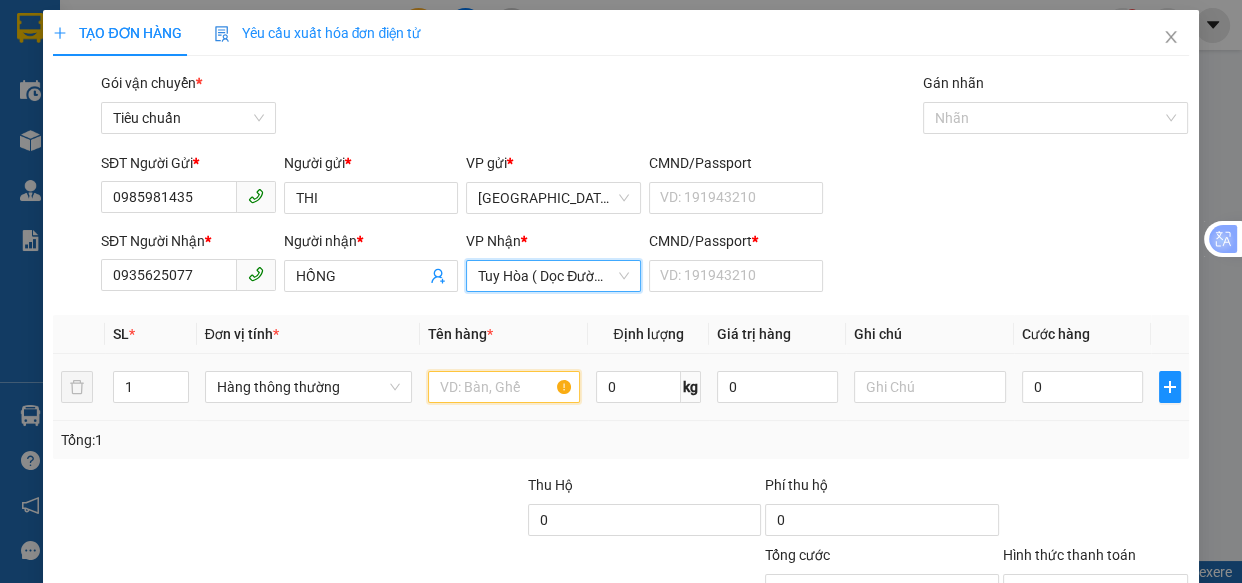 click at bounding box center [503, 387] 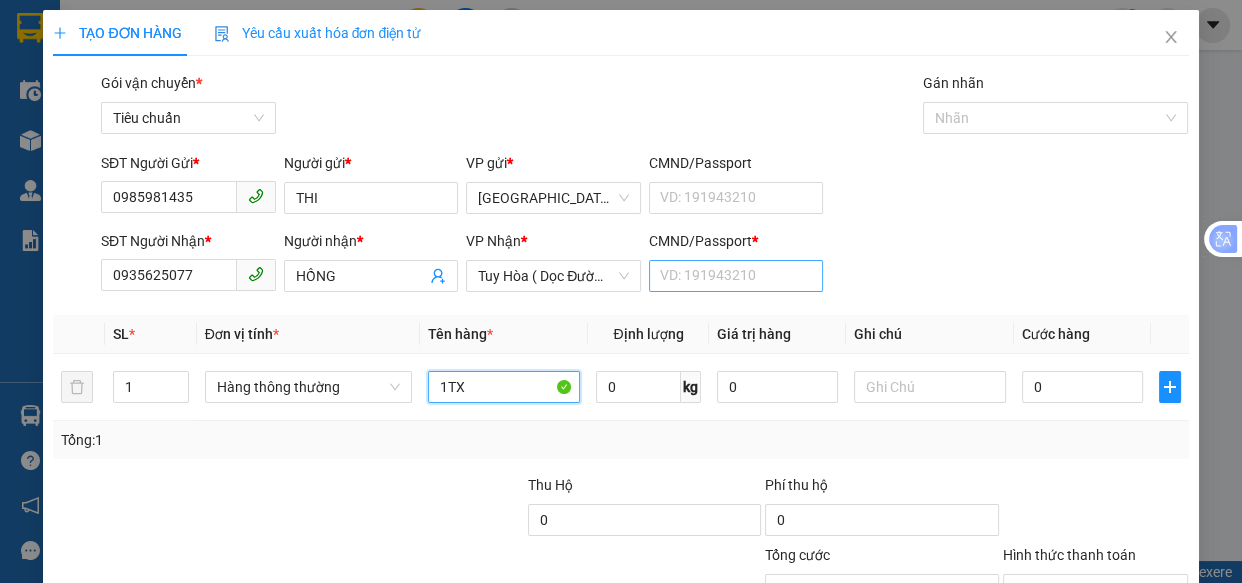 type on "1TX" 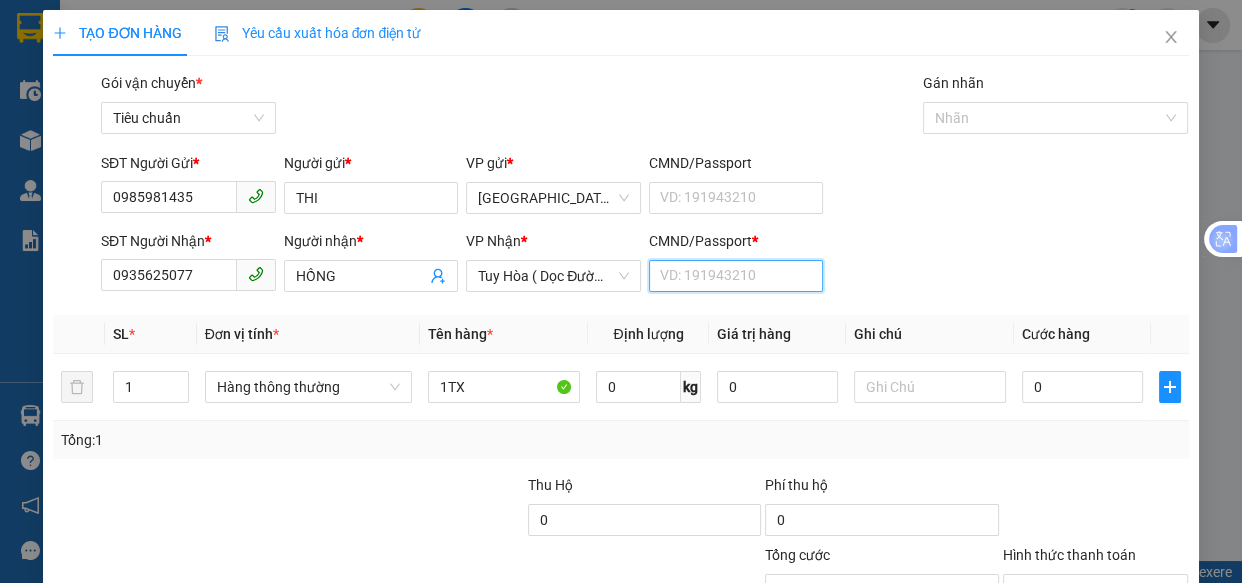 click on "CMND/Passport  *" at bounding box center (736, 276) 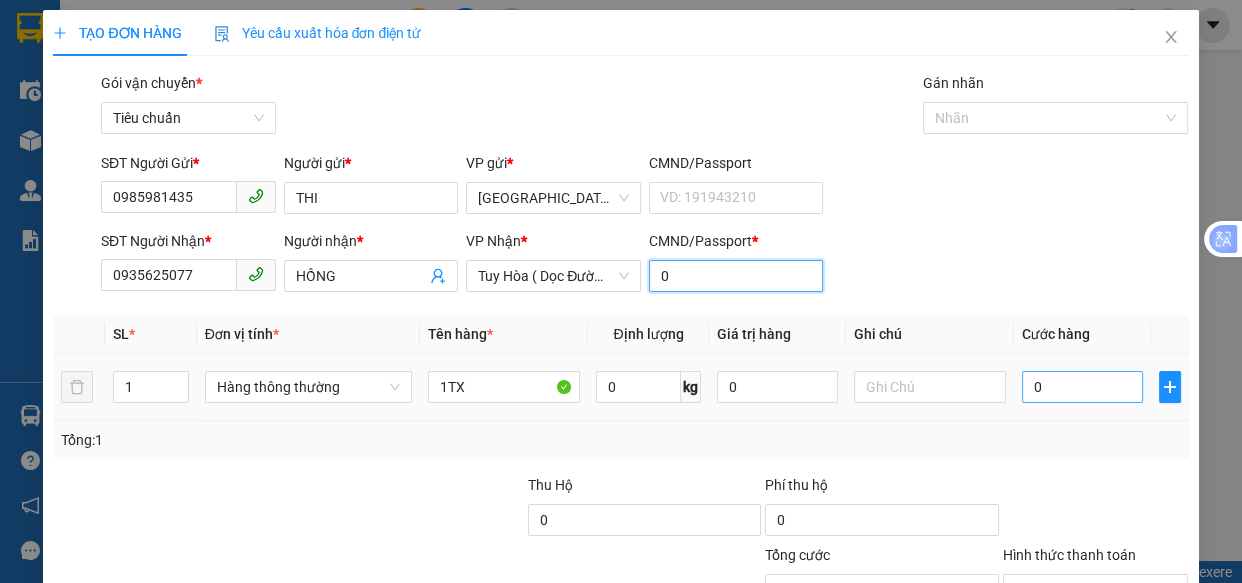 type on "0" 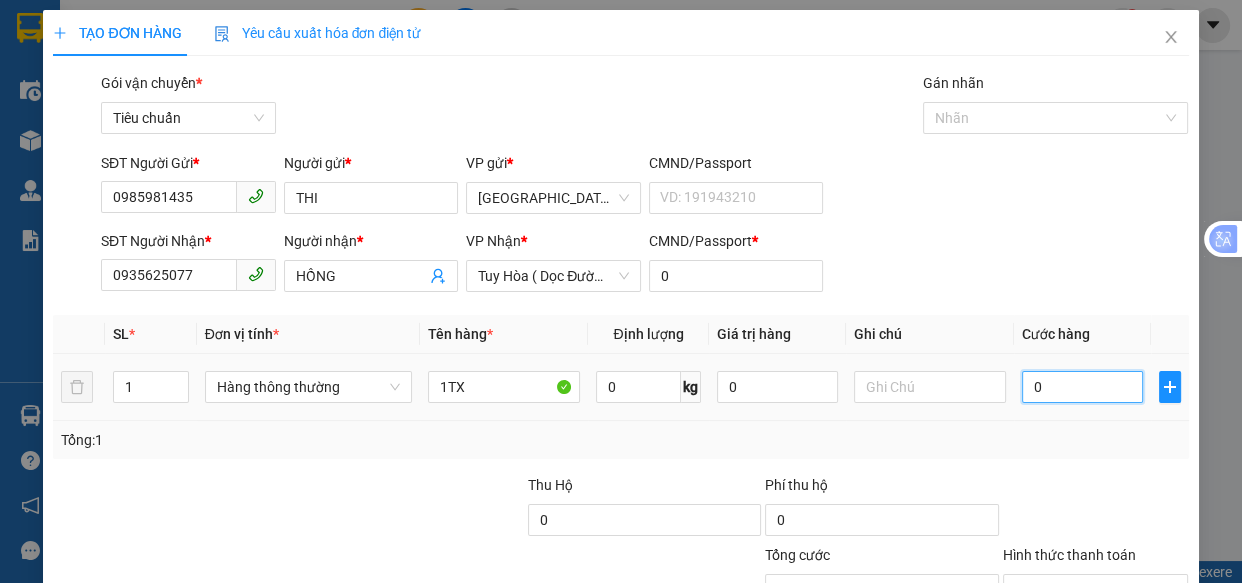click on "0" at bounding box center [1082, 387] 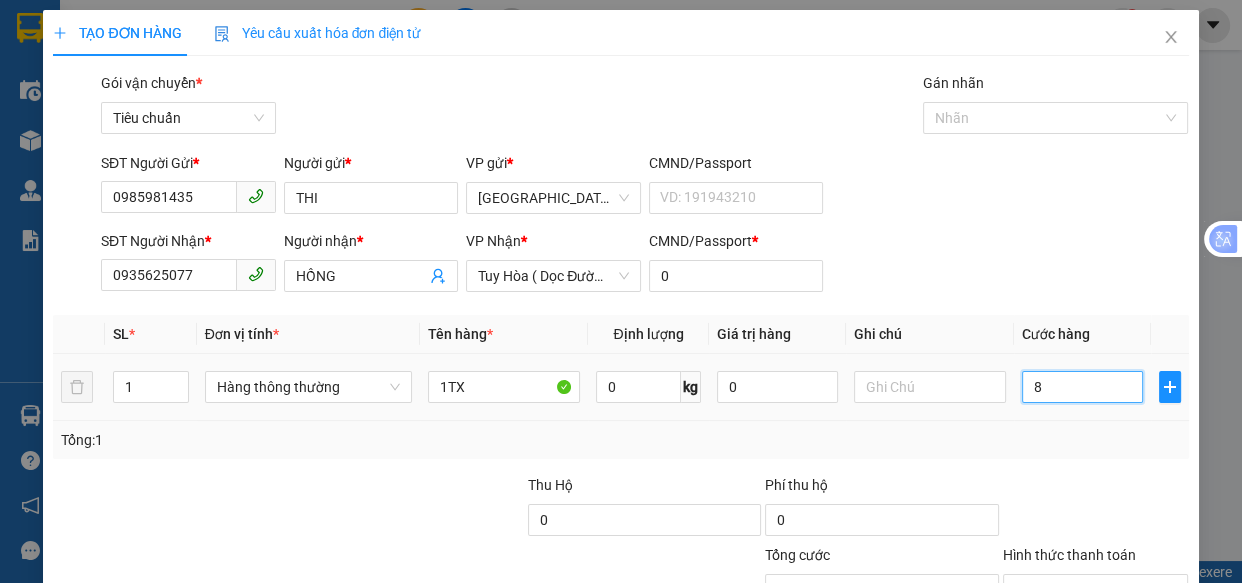 type on "80" 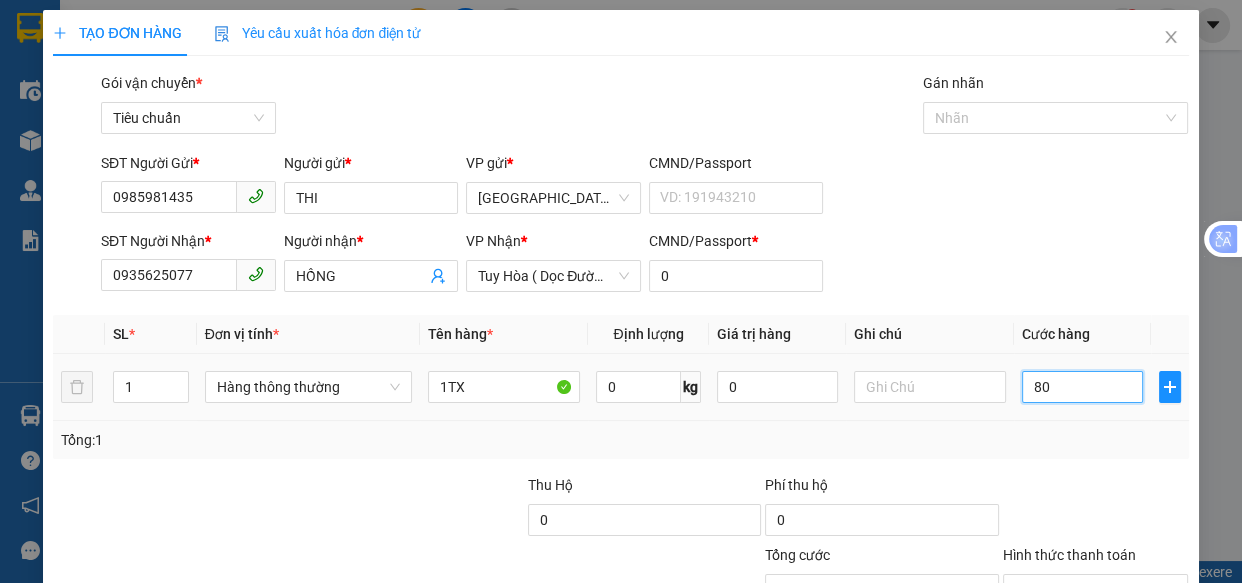 type on "80" 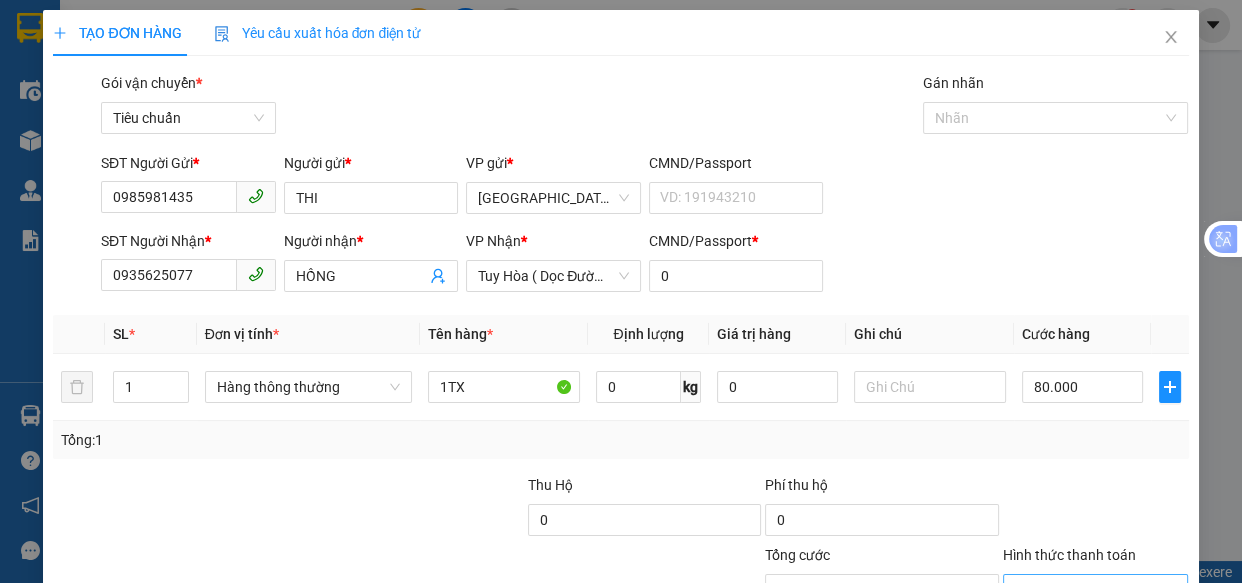 click on "Hình thức thanh toán" at bounding box center [1089, 590] 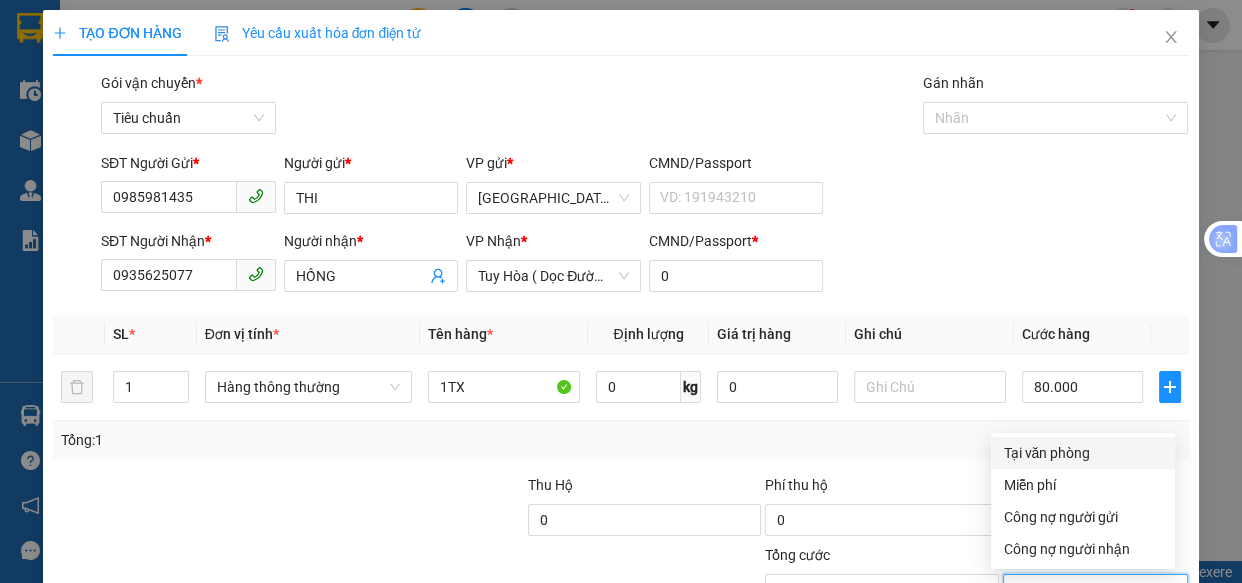 click on "Tại văn phòng" at bounding box center [1083, 453] 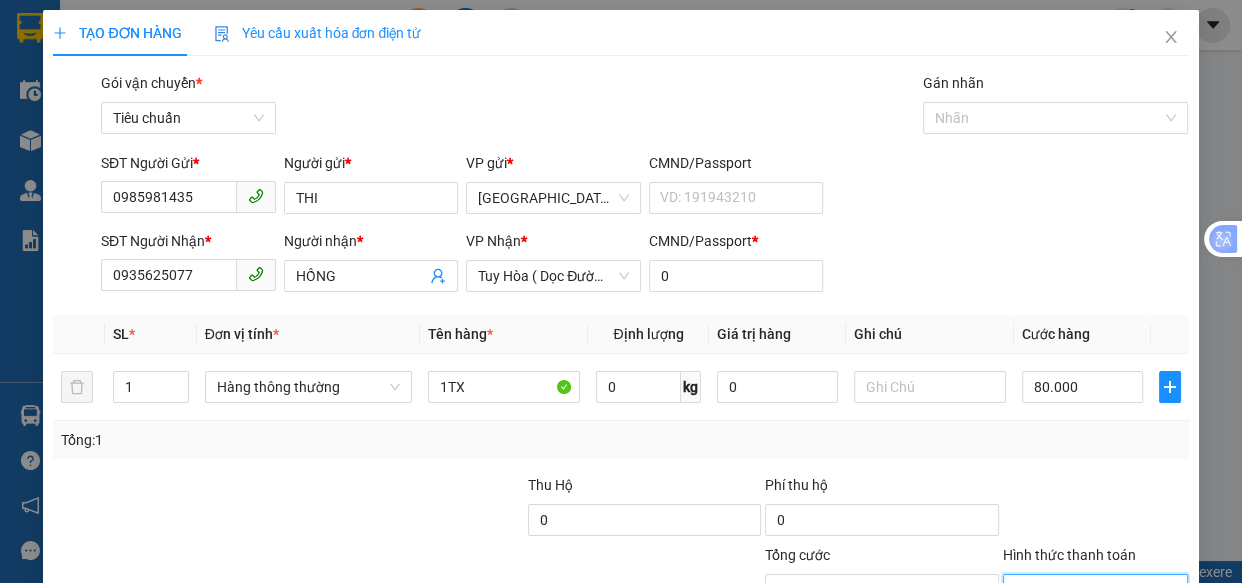 drag, startPoint x: 1086, startPoint y: 531, endPoint x: 1004, endPoint y: 478, distance: 97.637085 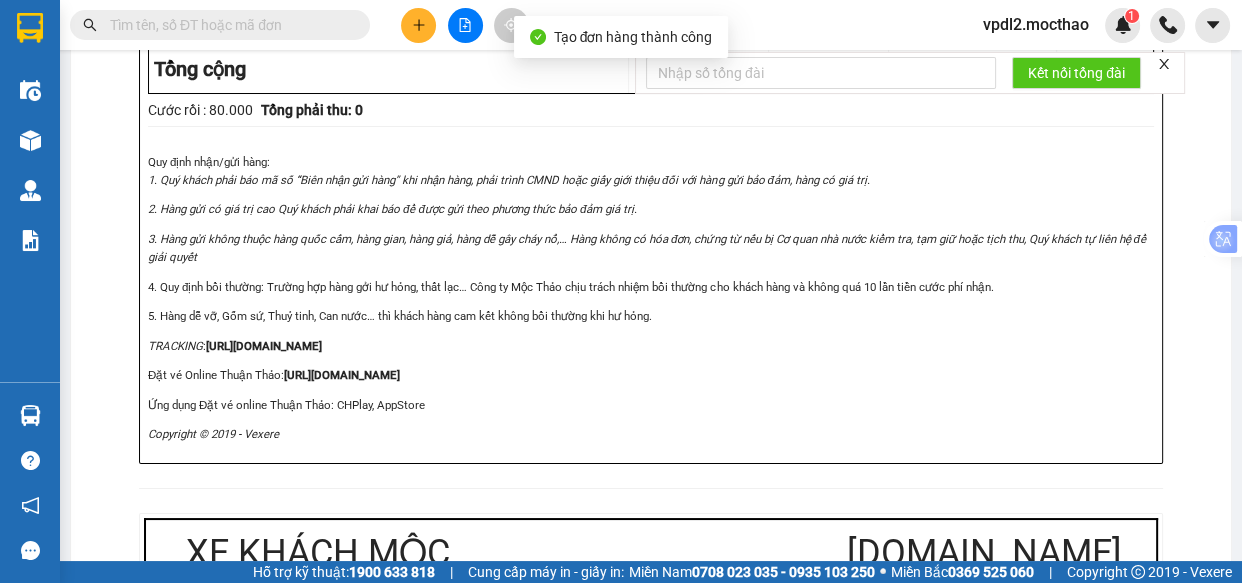click on "In tem 100mm" at bounding box center [630, -384] 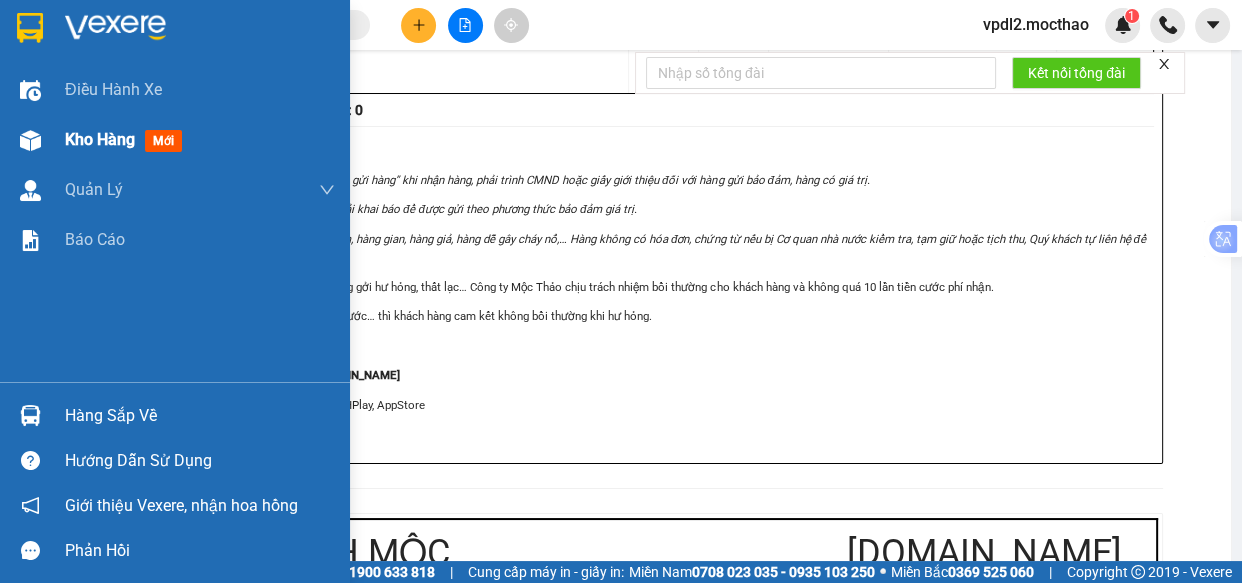 click on "Kho hàng mới" at bounding box center (127, 139) 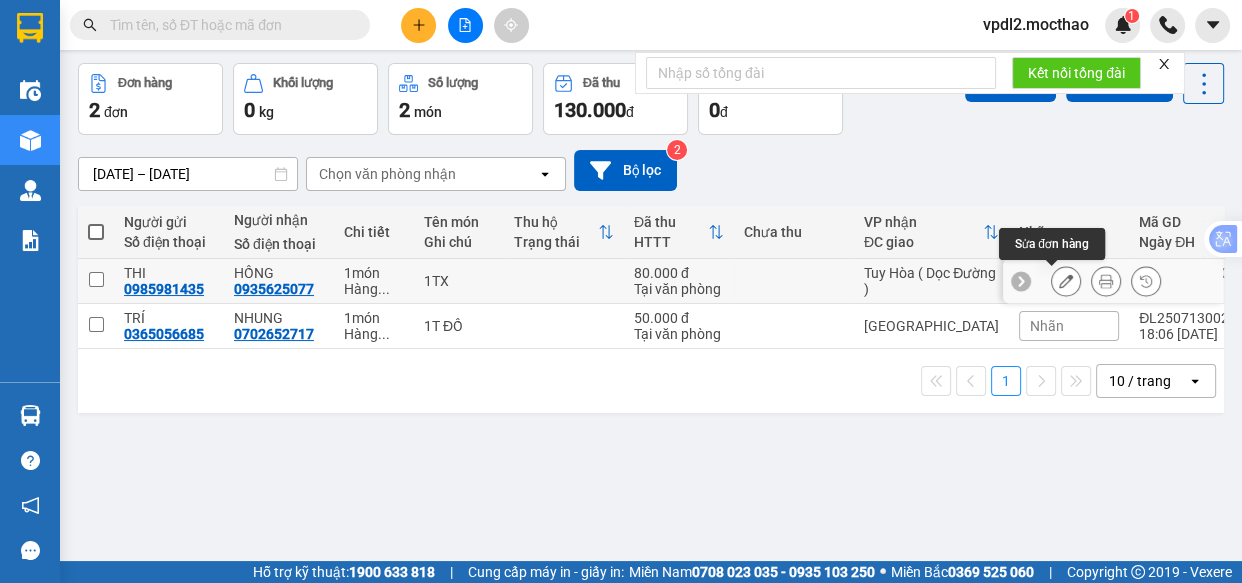 click 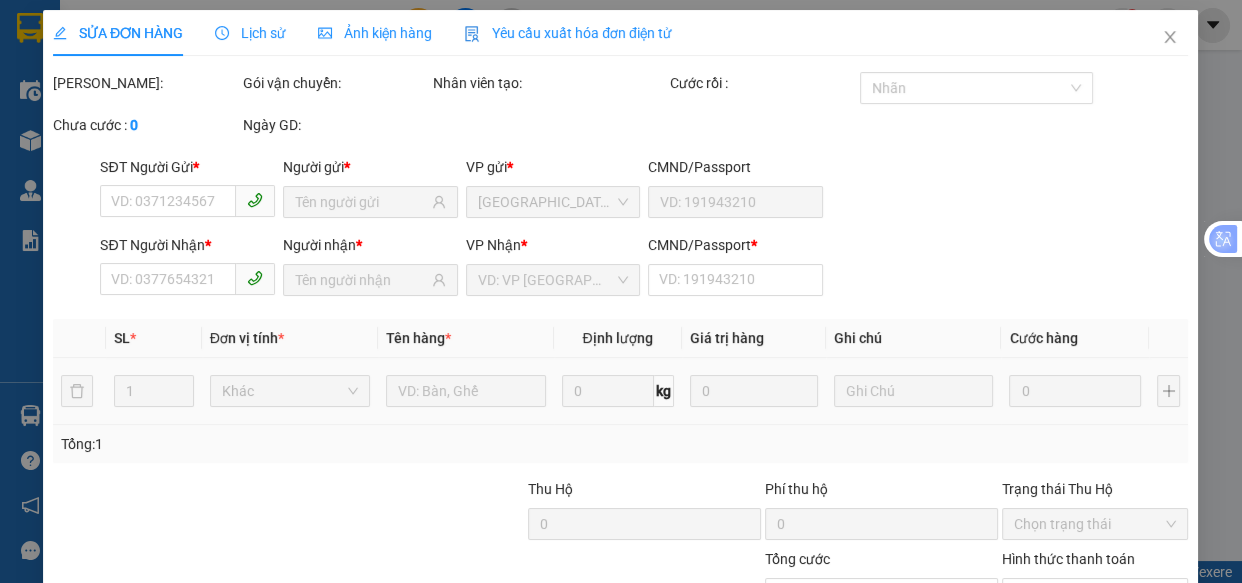 type on "0985981435" 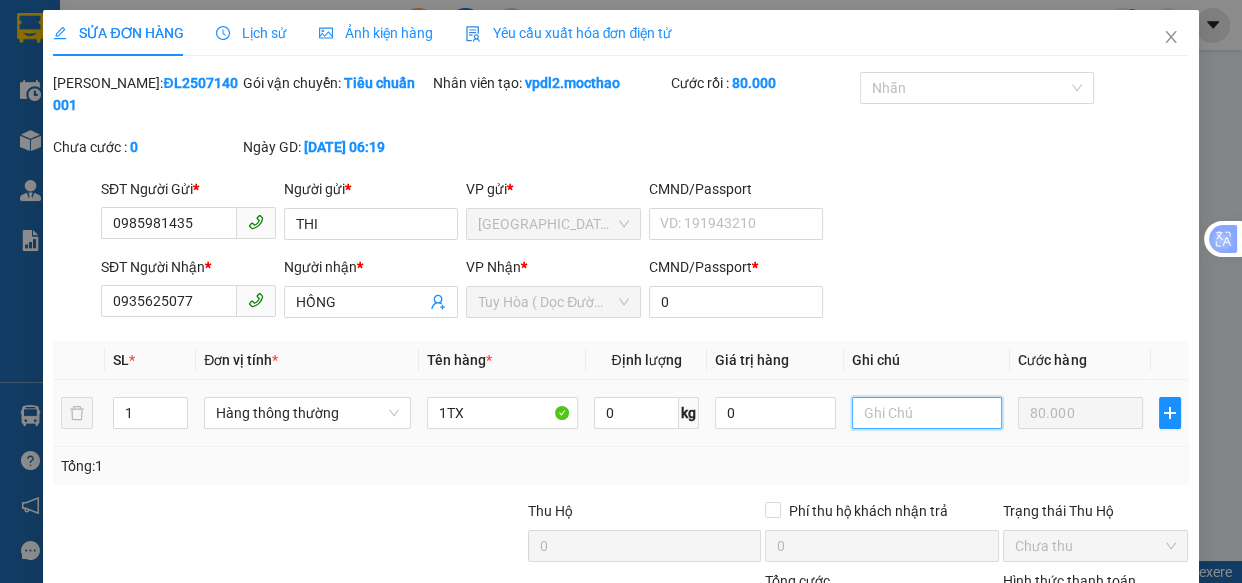 click at bounding box center [927, 413] 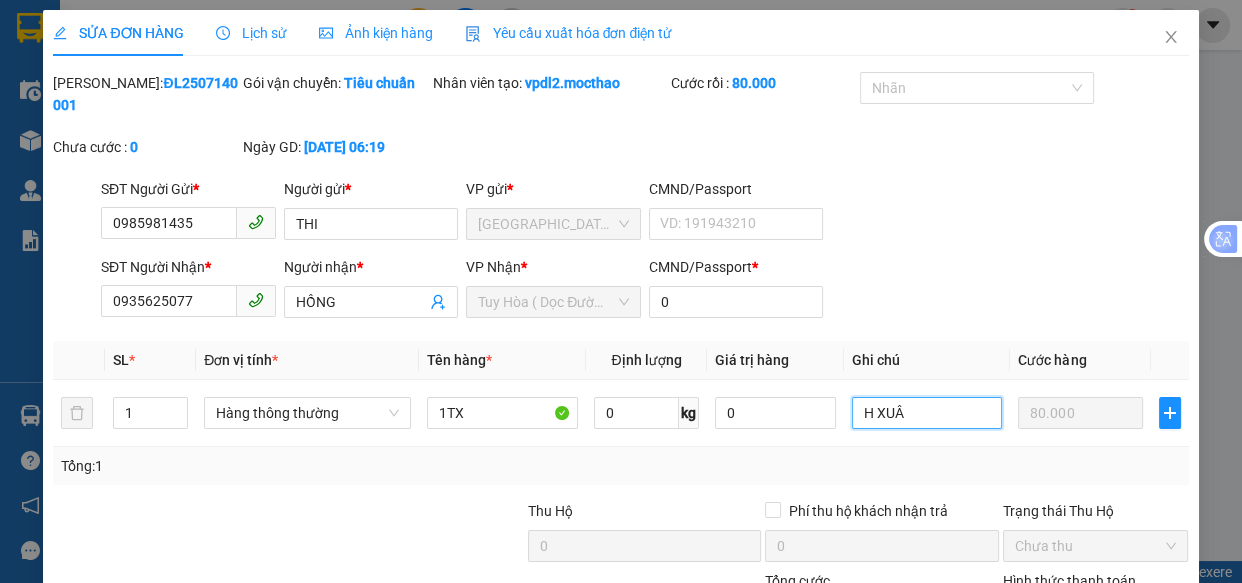 type on "[PERSON_NAME]" 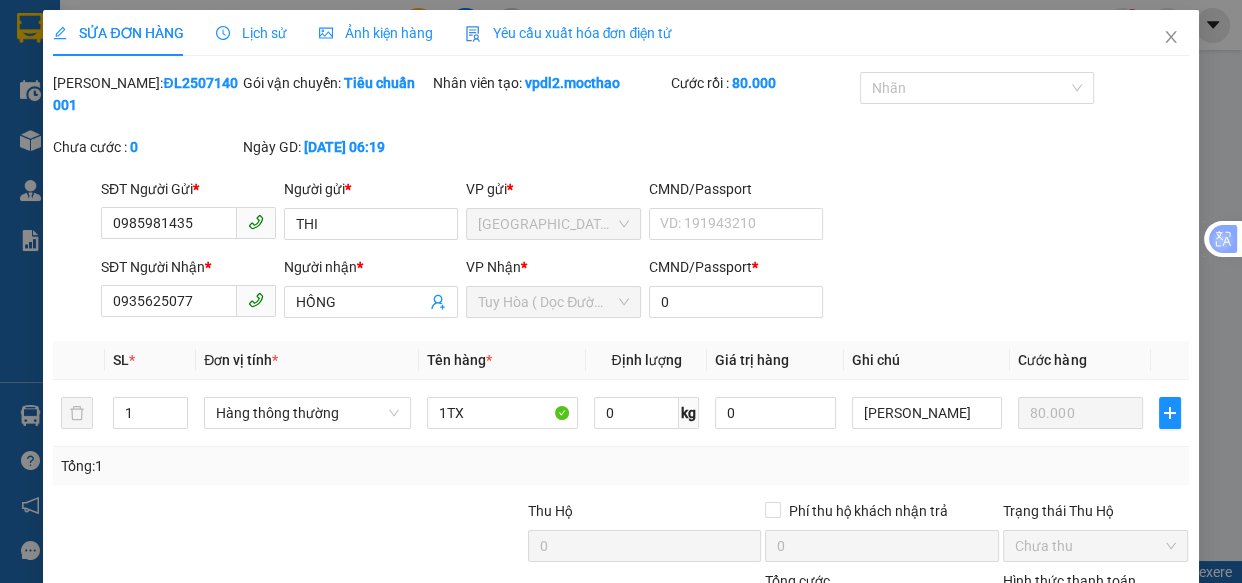 click on "[PERSON_NAME] thay đổi" at bounding box center (1026, 711) 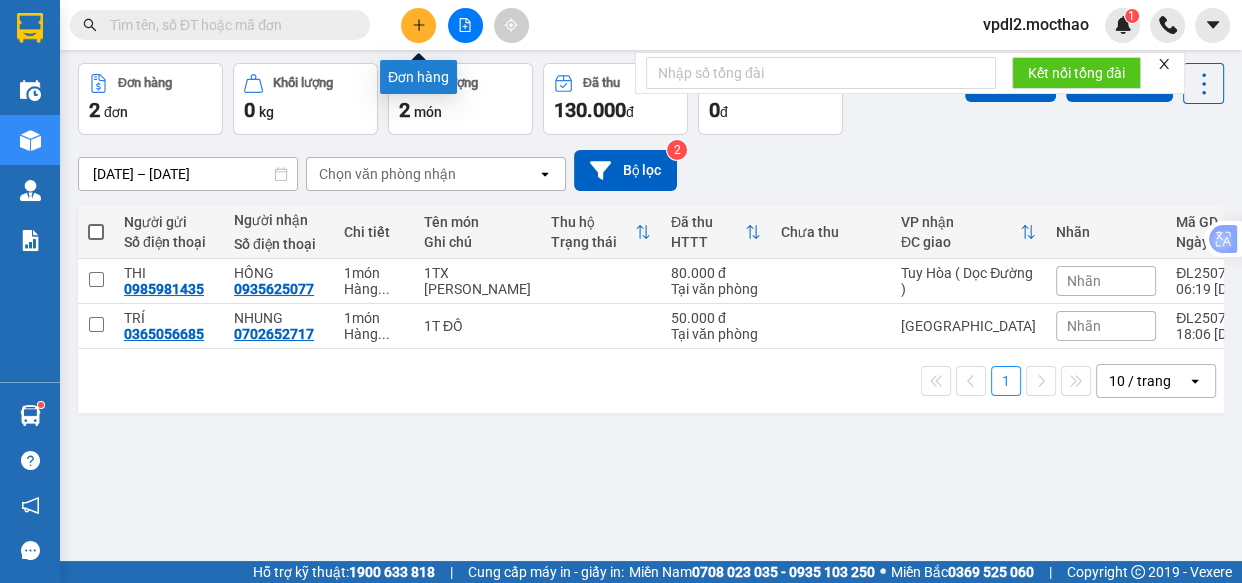 click 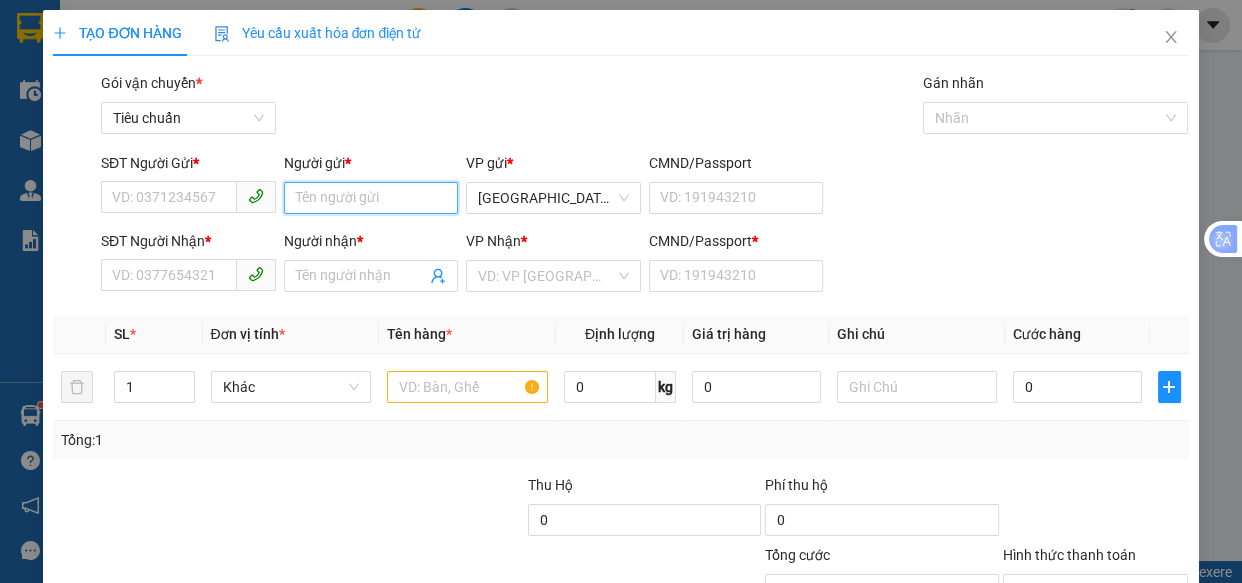 click on "Người gửi  *" at bounding box center [371, 198] 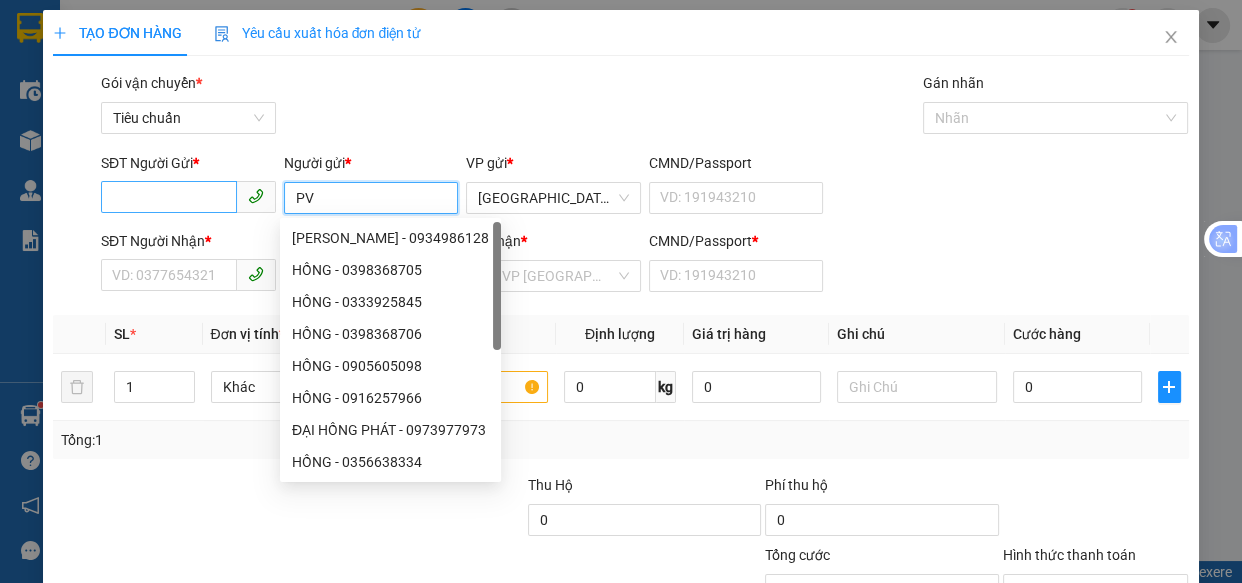 type on "PV" 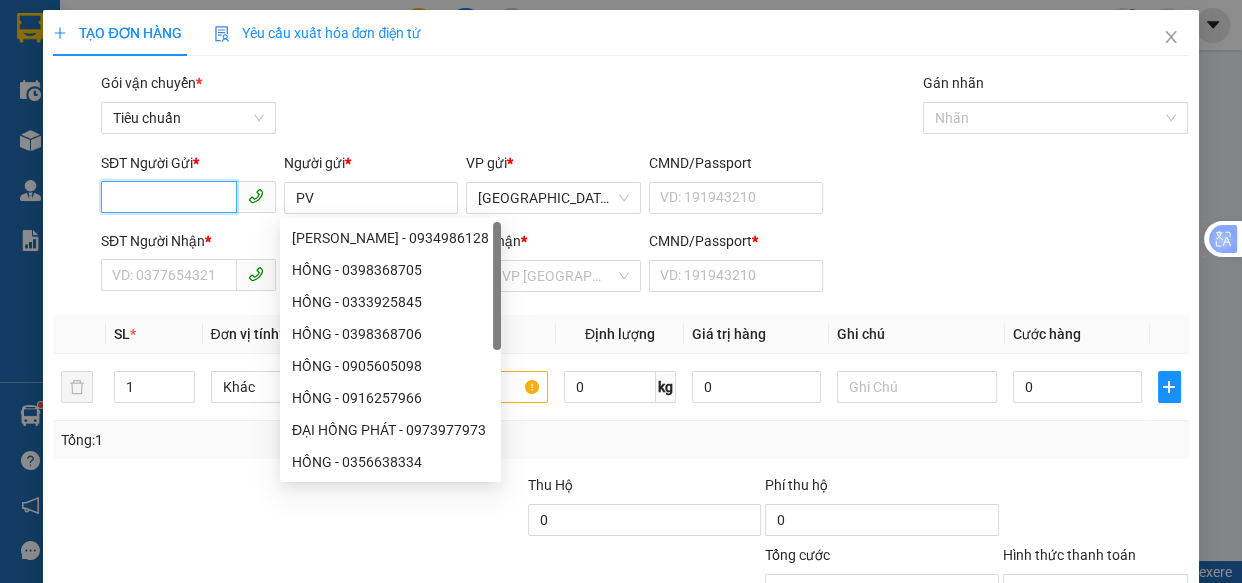 click on "SĐT Người Gửi  *" at bounding box center [169, 197] 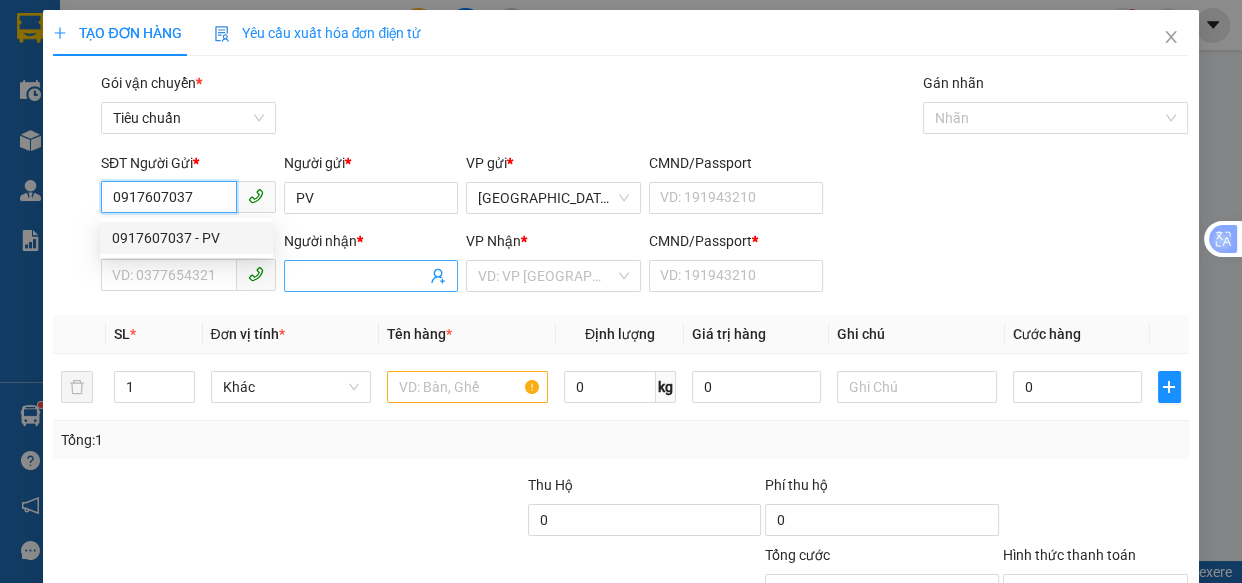 type on "0917607037" 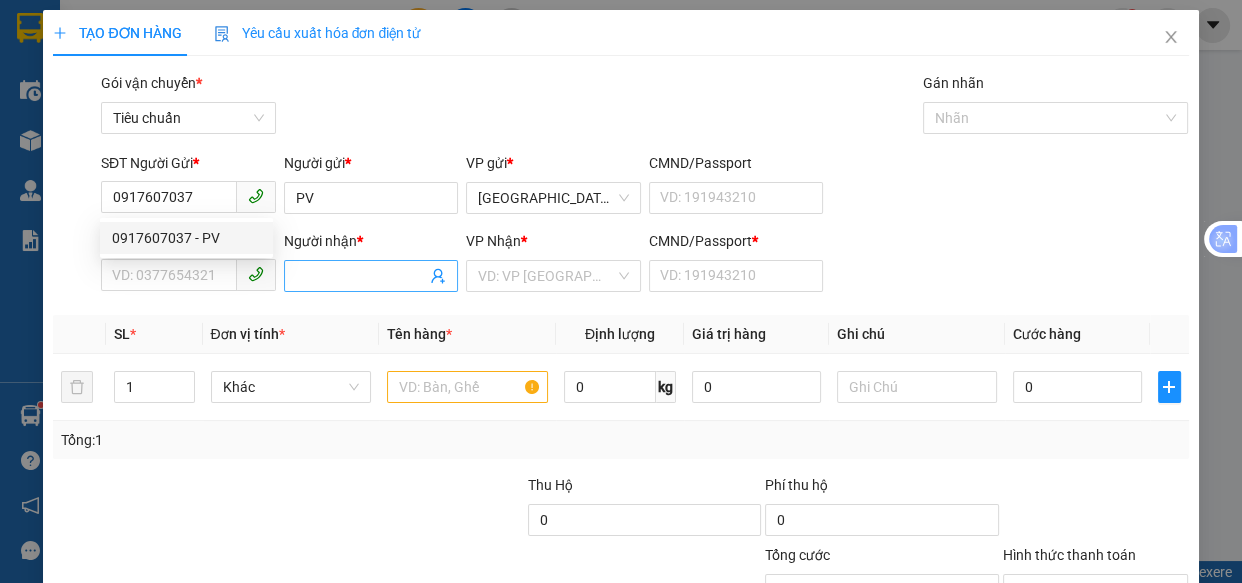 click on "Người nhận  *" at bounding box center (361, 276) 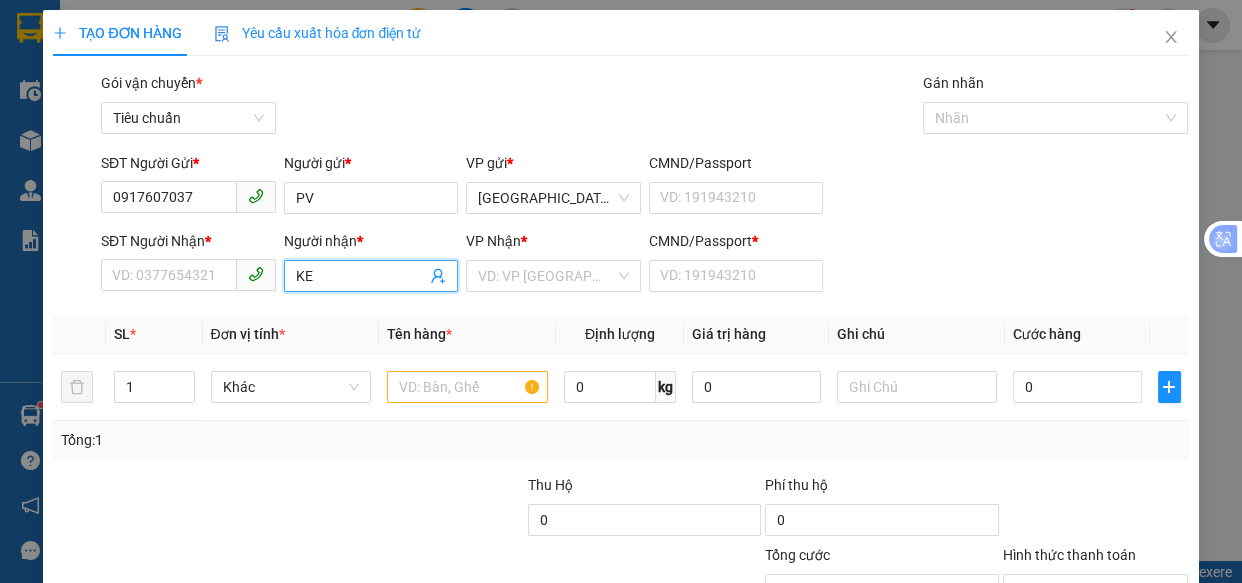 type on "K" 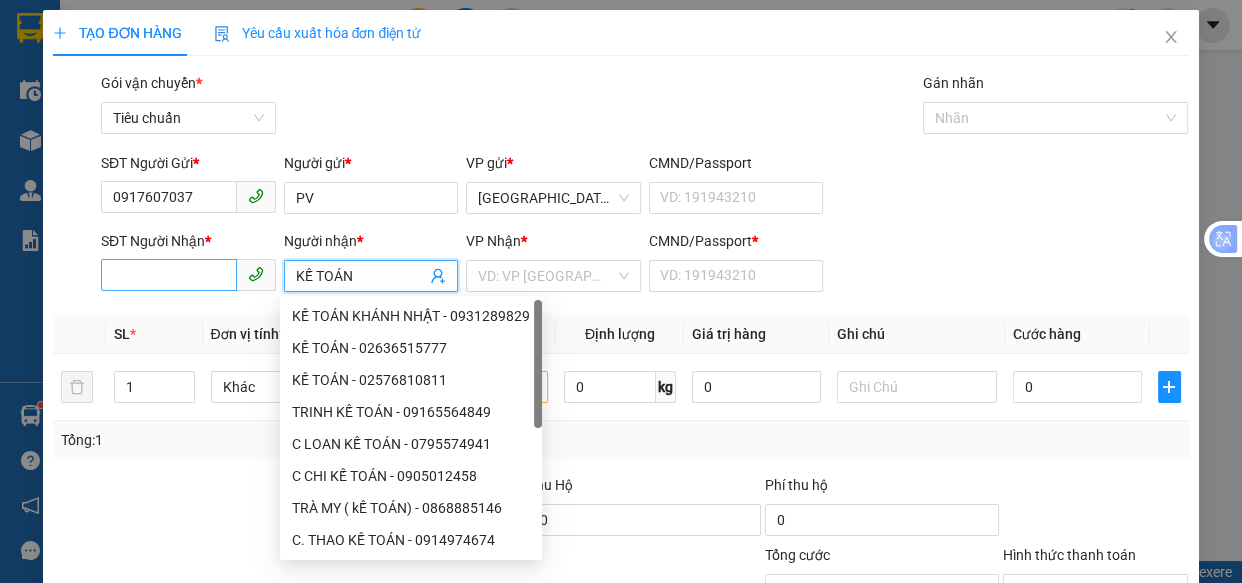 type on "KẾ TOÁN" 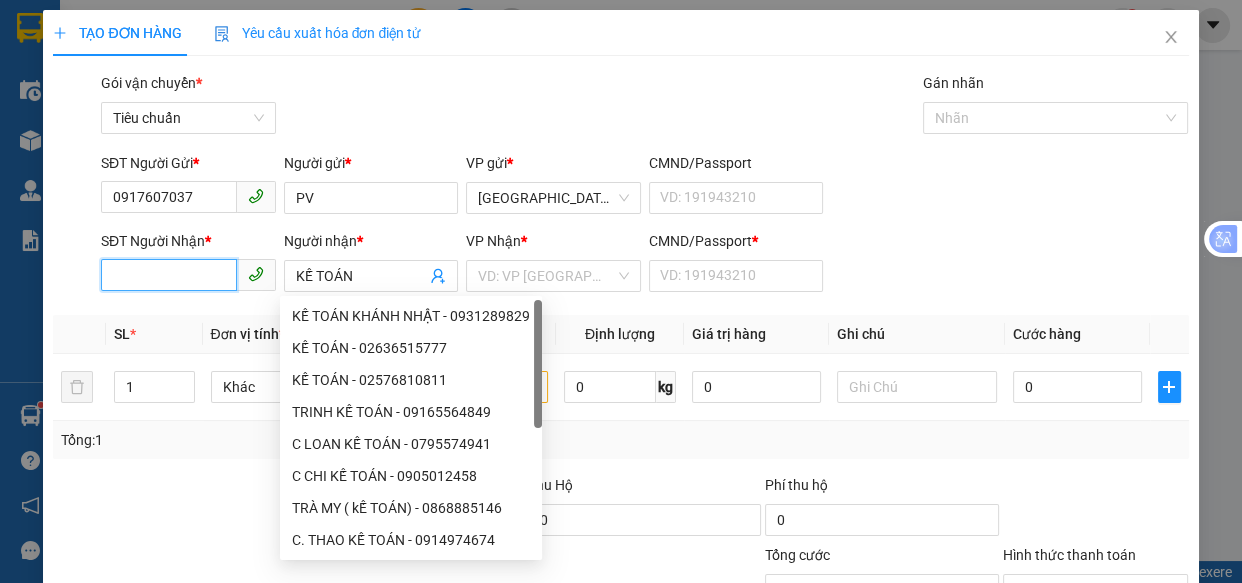 click on "SĐT Người Nhận  *" at bounding box center [169, 275] 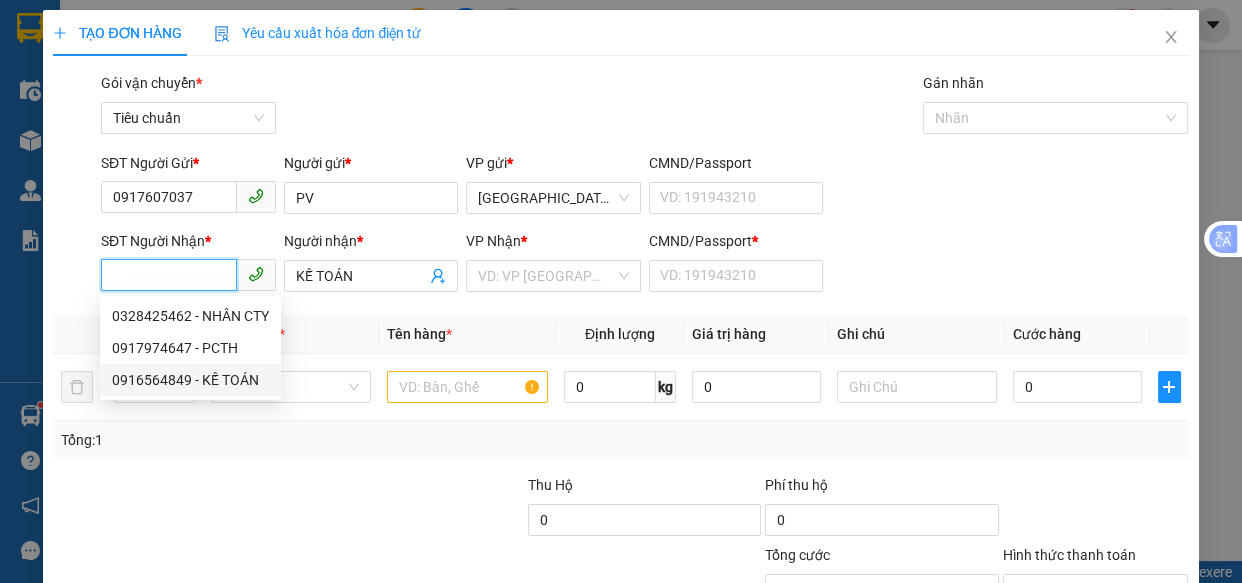 click on "0916564849 - KẾ TOÁN" at bounding box center [190, 380] 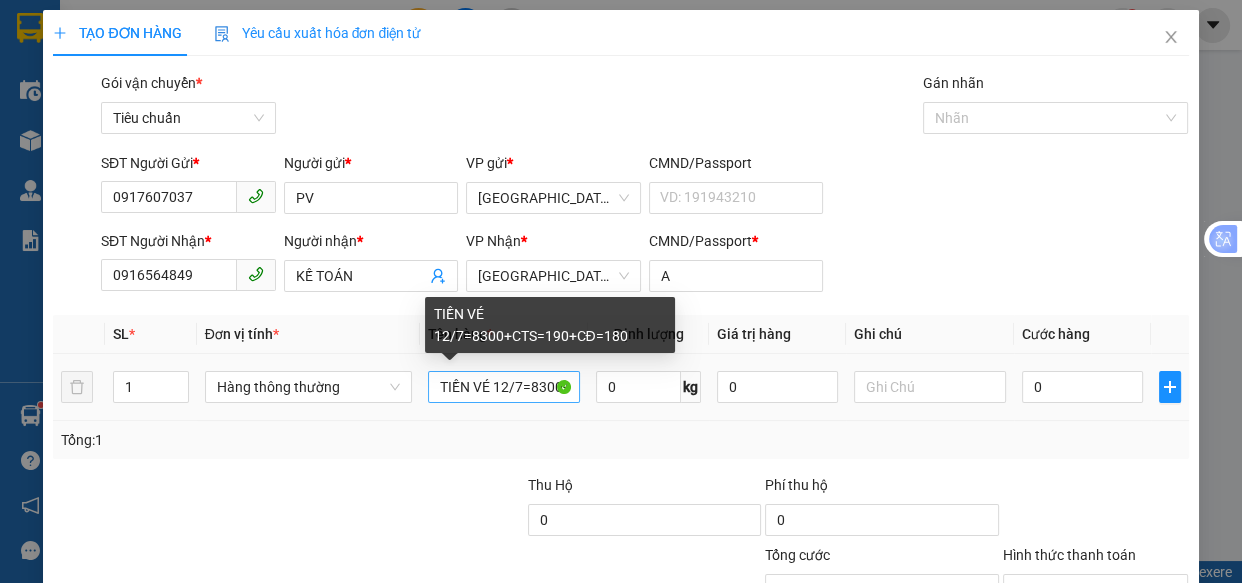 drag, startPoint x: 577, startPoint y: 383, endPoint x: 540, endPoint y: 385, distance: 37.054016 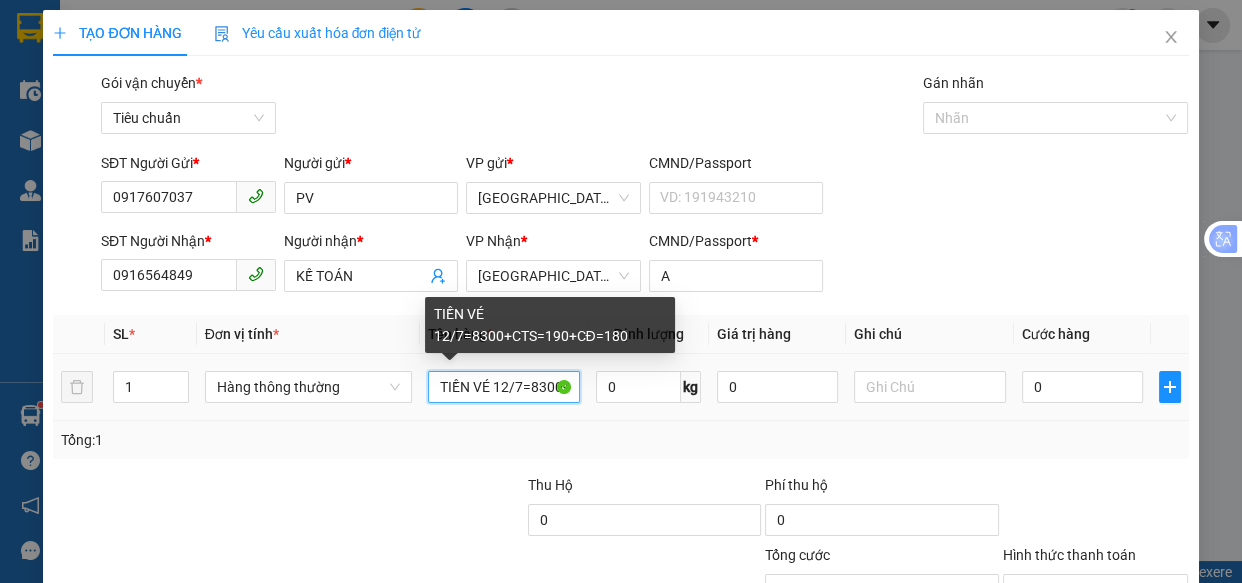 drag, startPoint x: 560, startPoint y: 387, endPoint x: 487, endPoint y: 391, distance: 73.109505 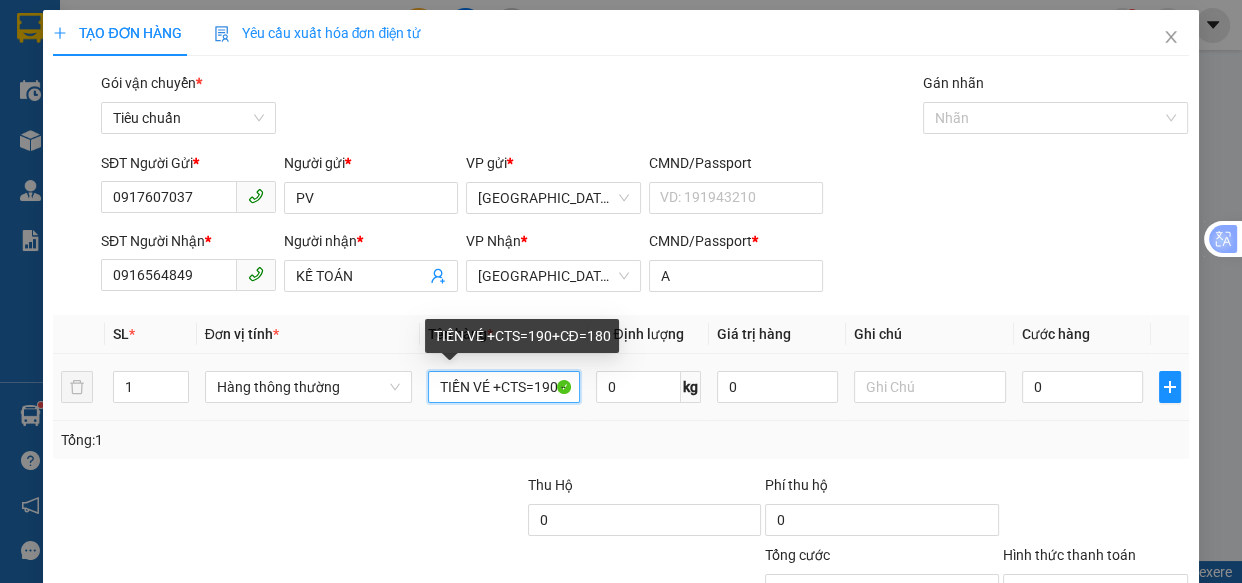 drag, startPoint x: 561, startPoint y: 387, endPoint x: 474, endPoint y: 400, distance: 87.965904 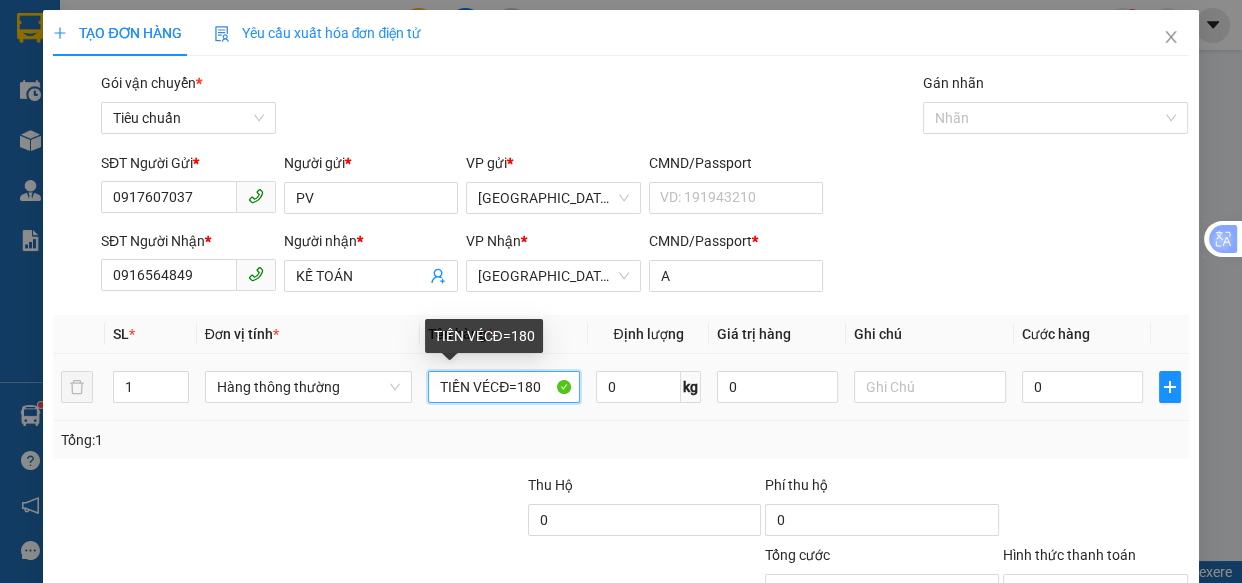 click on "TIỀN VÉCĐ=180" at bounding box center (503, 387) 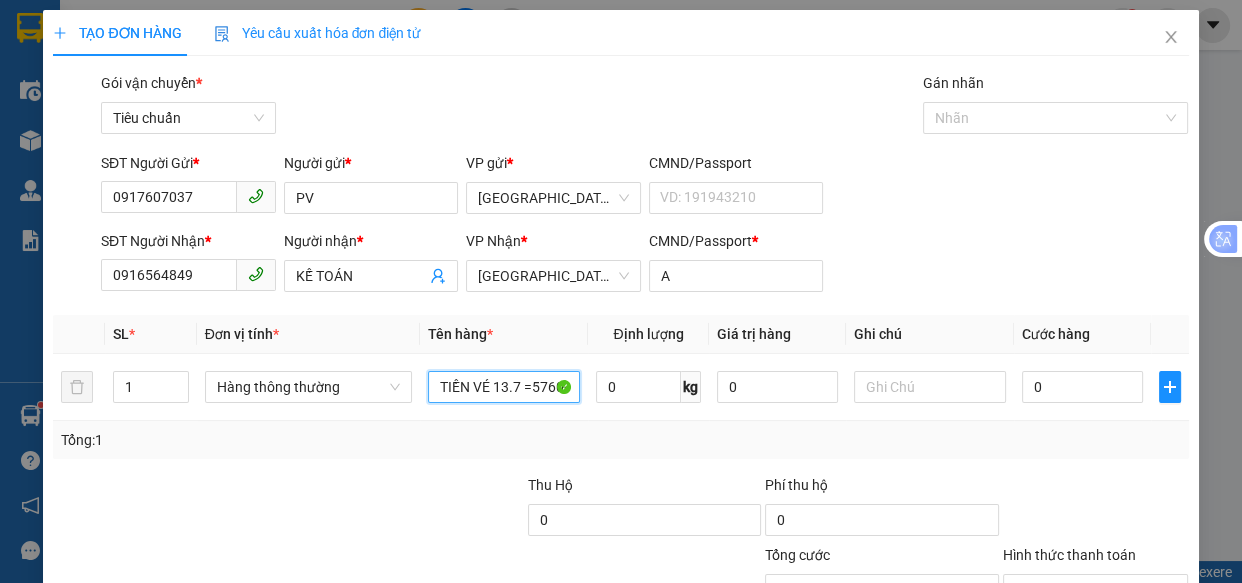 type on "TIỀN VÉ 13.7 =5760+CTS=400+CDG=200" 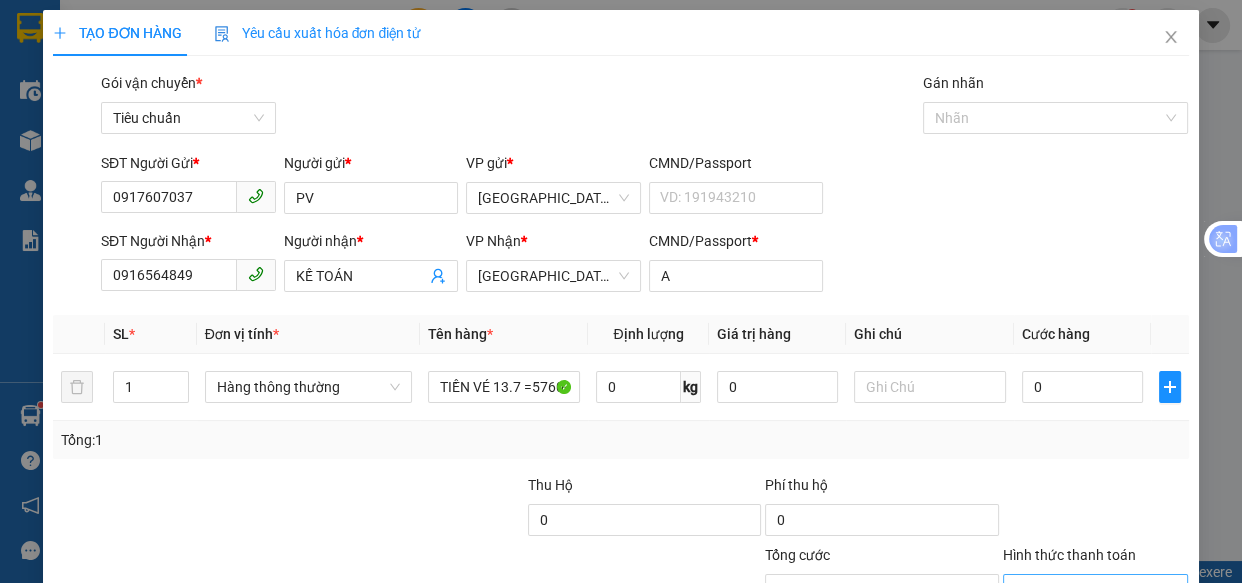 click on "Hình thức thanh toán" at bounding box center [1089, 590] 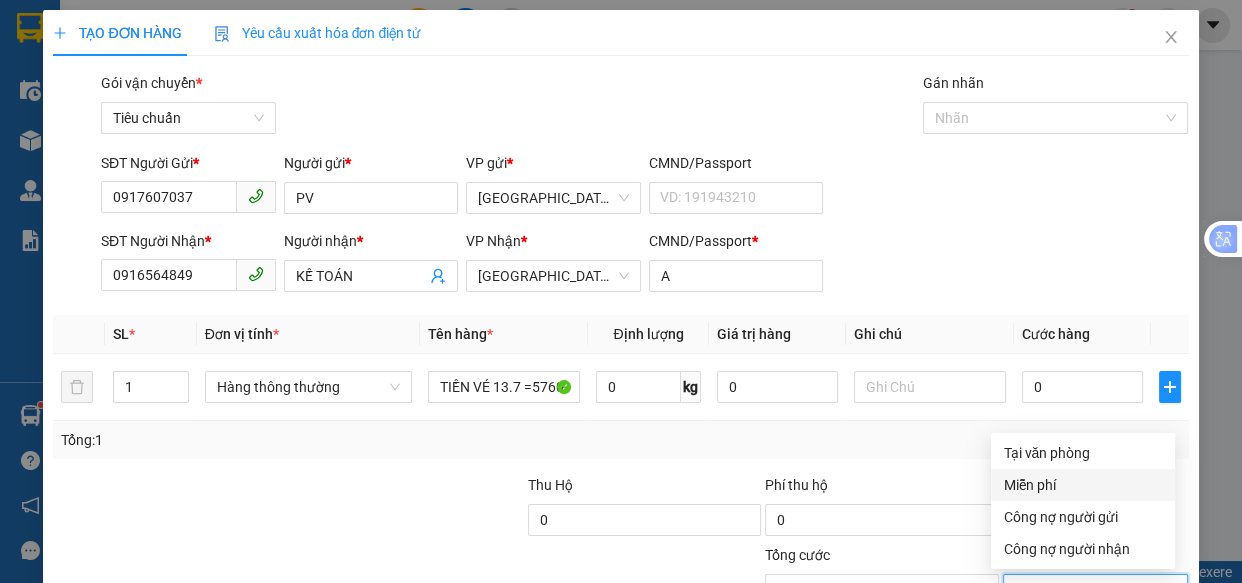 click on "Miễn phí" at bounding box center [1083, 485] 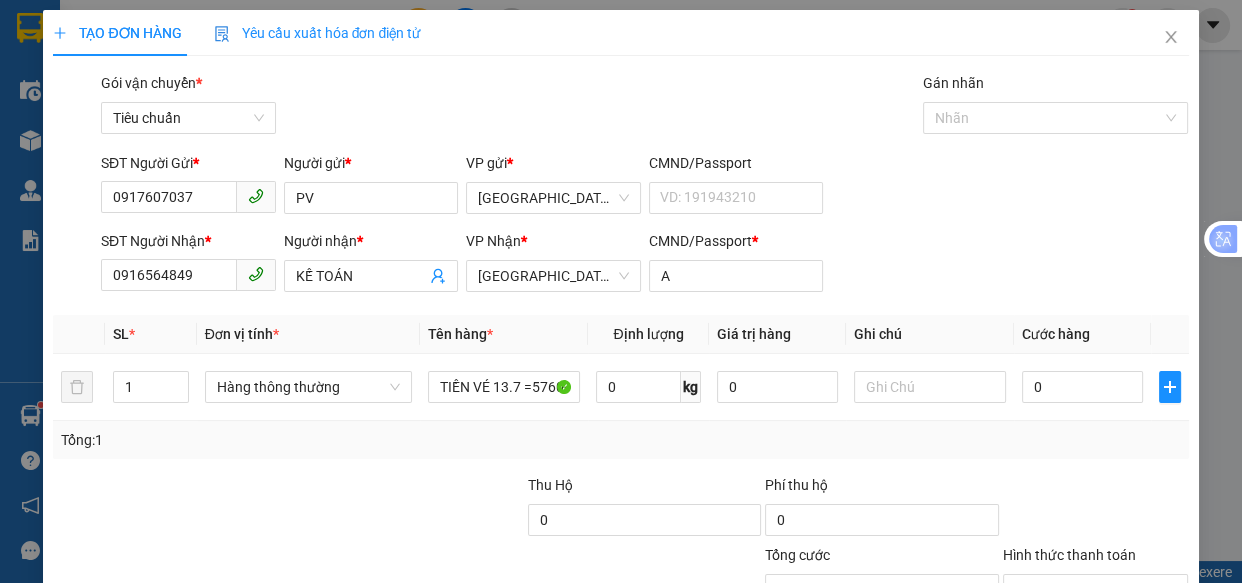 click on "[PERSON_NAME] và In" at bounding box center (1119, 685) 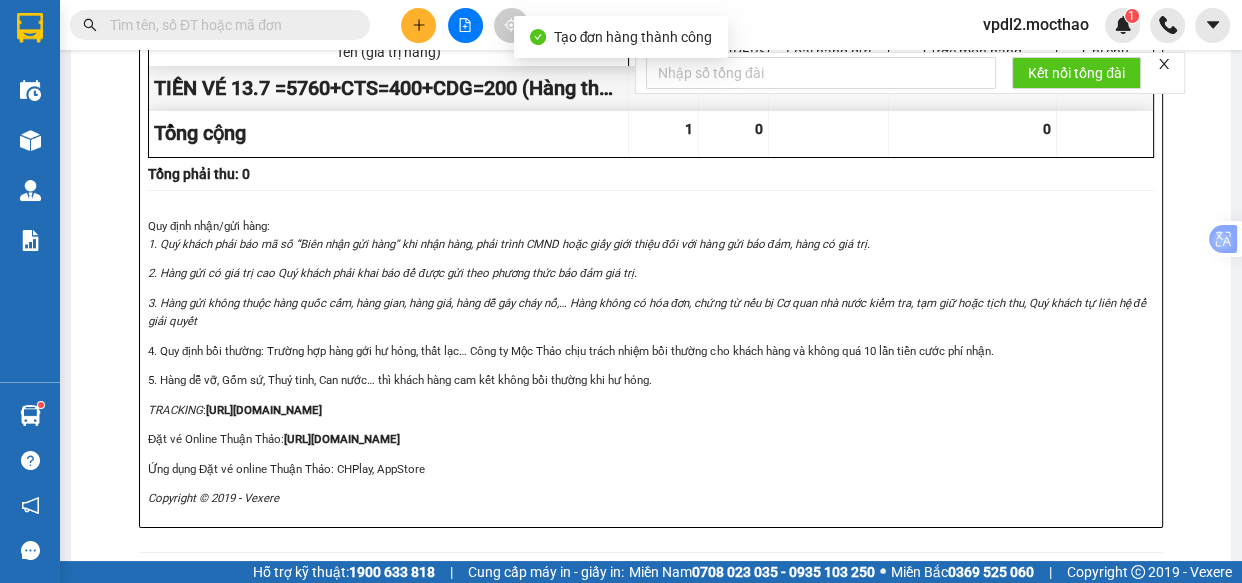 click on "In tem 100mm" at bounding box center (630, -384) 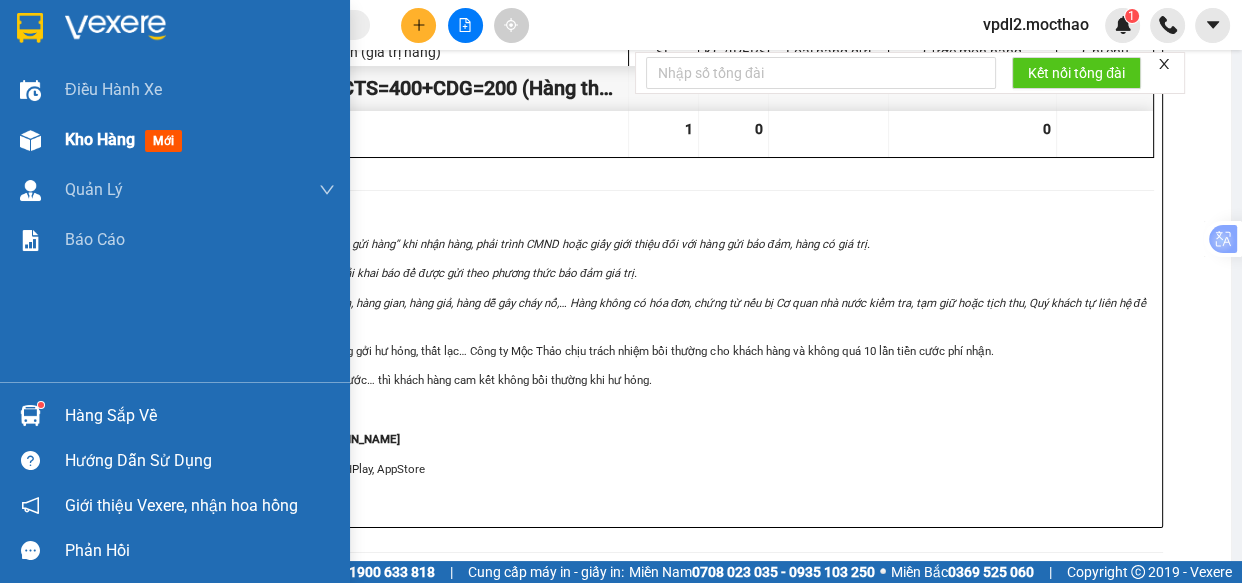 click on "Kho hàng mới" at bounding box center (200, 140) 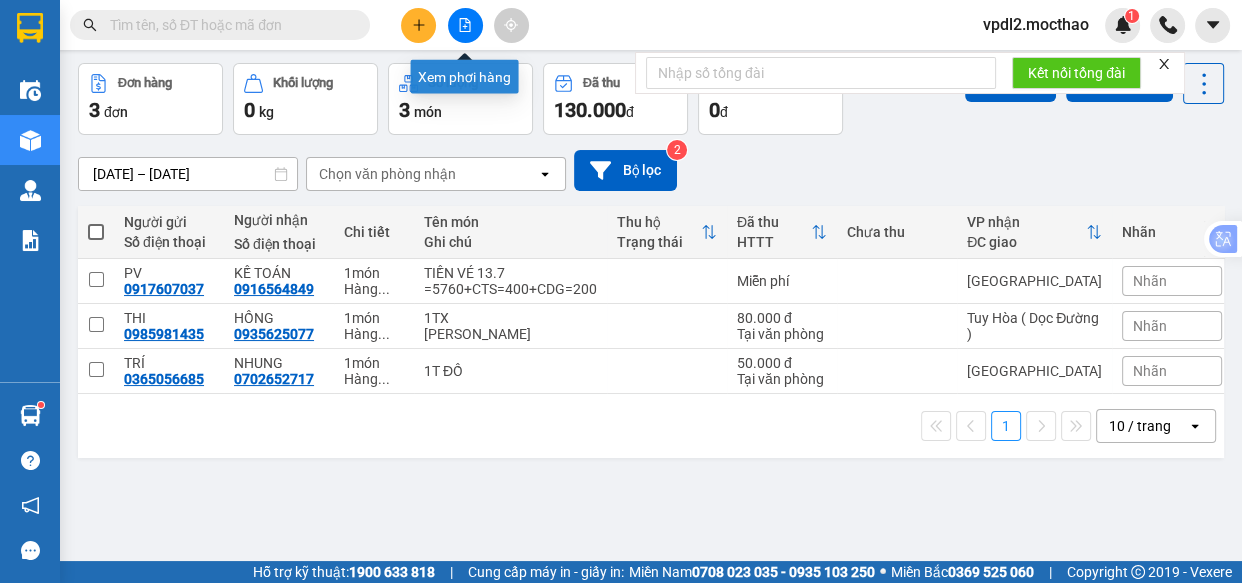 click at bounding box center (418, 25) 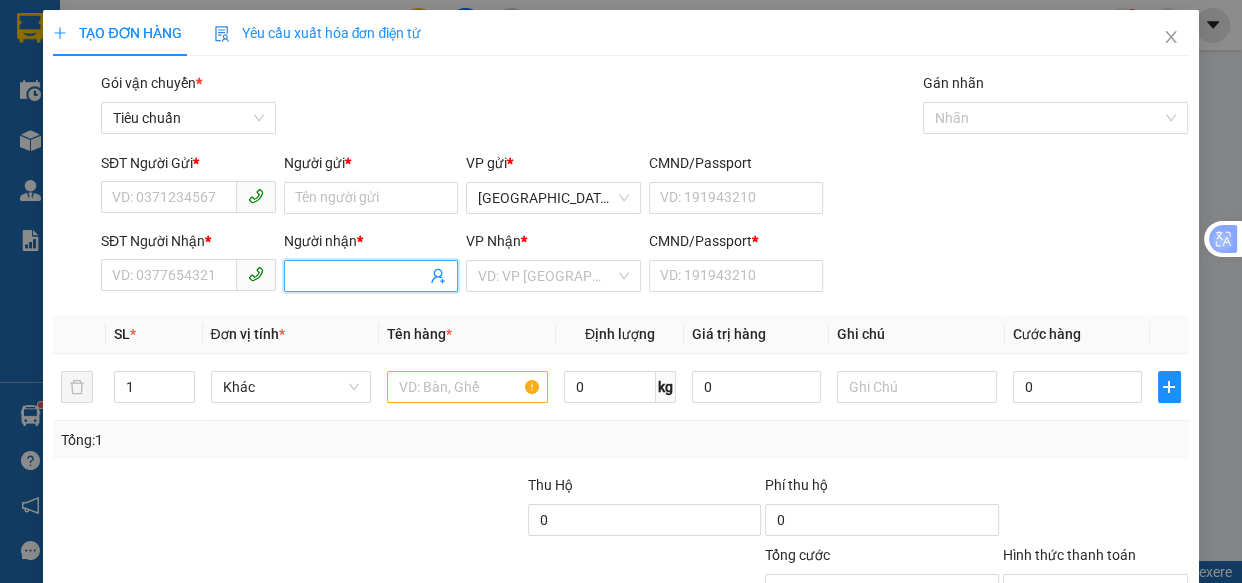 click on "Người nhận  *" at bounding box center (361, 276) 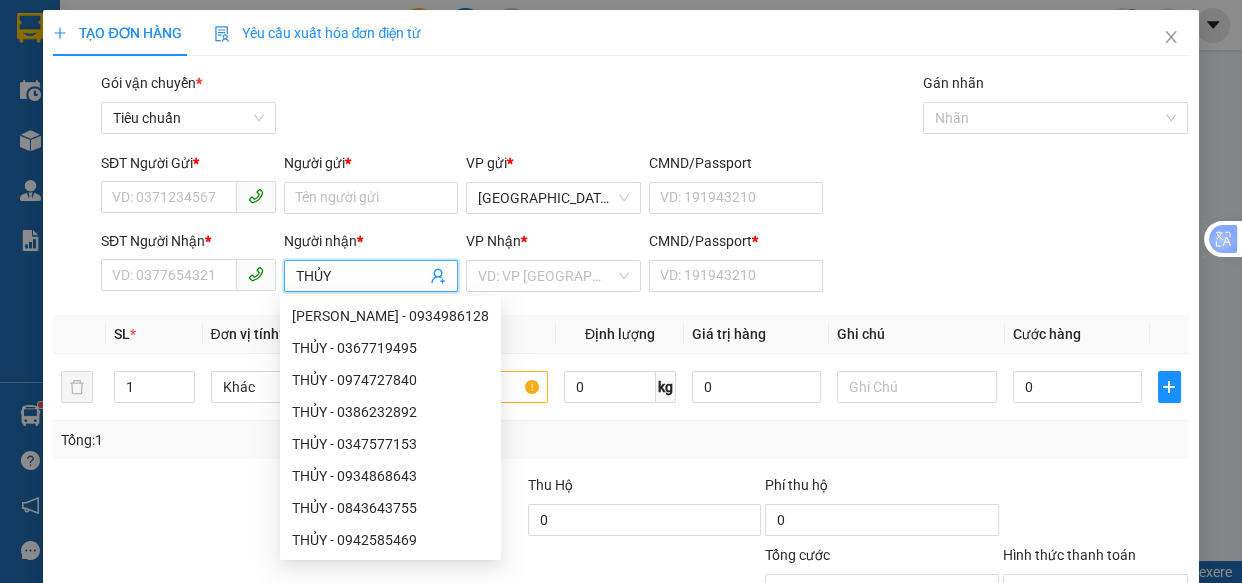 type on "THỦY" 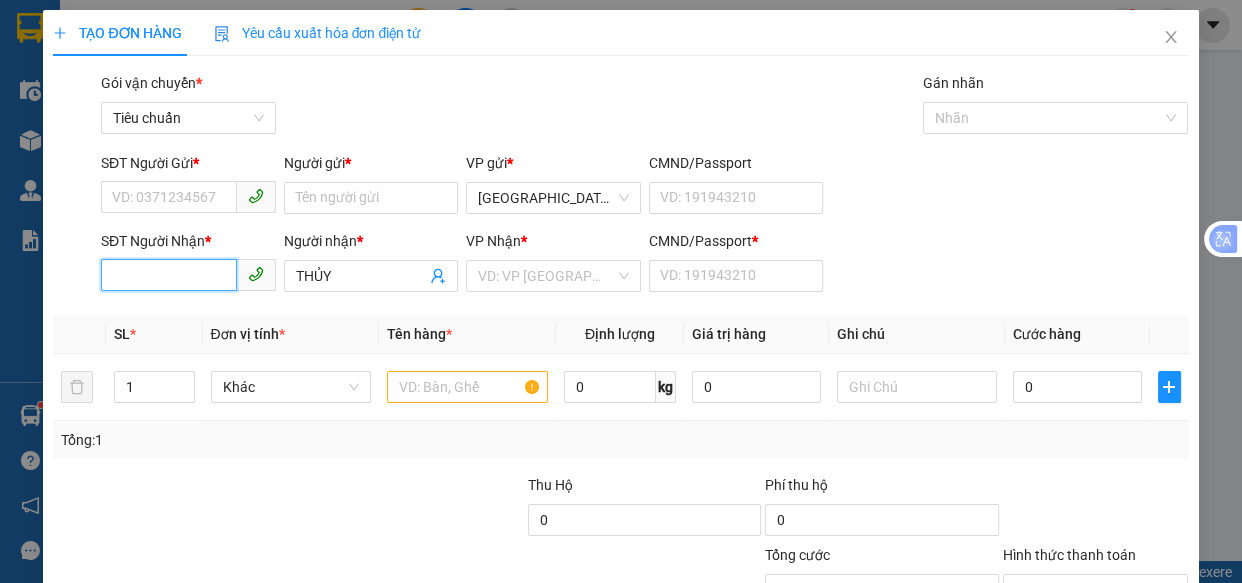 click on "SĐT Người Nhận  *" at bounding box center [169, 275] 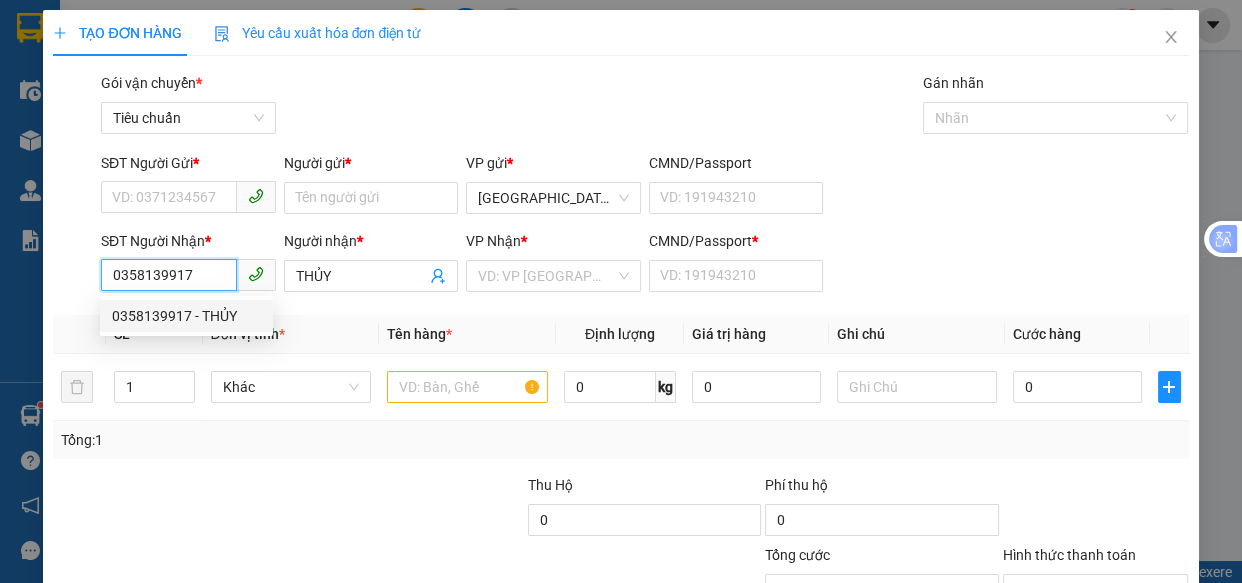 type on "0358139917" 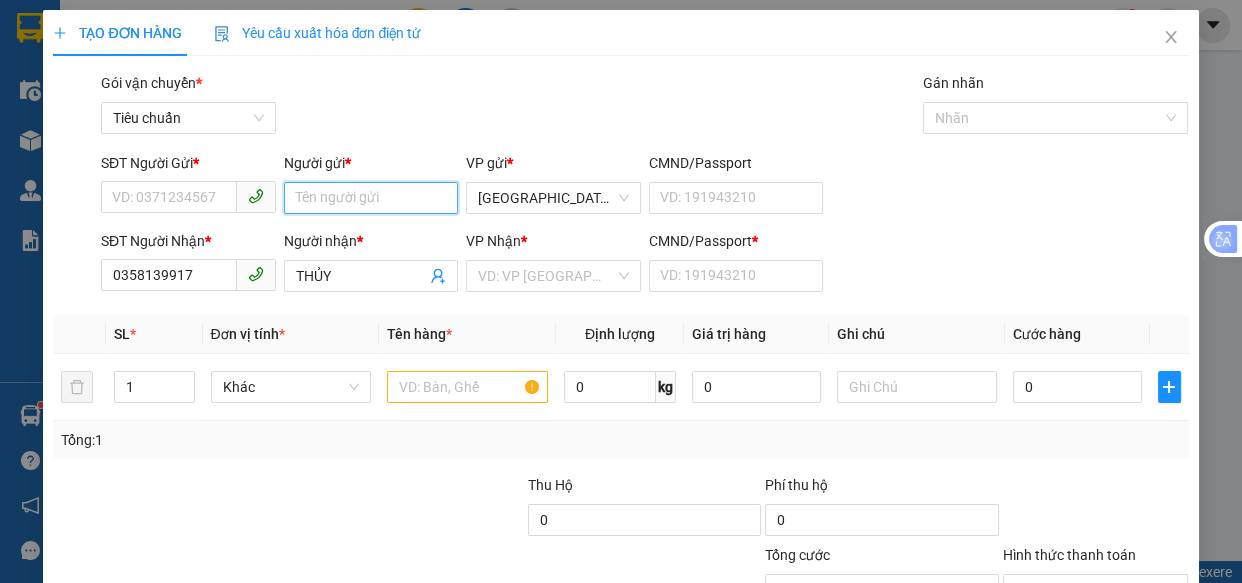 click on "Người gửi  *" at bounding box center [371, 198] 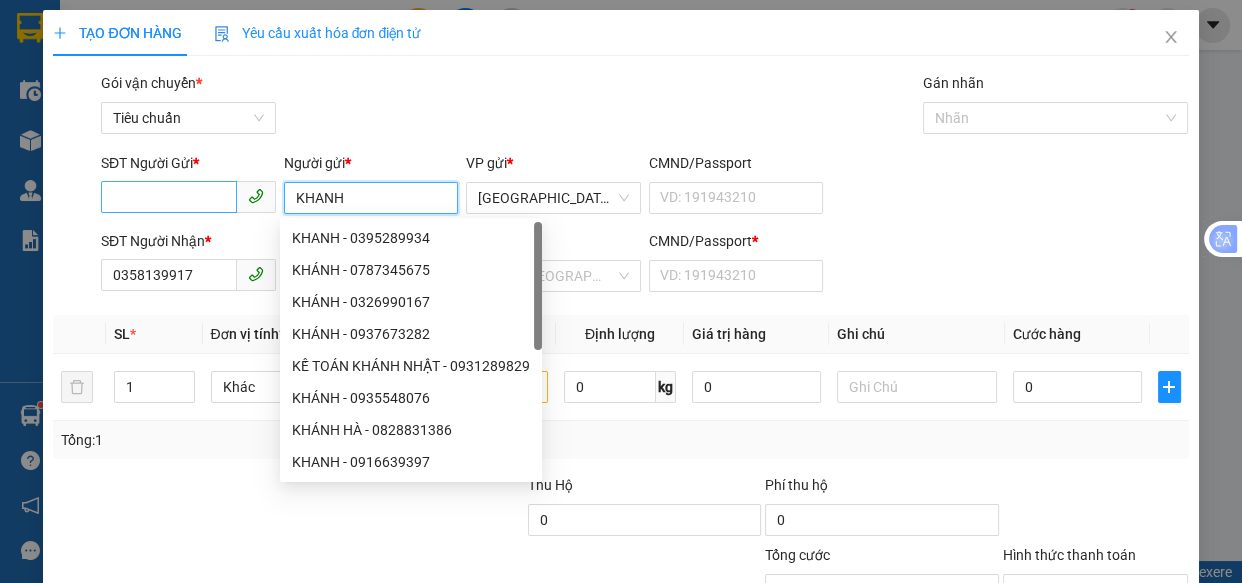 type on "KHANH" 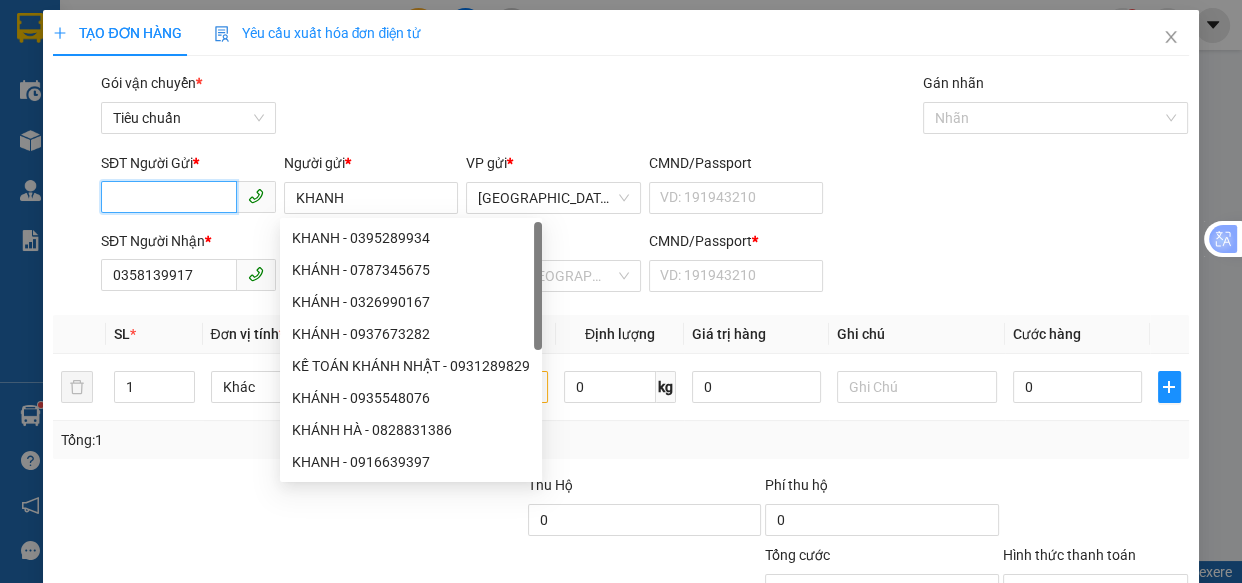 drag, startPoint x: 131, startPoint y: 198, endPoint x: 93, endPoint y: 122, distance: 84.97058 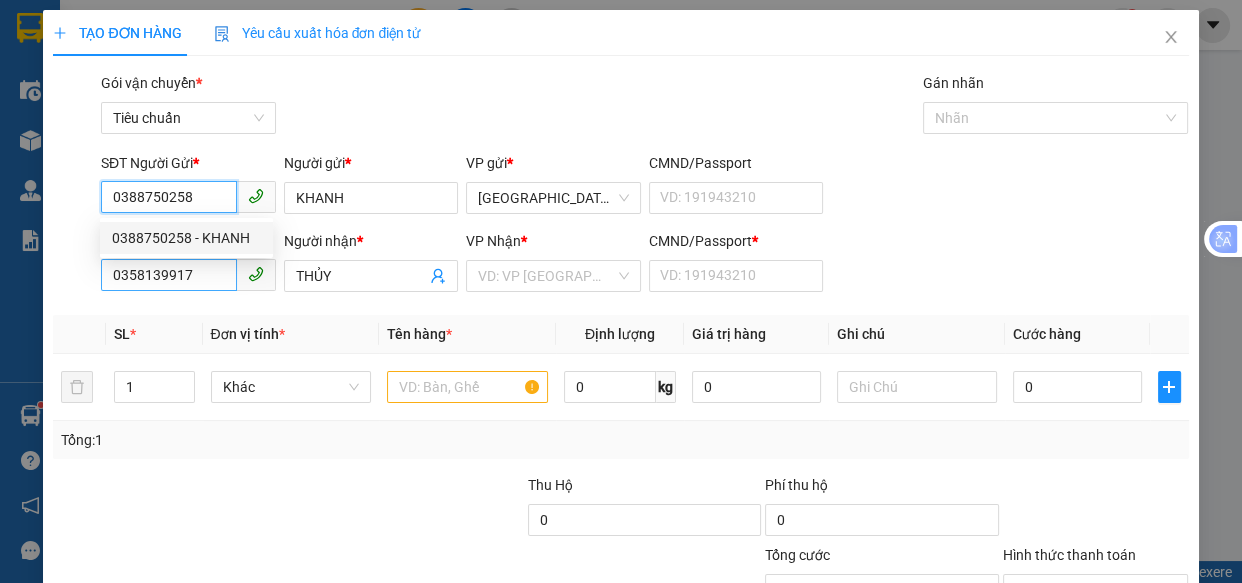 type on "0388750258" 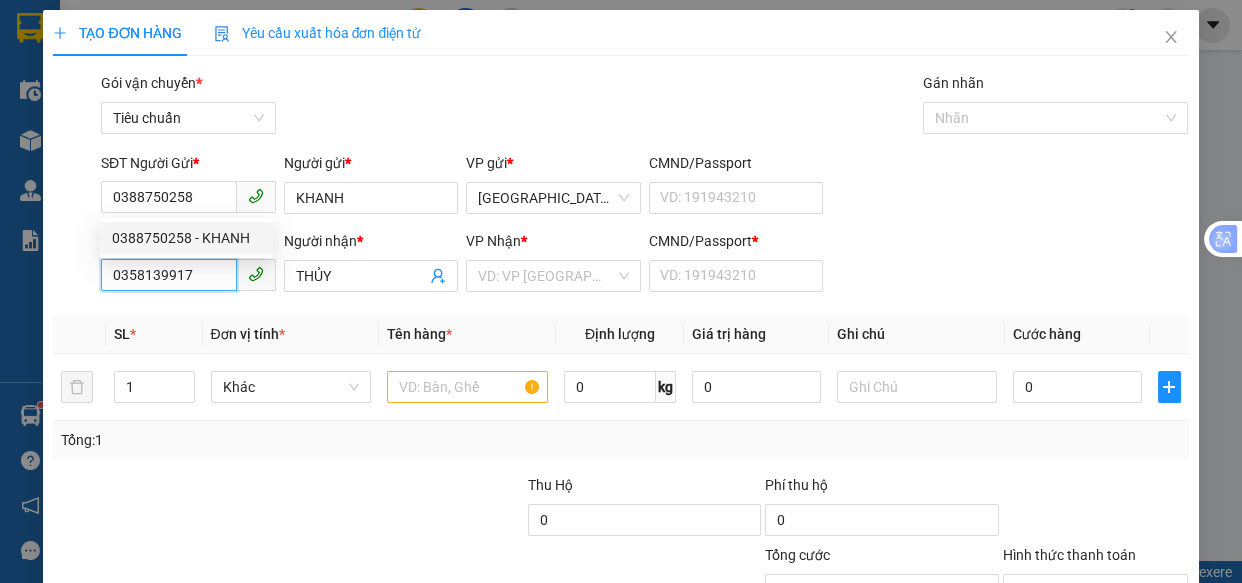 click on "0358139917" at bounding box center [169, 275] 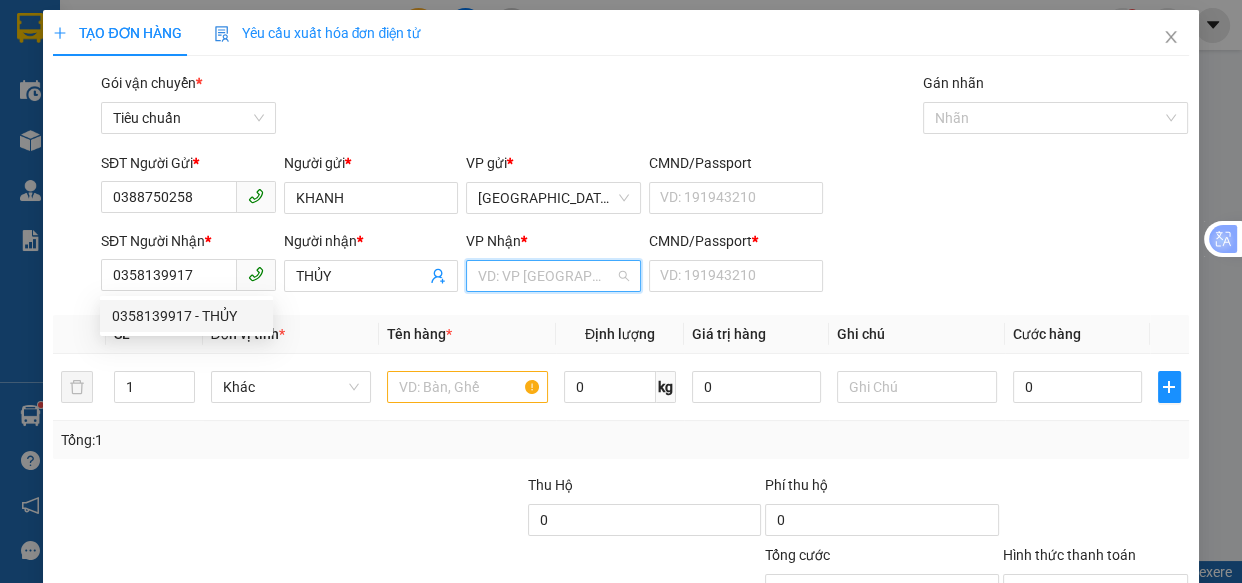 click at bounding box center [546, 276] 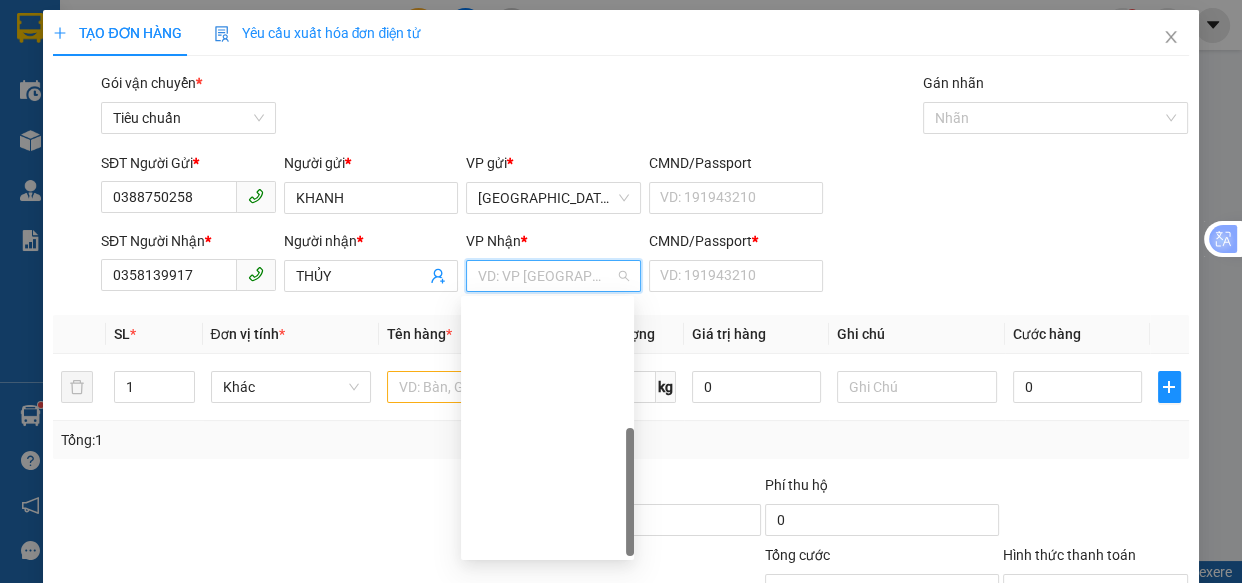 click on "Quy Nhơn" at bounding box center (547, 668) 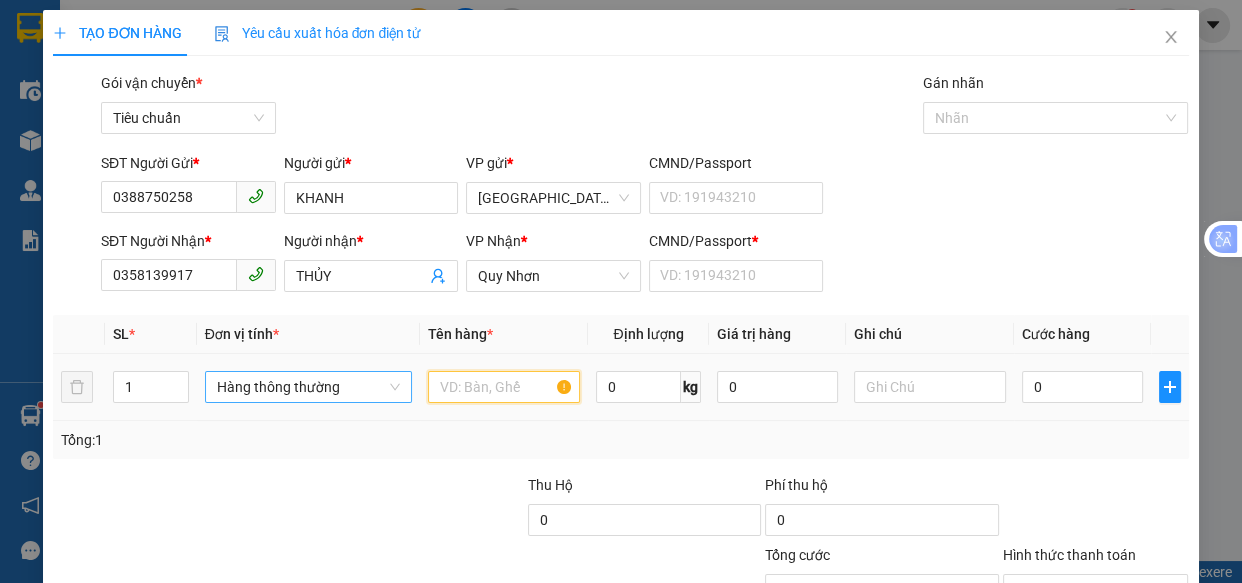 drag, startPoint x: 469, startPoint y: 388, endPoint x: 398, endPoint y: 373, distance: 72.56721 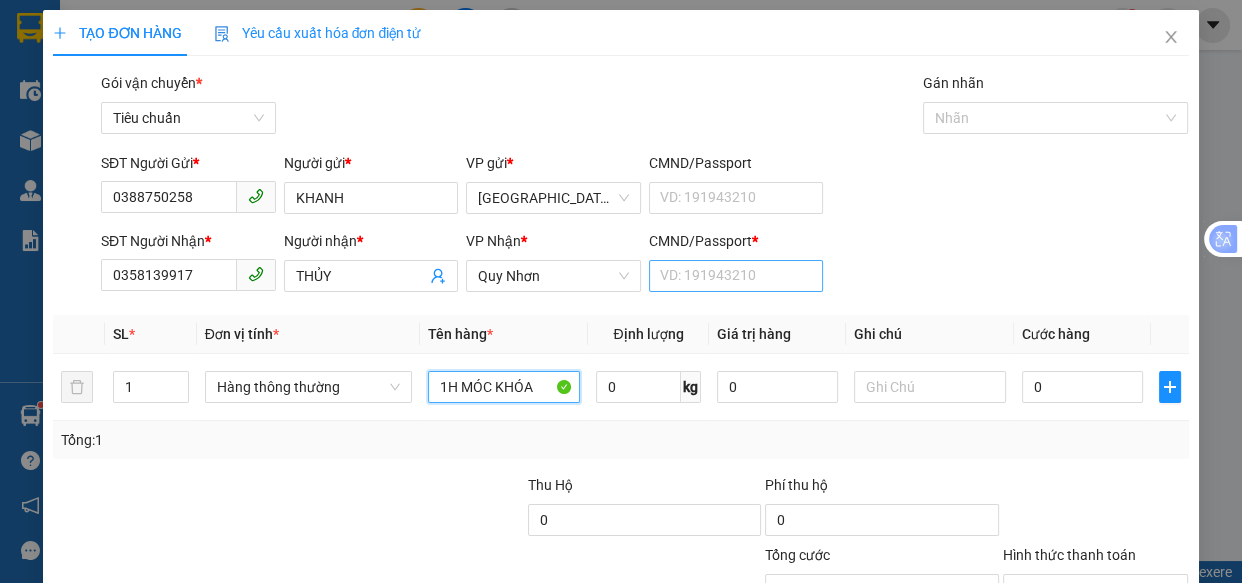 type on "1H MÓC KHÓA" 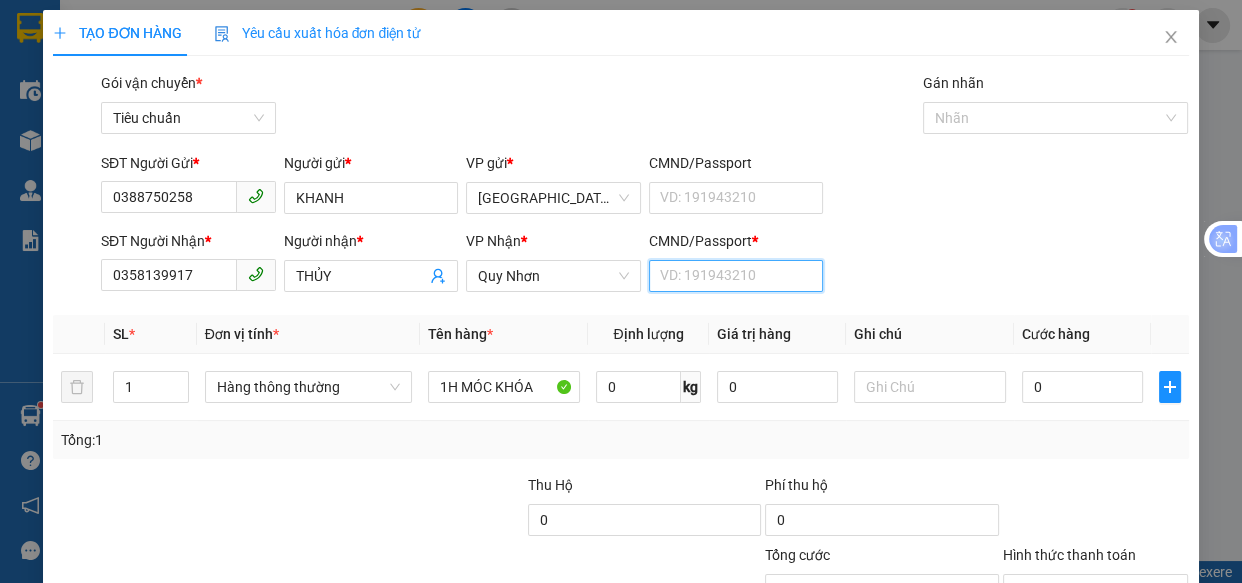 click on "CMND/Passport  *" at bounding box center [736, 276] 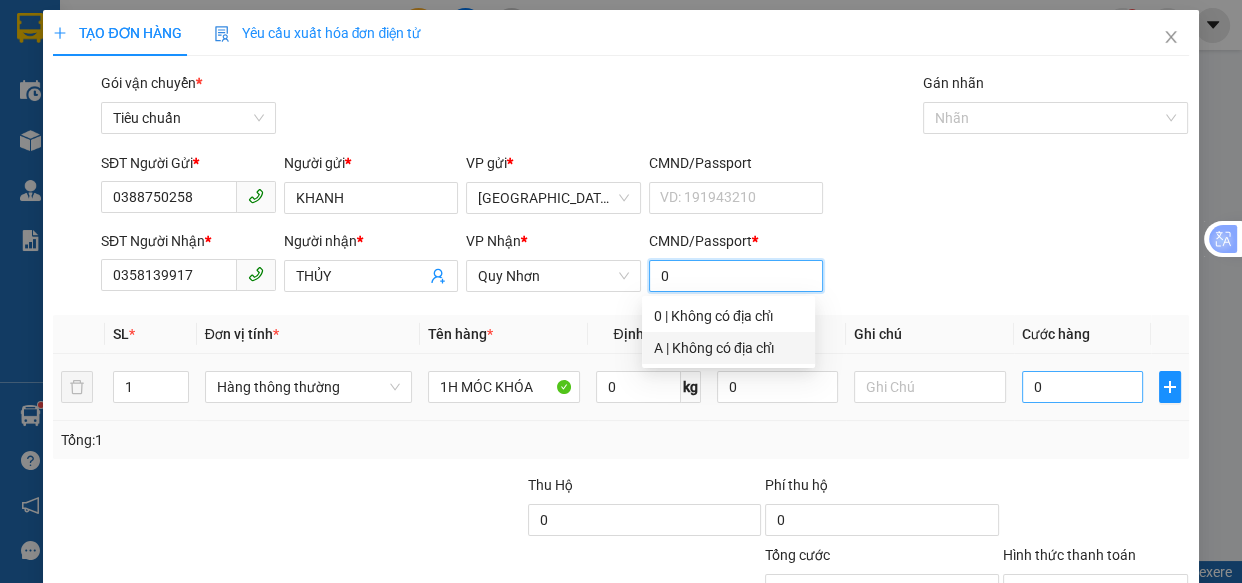 type on "0" 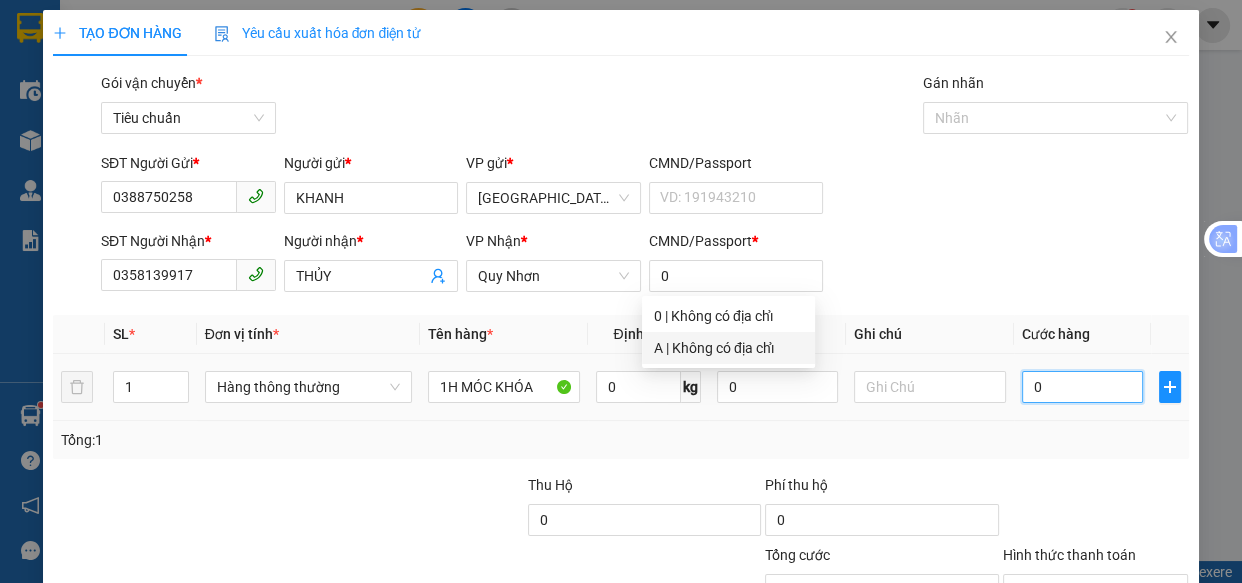 drag, startPoint x: 1030, startPoint y: 370, endPoint x: 984, endPoint y: 333, distance: 59.03389 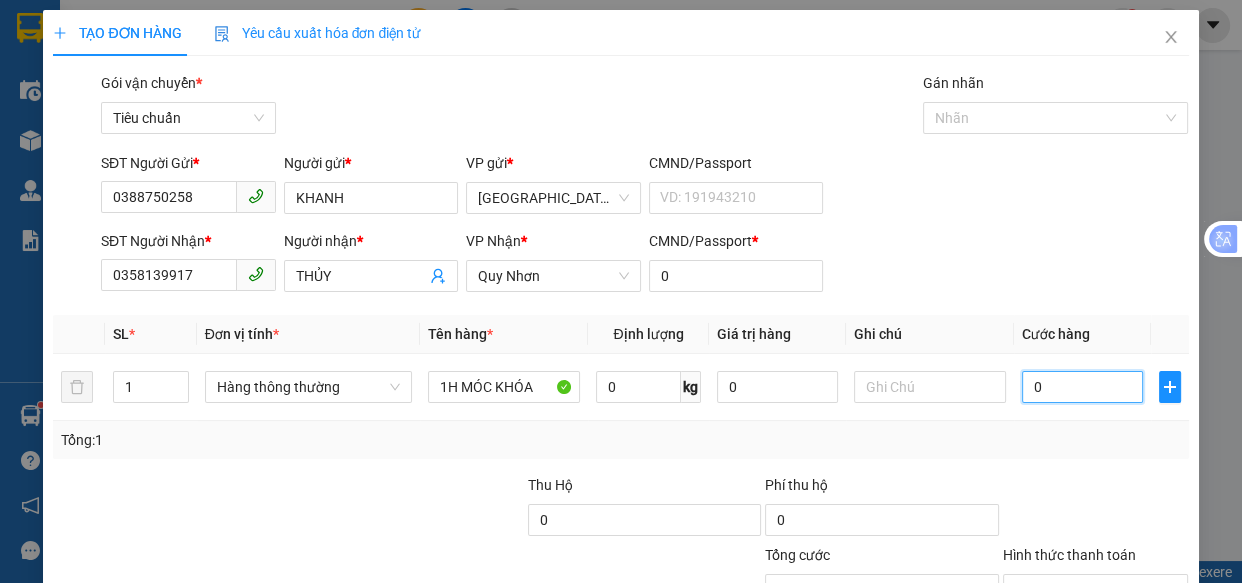 type on "4" 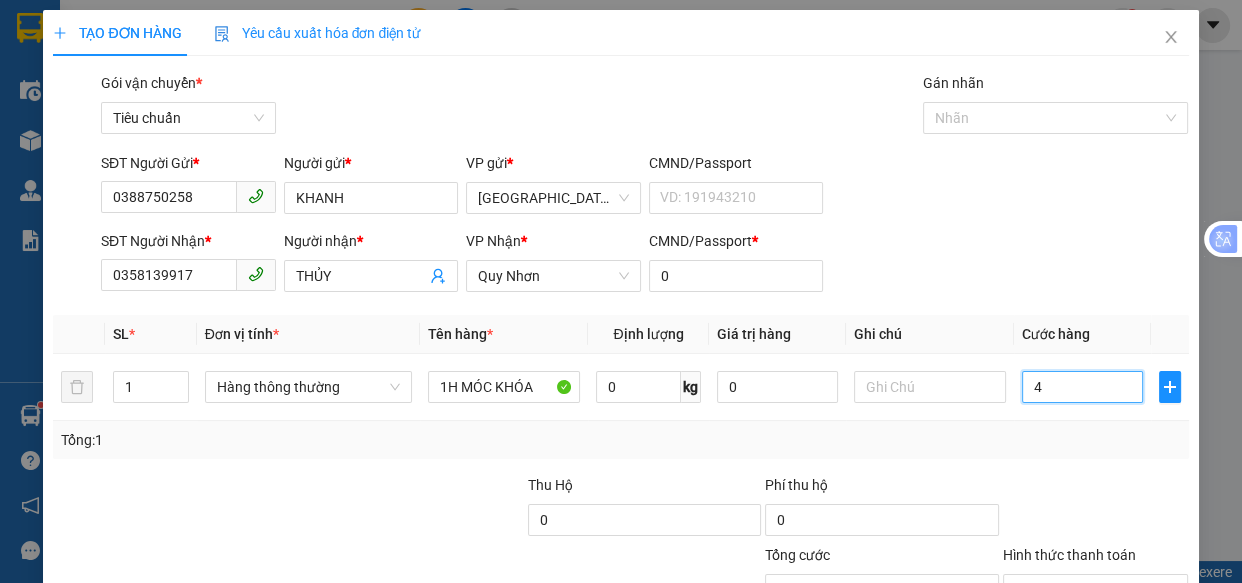 type on "4" 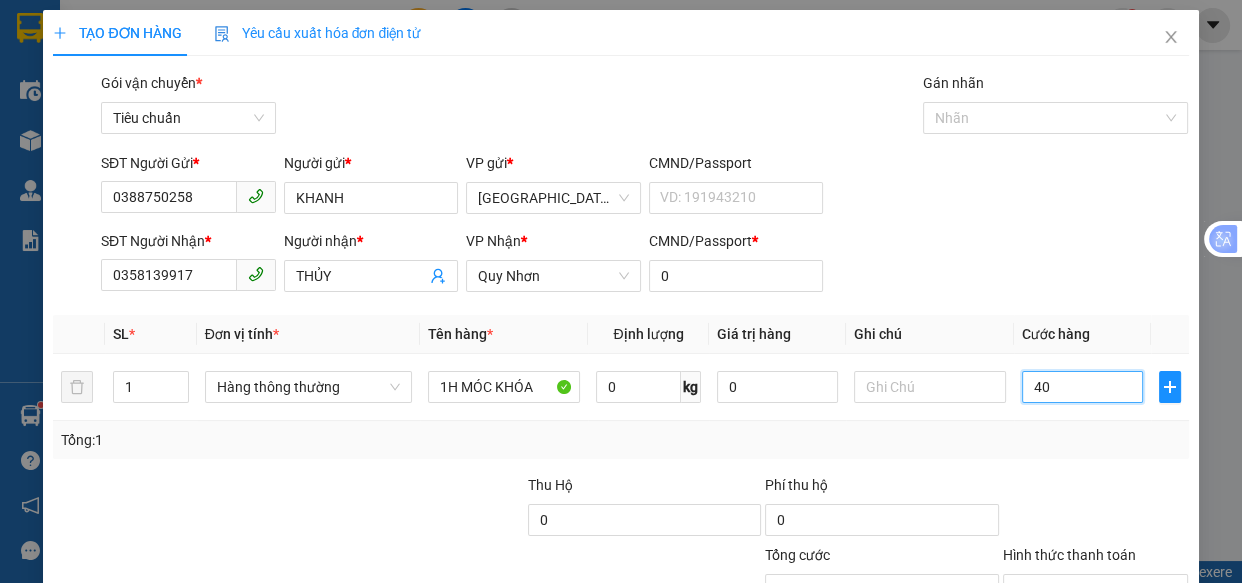 type on "40" 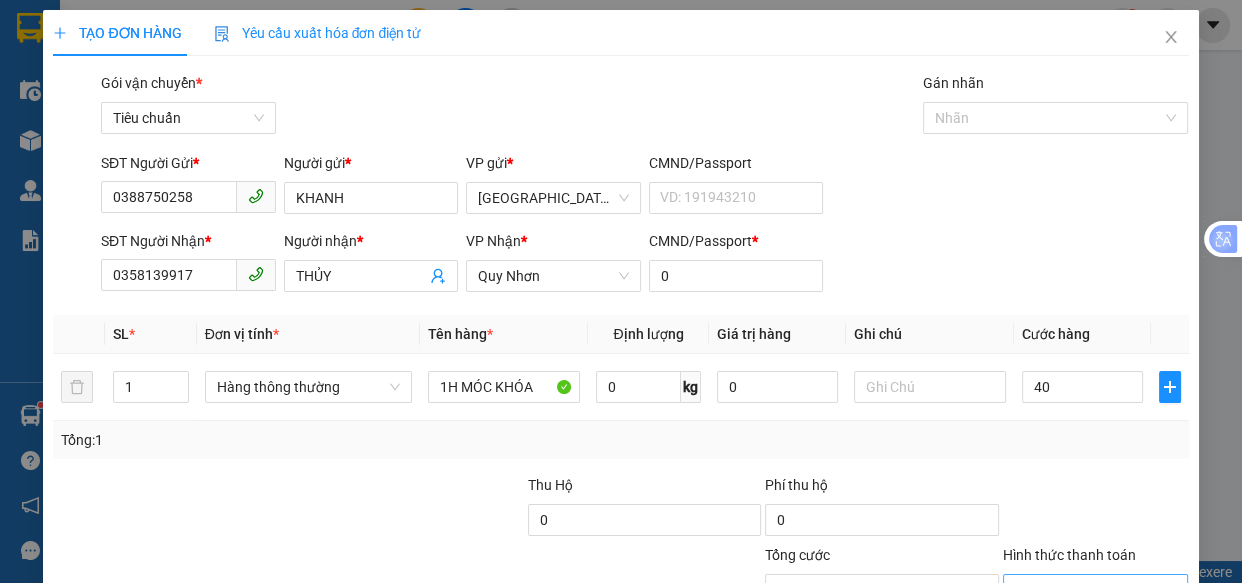 type on "40.000" 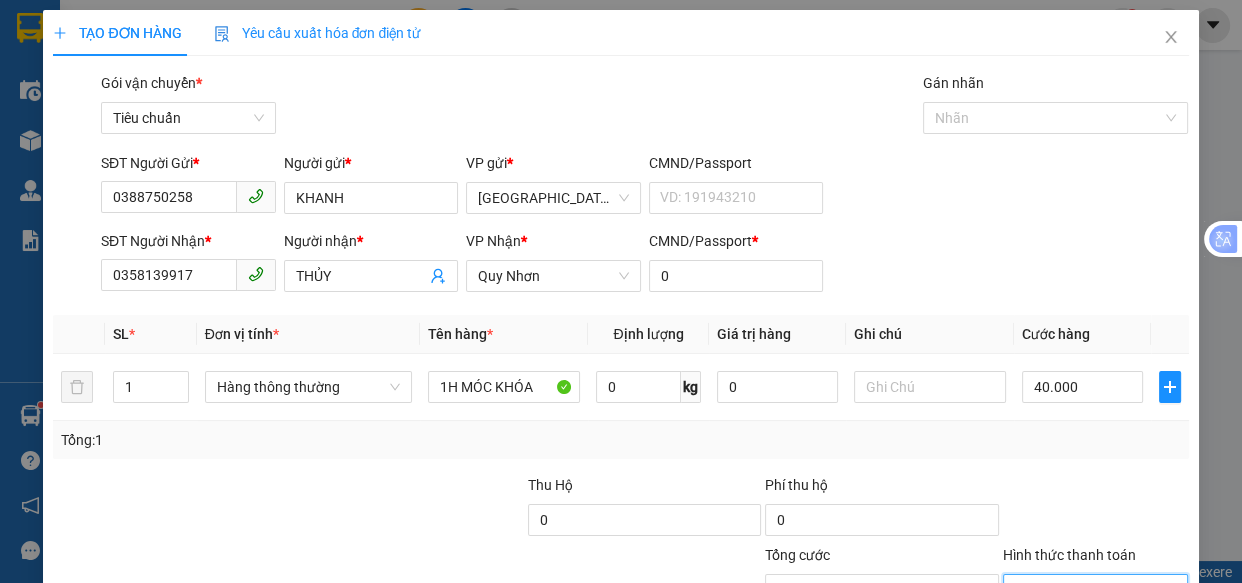 click on "Hình thức thanh toán" at bounding box center (1089, 590) 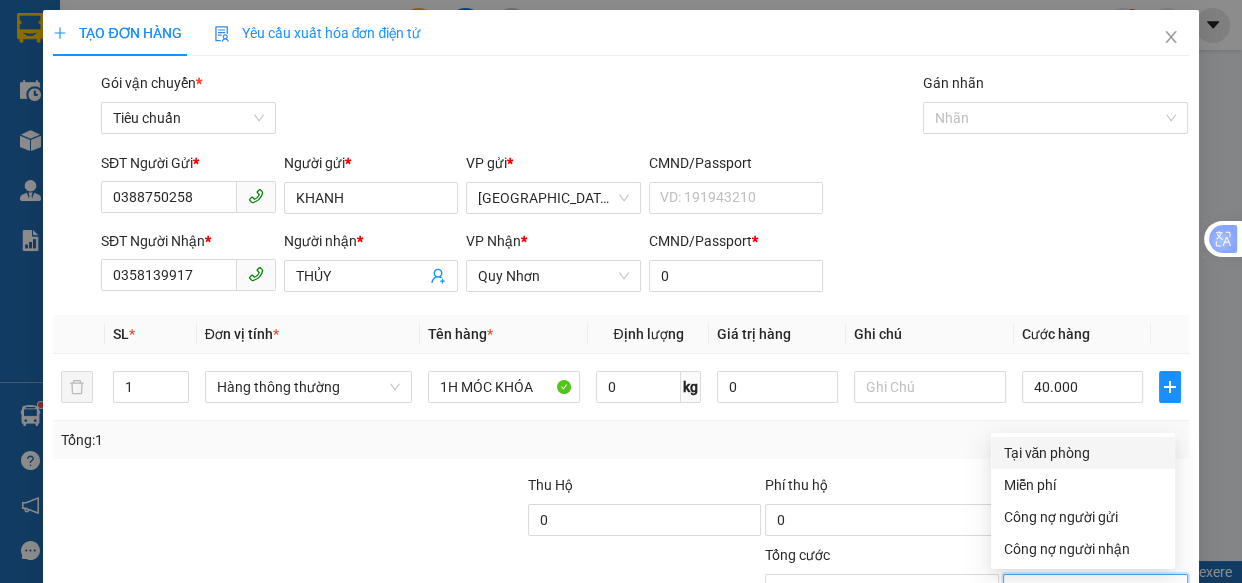 click on "Tại văn phòng" at bounding box center (1083, 453) 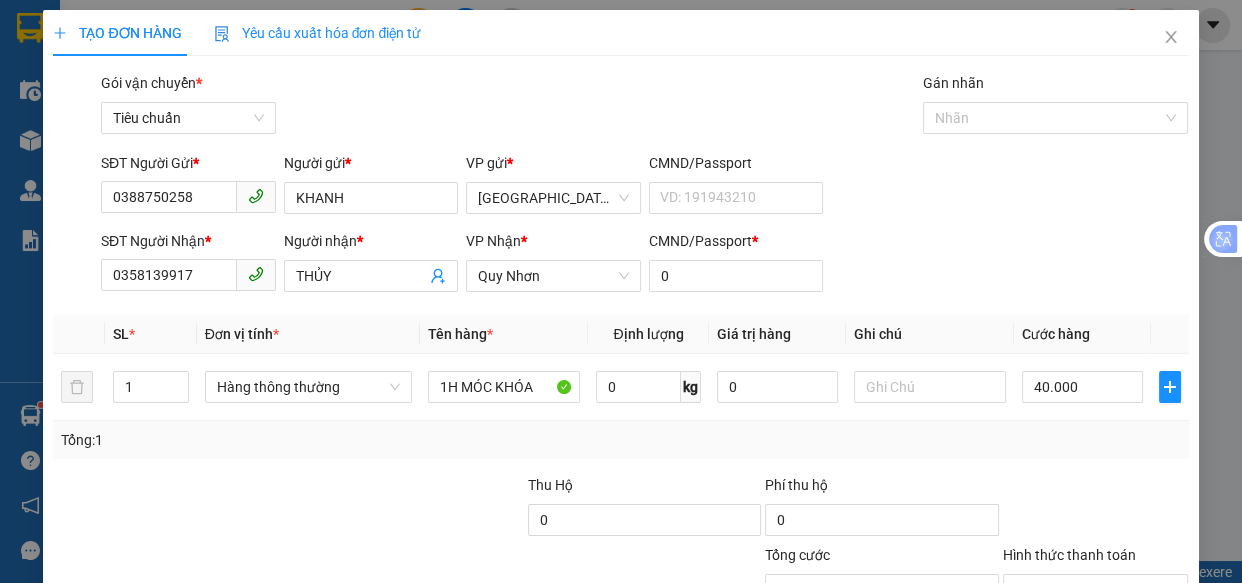 click on "[PERSON_NAME] và In" at bounding box center [1158, 685] 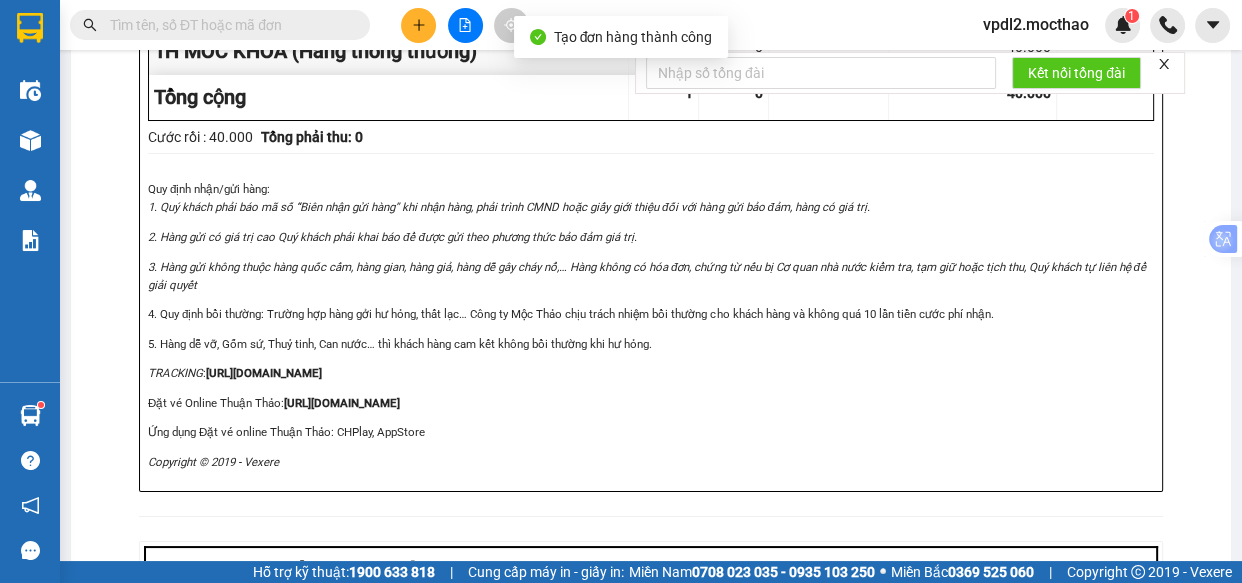 click on "In biên nhận 80mm" at bounding box center (821, -384) 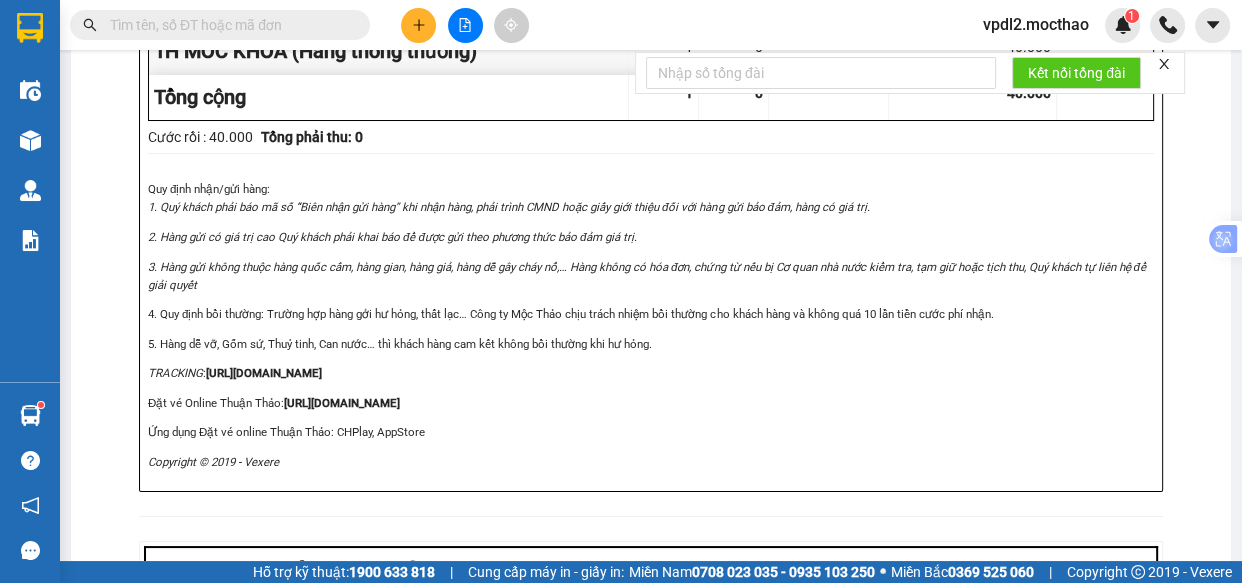 click on "In tem 100mm" at bounding box center [630, -384] 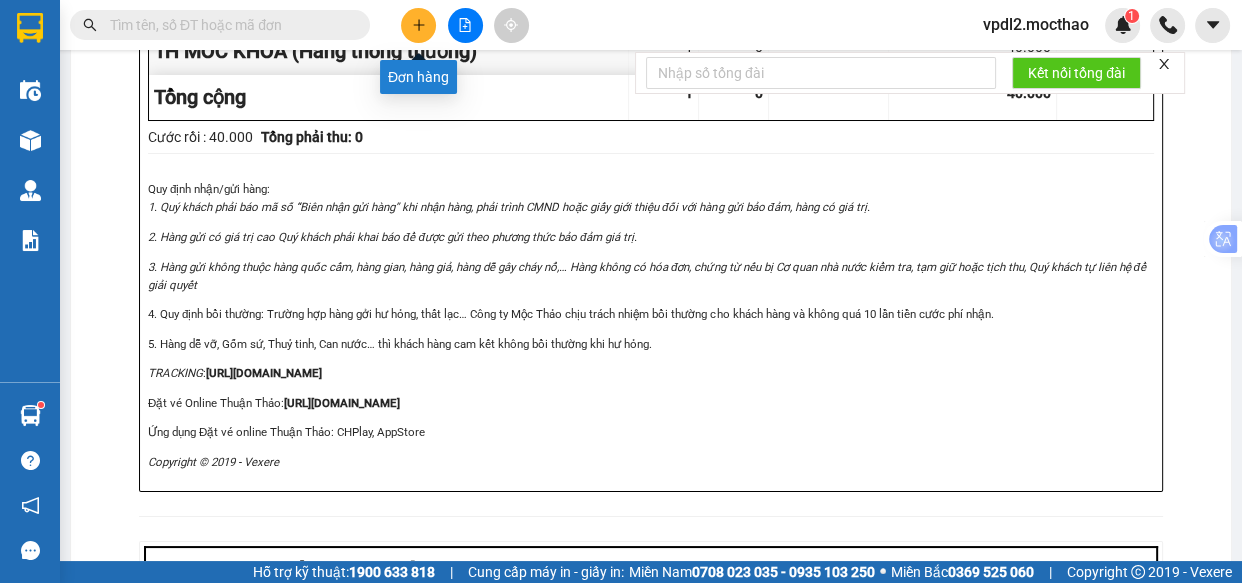 click 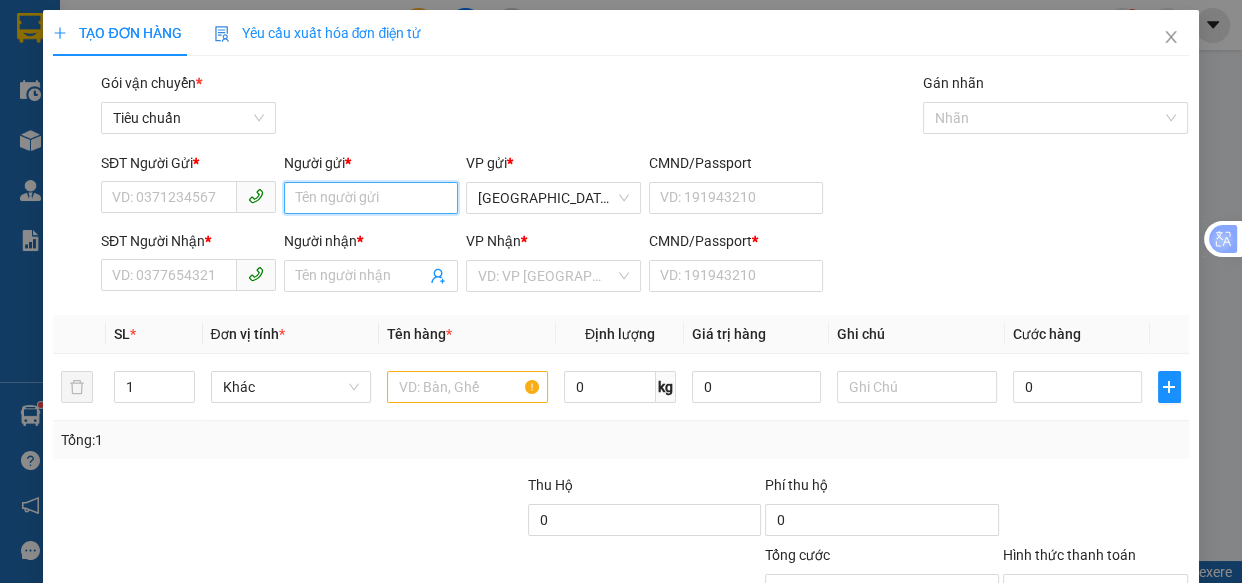 drag, startPoint x: 361, startPoint y: 200, endPoint x: 365, endPoint y: 180, distance: 20.396078 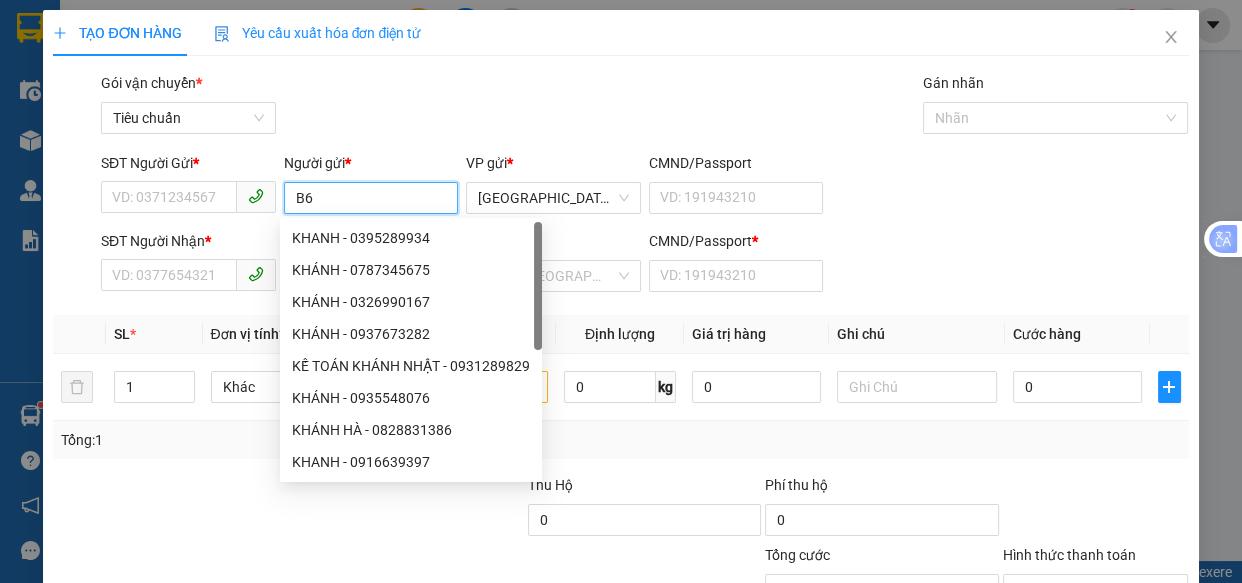 type on "B6" 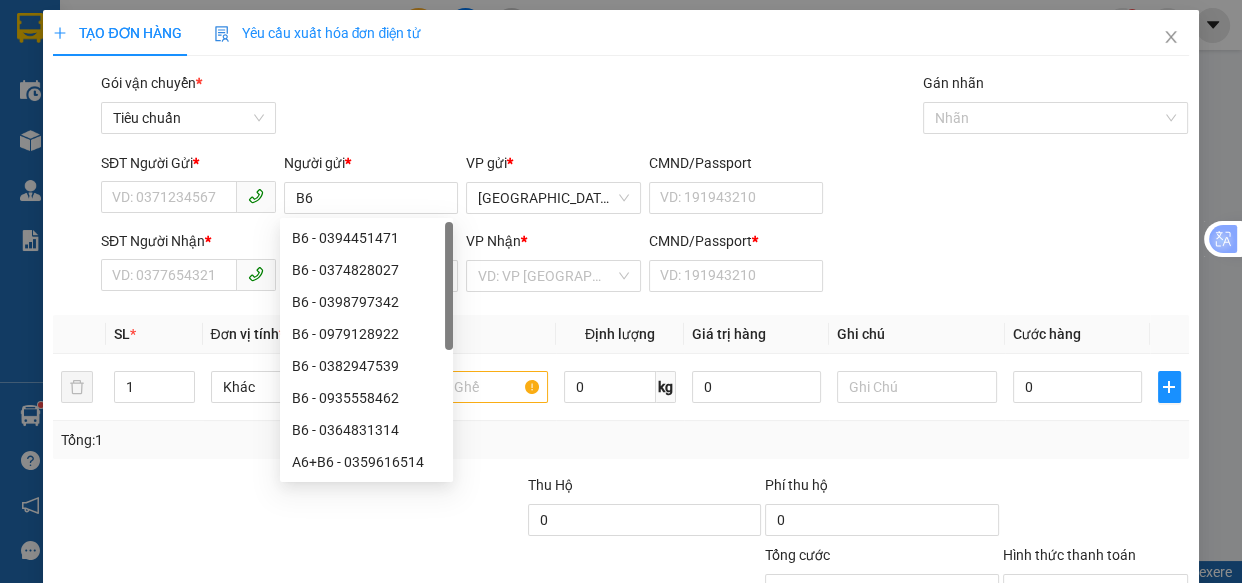 click on "SĐT Người Gửi  *" at bounding box center (188, 167) 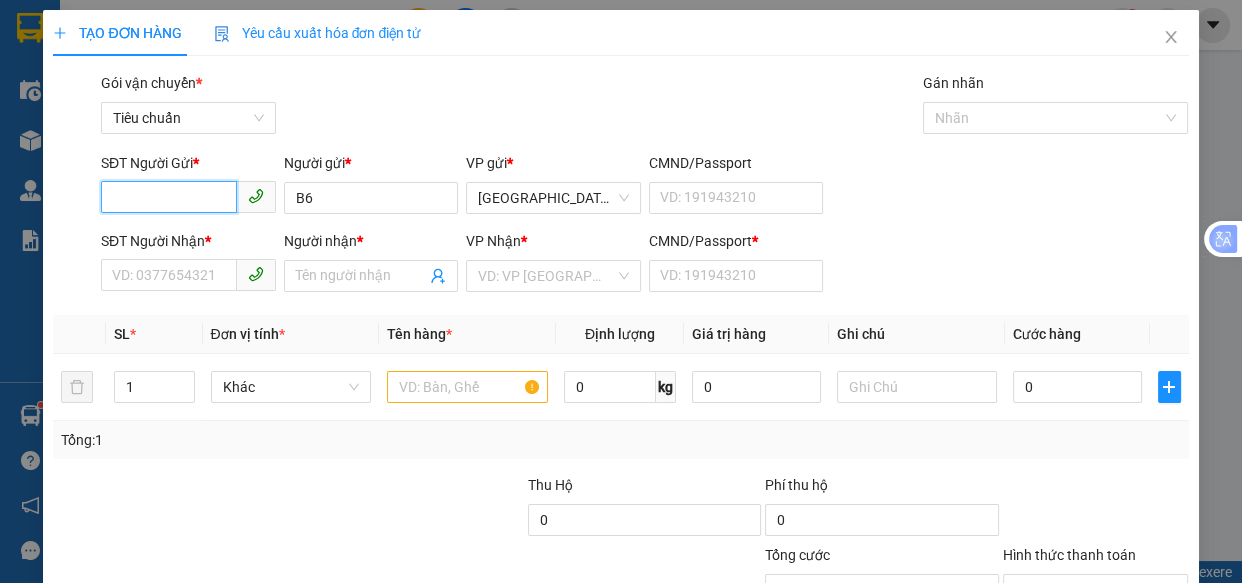 click on "SĐT Người Gửi  *" at bounding box center [169, 197] 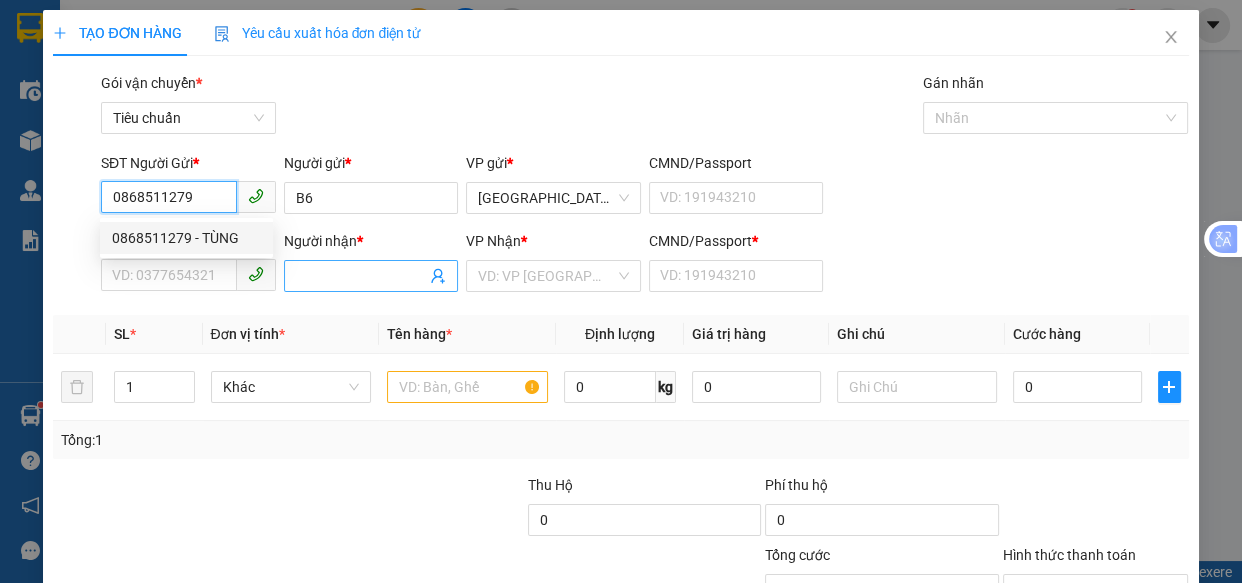 type on "0868511279" 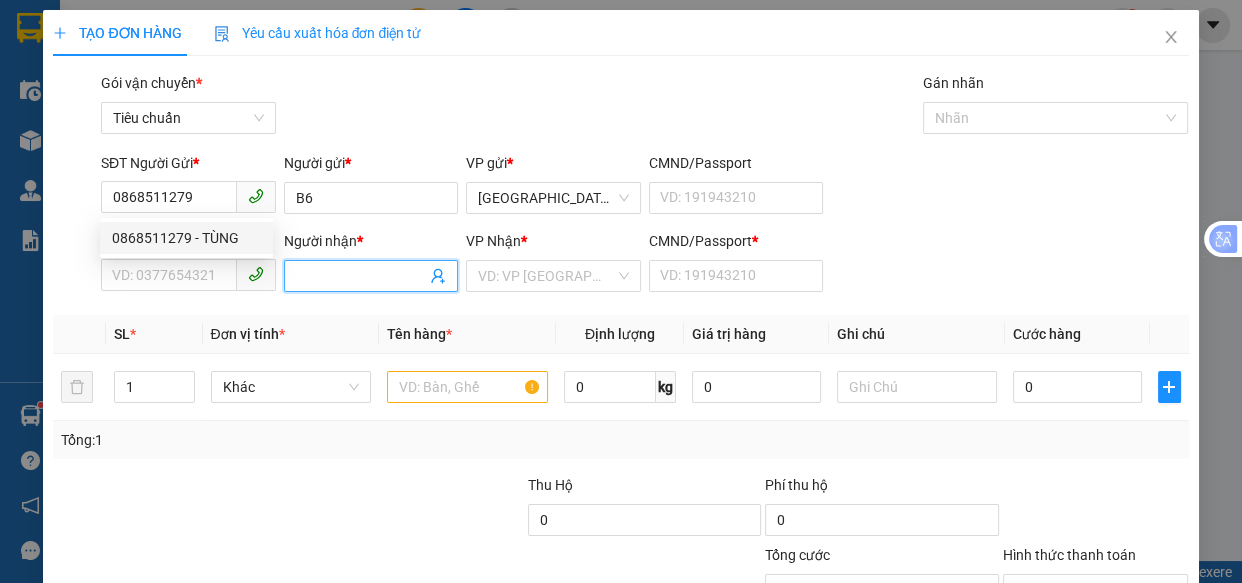 drag, startPoint x: 319, startPoint y: 278, endPoint x: 467, endPoint y: 103, distance: 229.19206 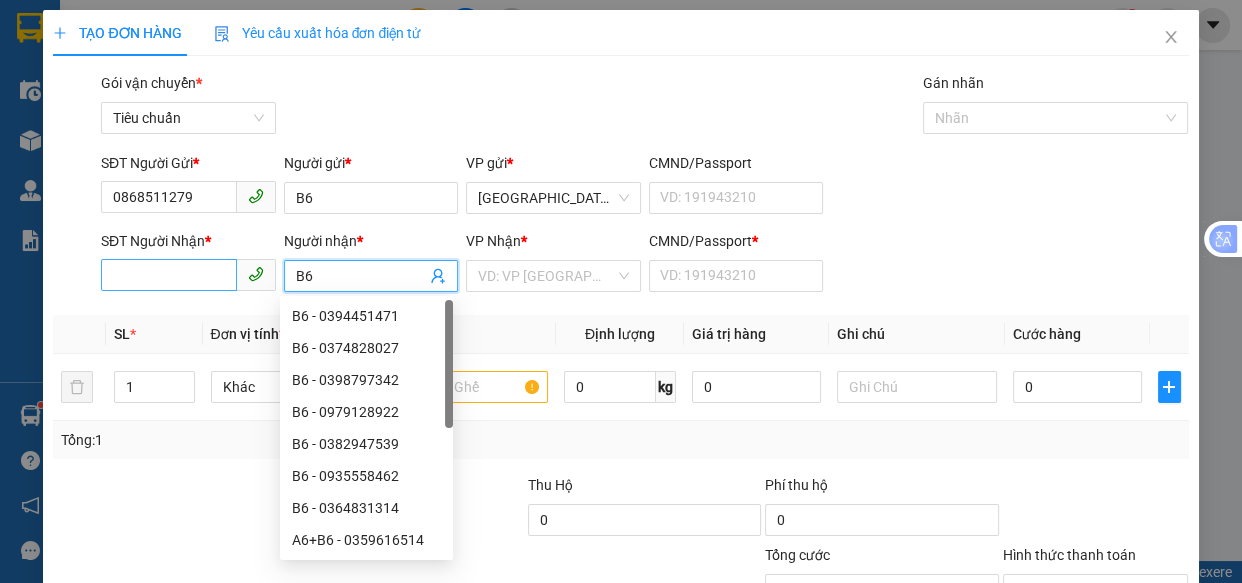 type on "B6" 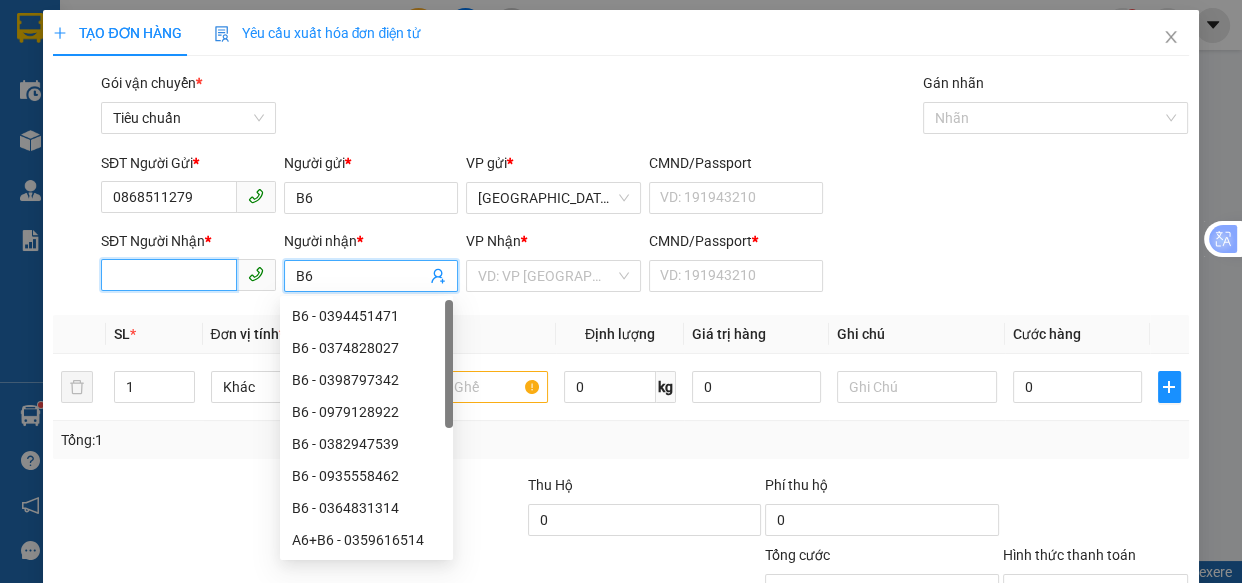 drag, startPoint x: 136, startPoint y: 266, endPoint x: 171, endPoint y: 247, distance: 39.824615 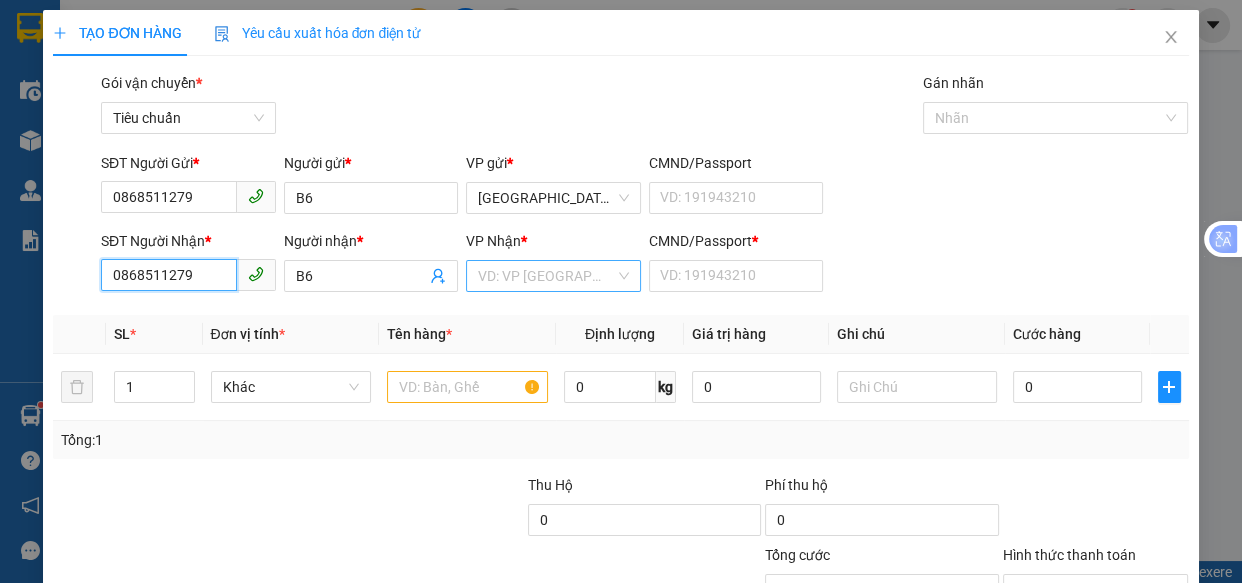 type on "0868511279" 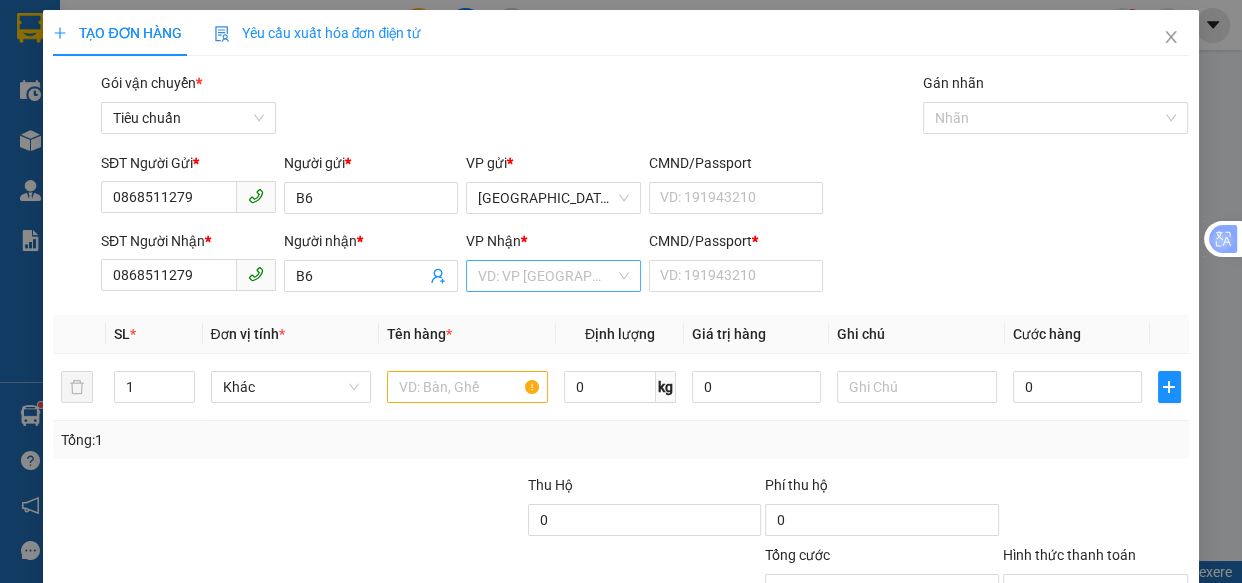 click at bounding box center [546, 276] 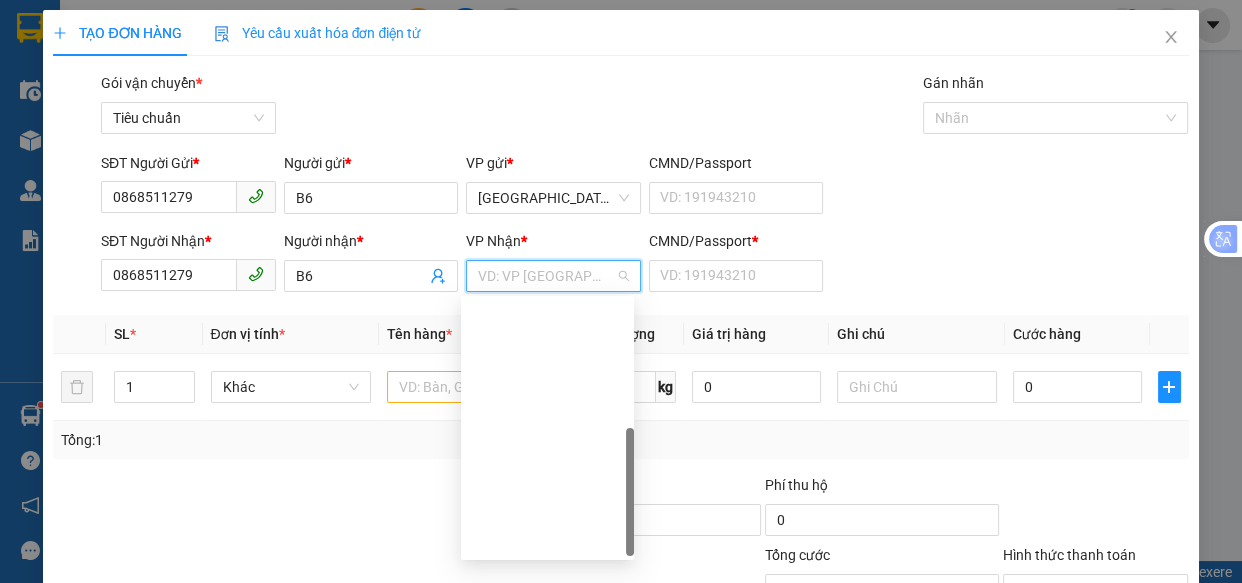 click on "Quy Nhơn" at bounding box center (547, 668) 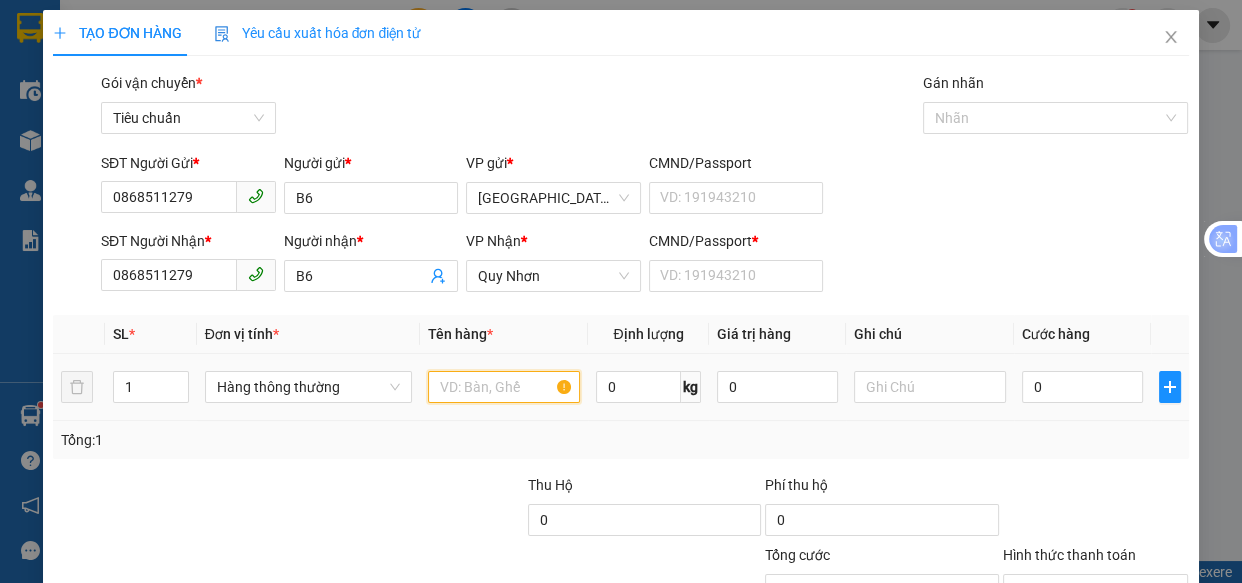 click at bounding box center [503, 387] 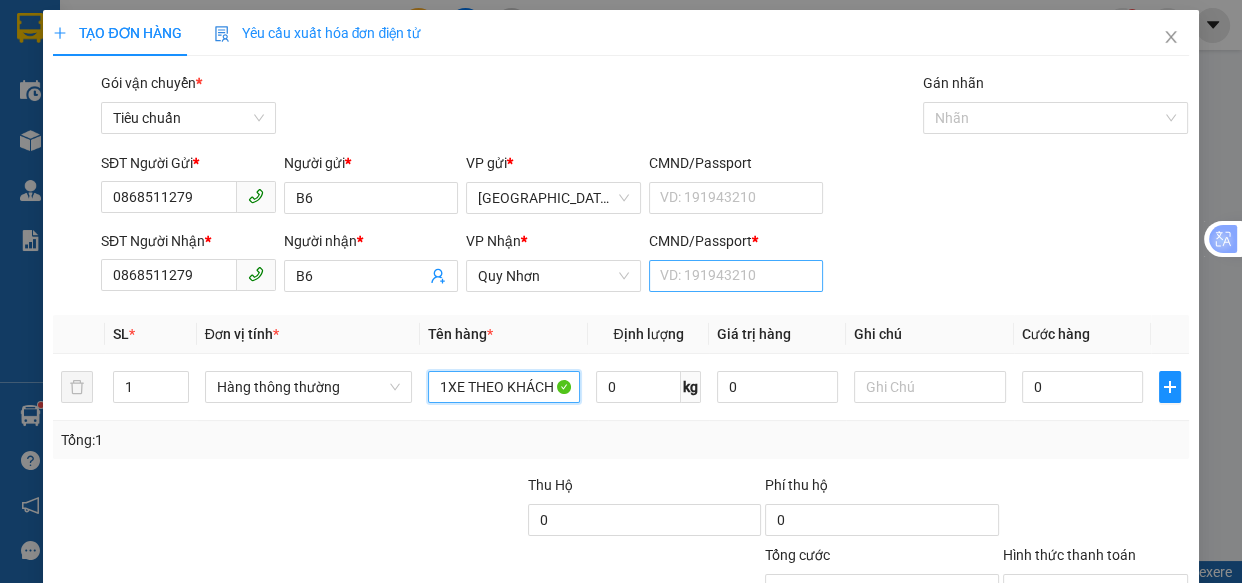 type on "1XE THEO KHÁCH" 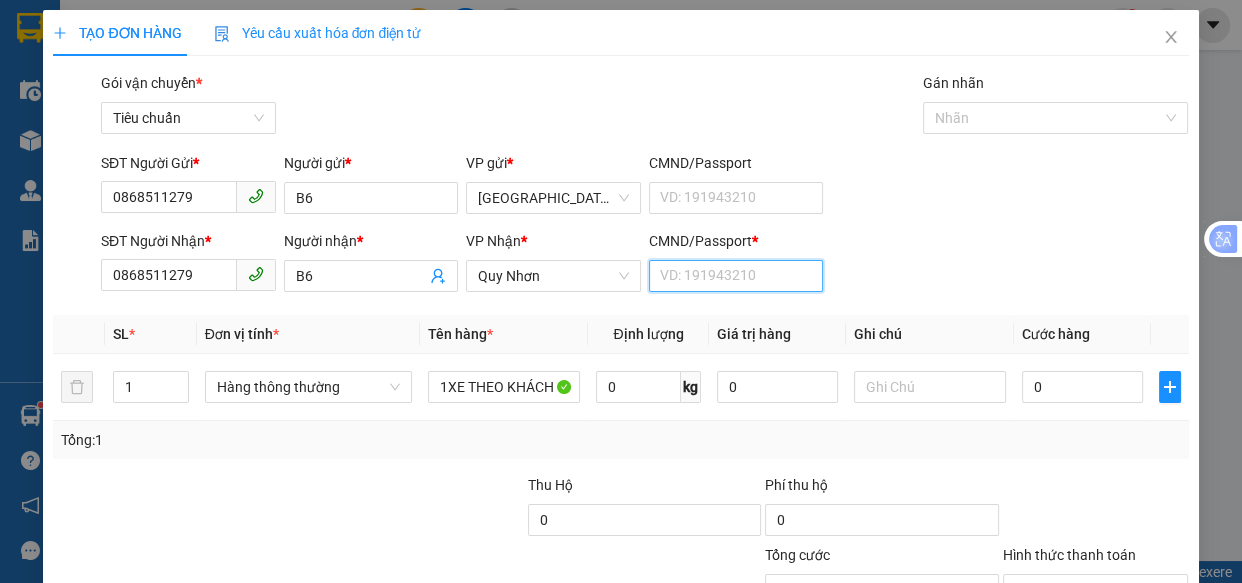 click on "CMND/Passport  *" at bounding box center [736, 276] 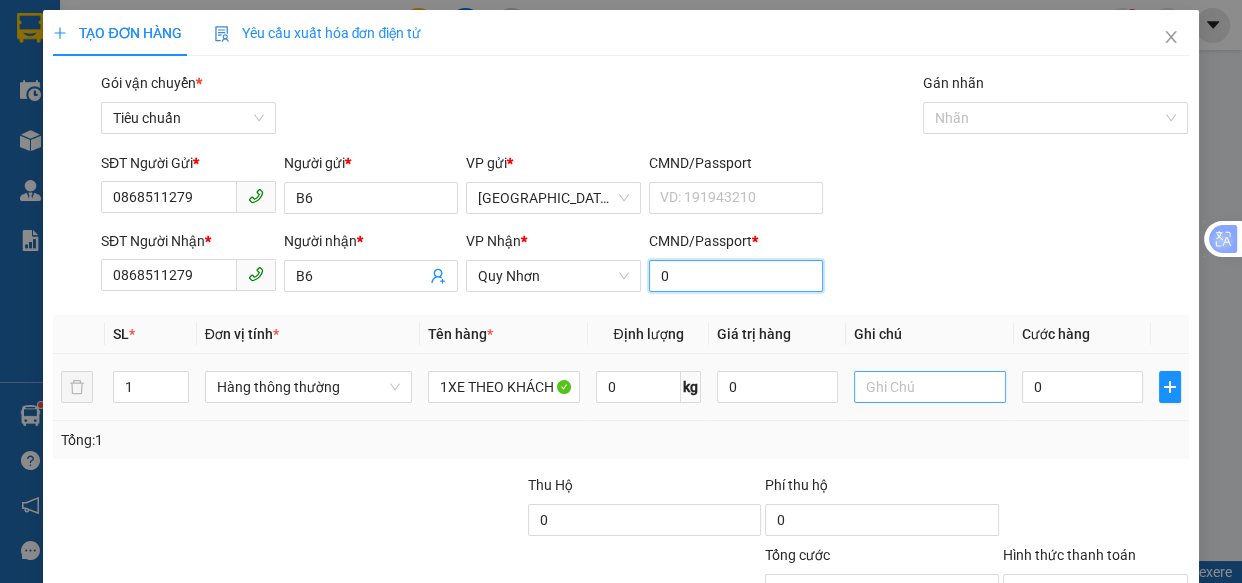 type on "0" 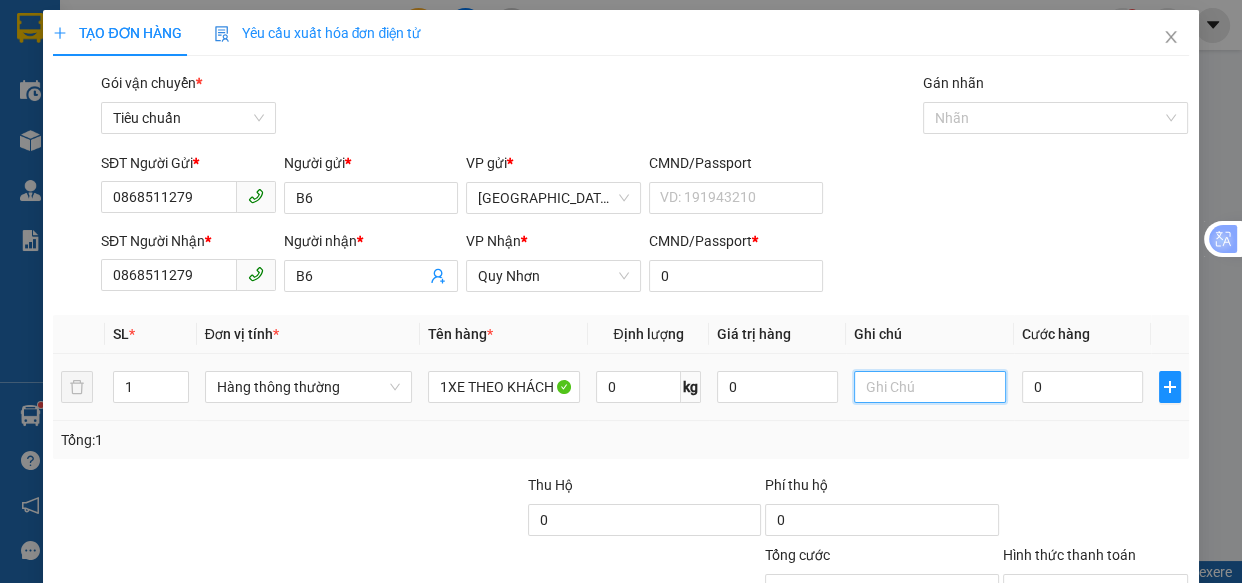 click at bounding box center [929, 387] 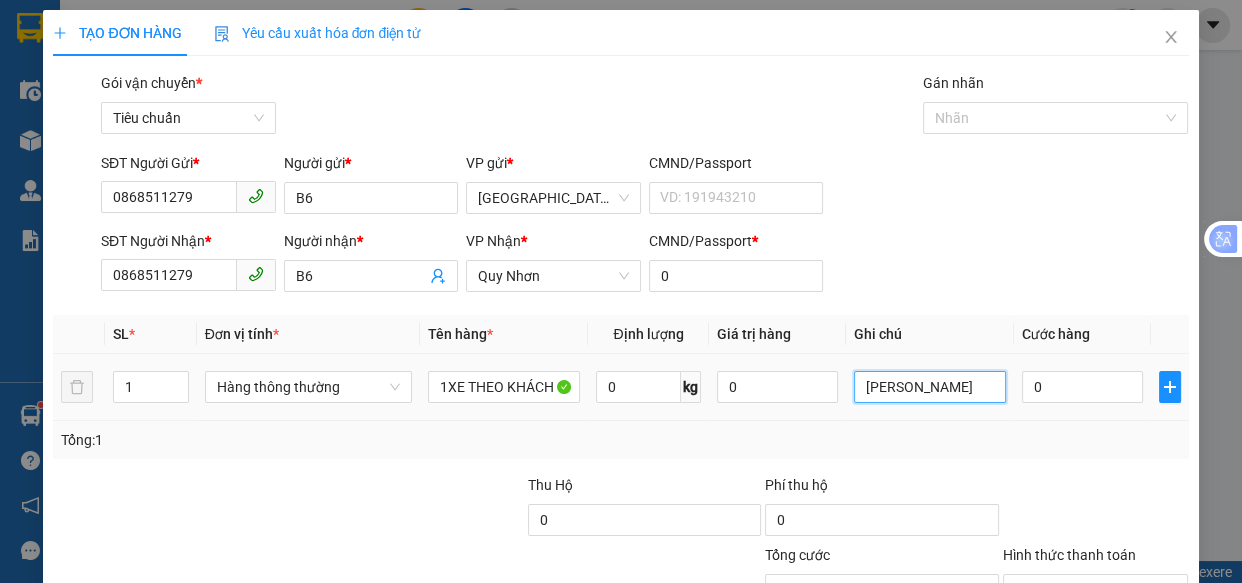 type on "[PERSON_NAME]" 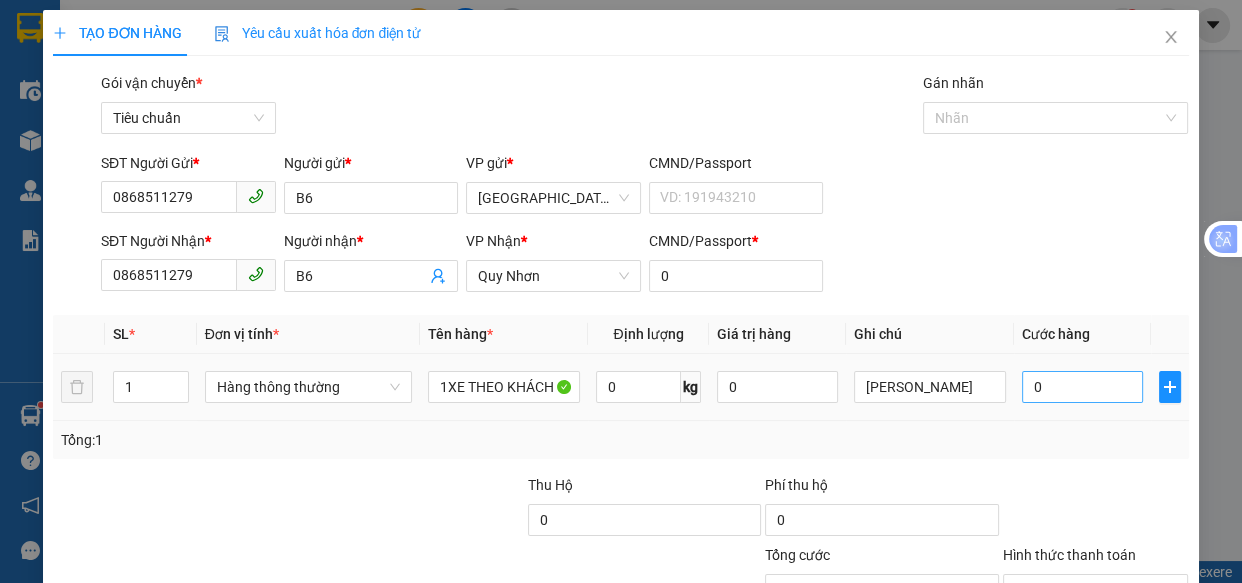 drag, startPoint x: 1059, startPoint y: 360, endPoint x: 1052, endPoint y: 378, distance: 19.313208 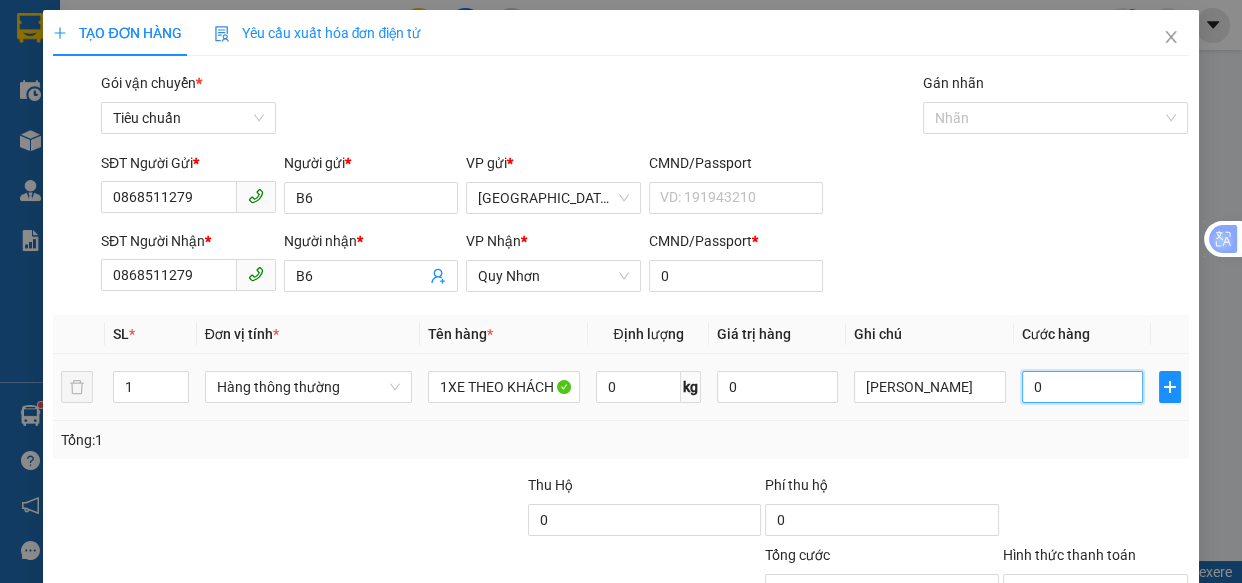 click on "0" at bounding box center (1082, 387) 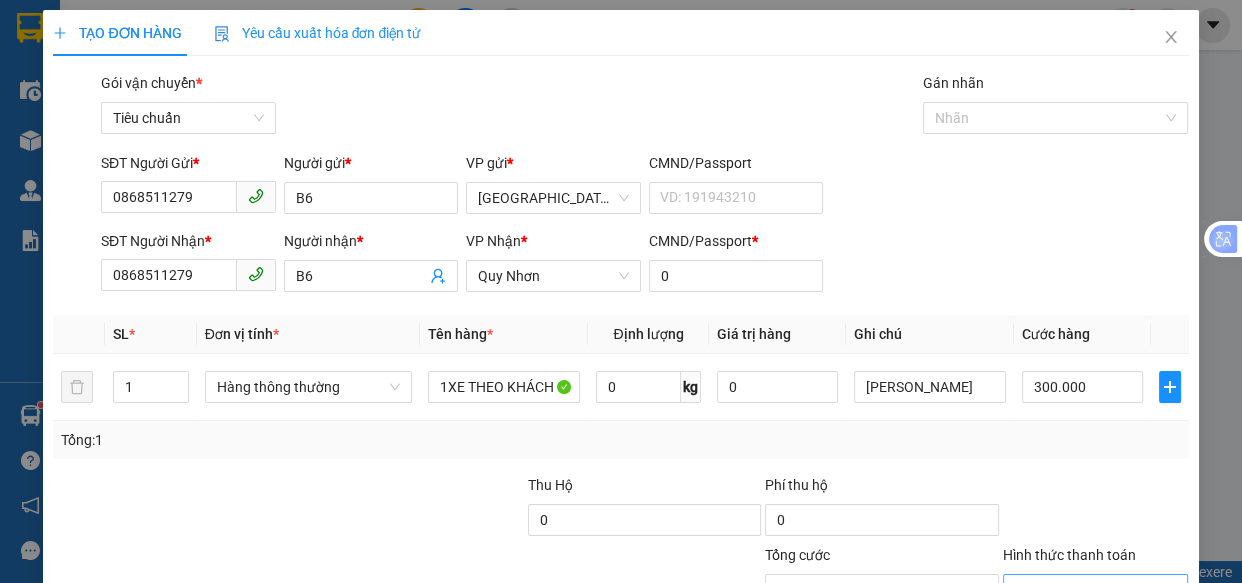 click on "Hình thức thanh toán" at bounding box center [1089, 590] 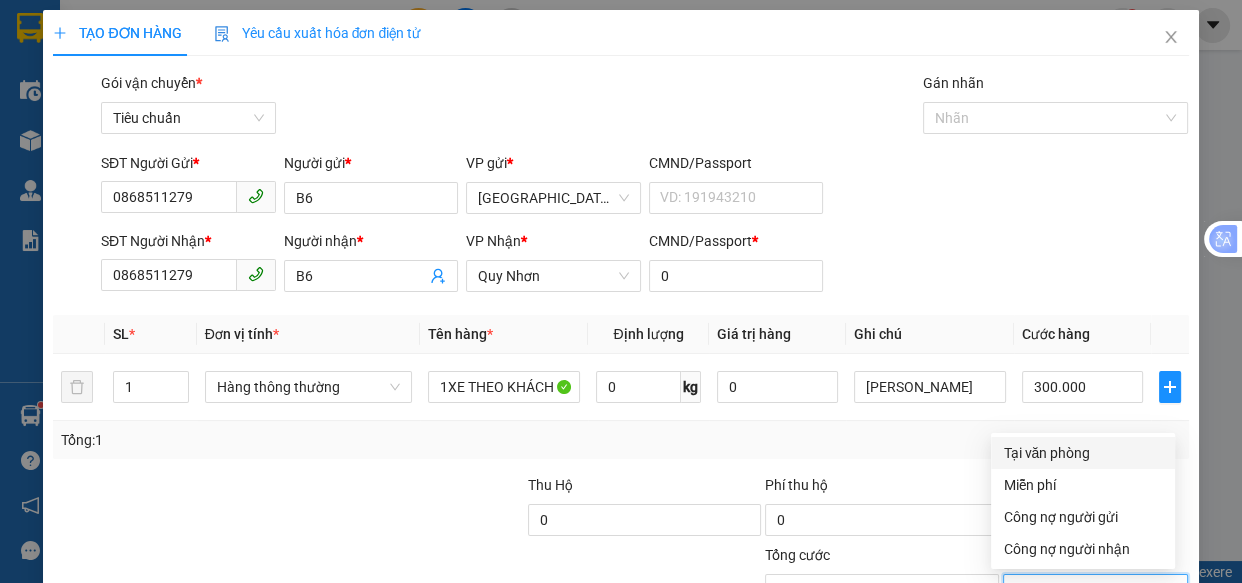 click on "Tại văn phòng" at bounding box center (1083, 453) 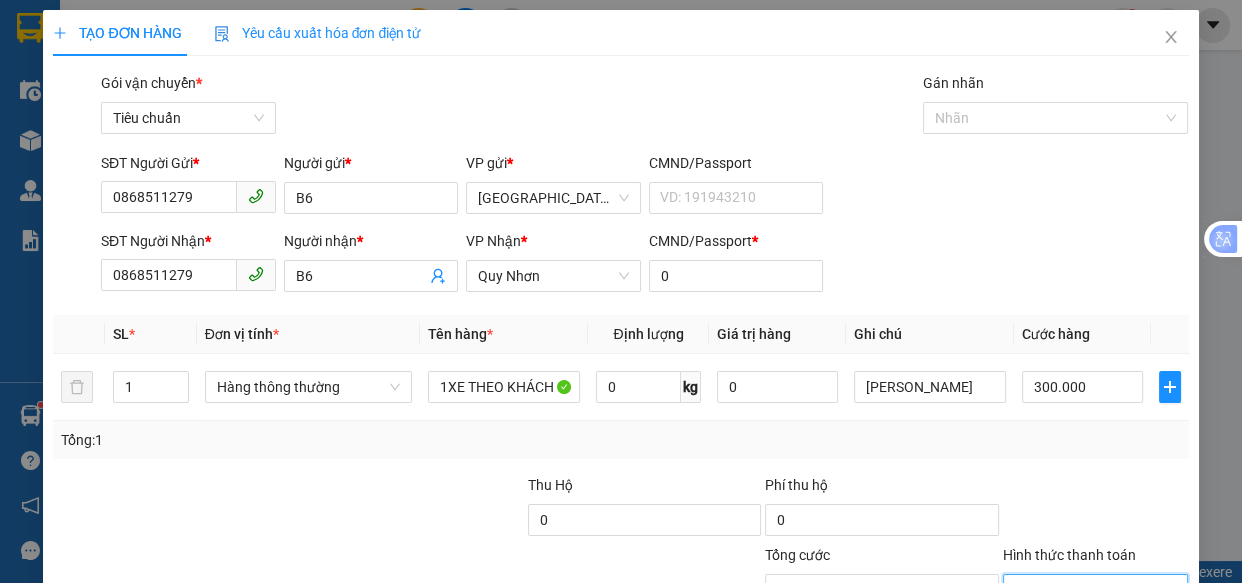 click on "[PERSON_NAME] và In" at bounding box center [1158, 685] 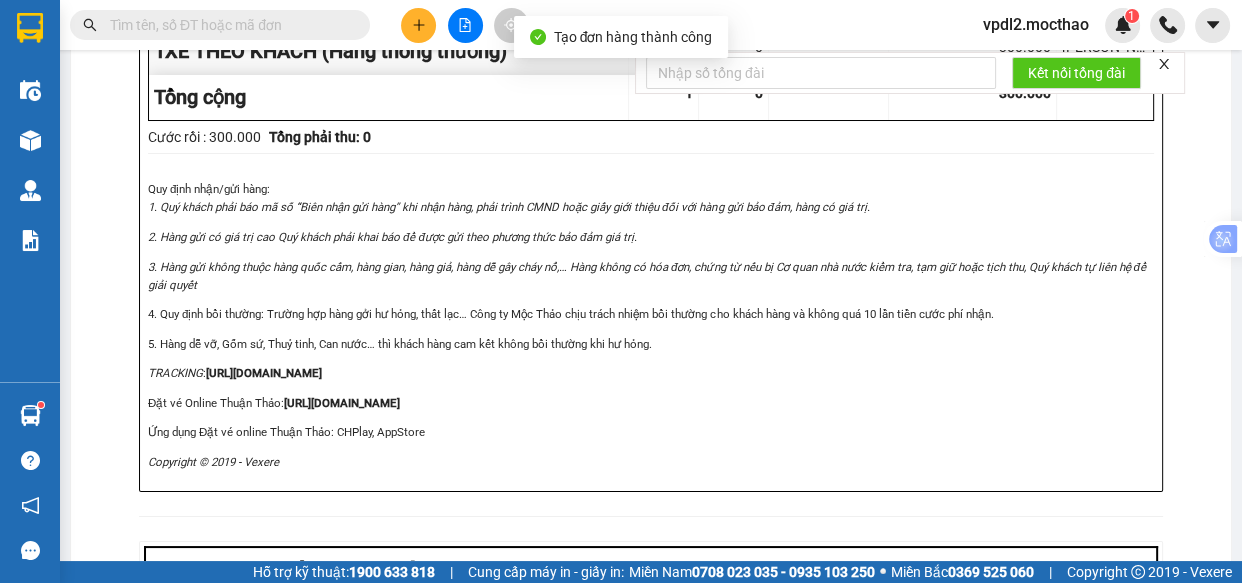 click on "In biên nhận 80mm" at bounding box center [821, -384] 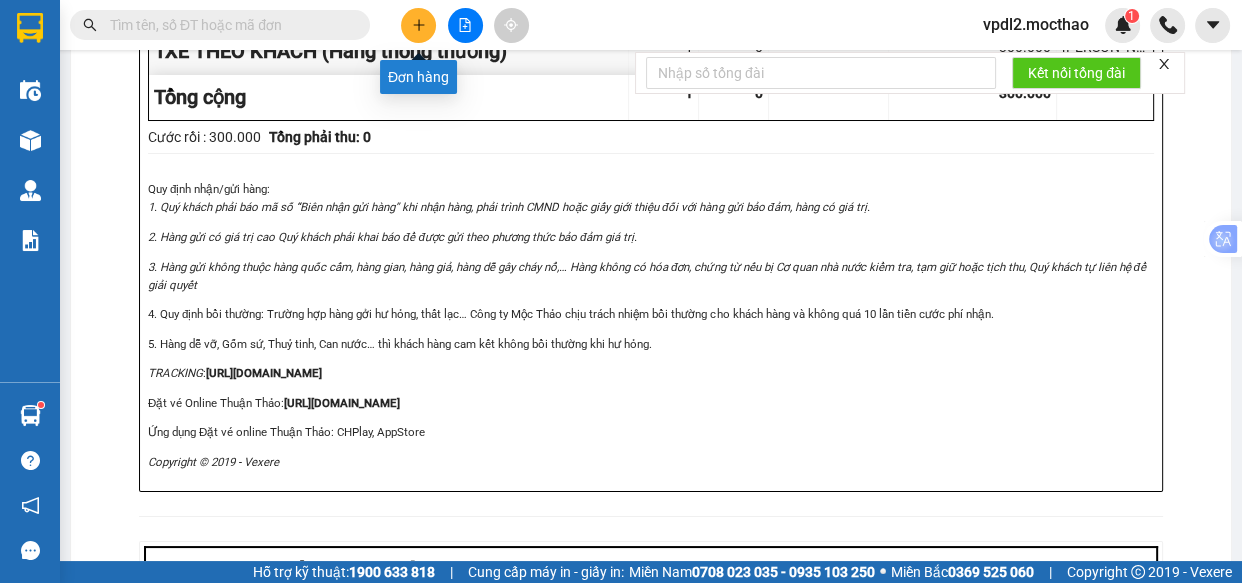 click at bounding box center (418, 25) 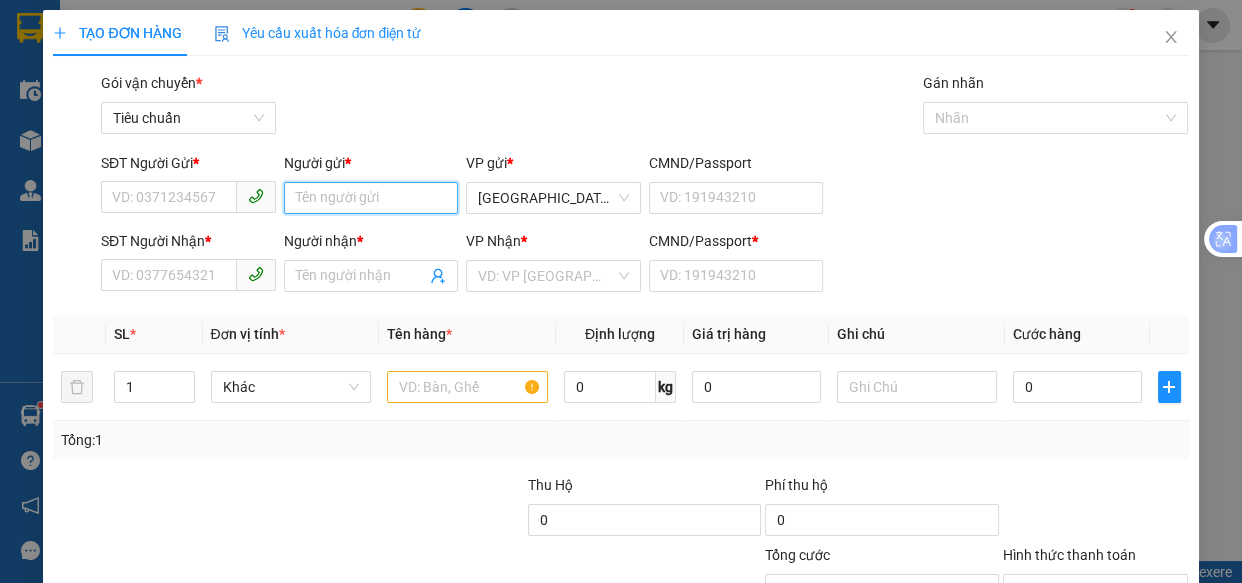 click on "Người gửi  *" at bounding box center [371, 198] 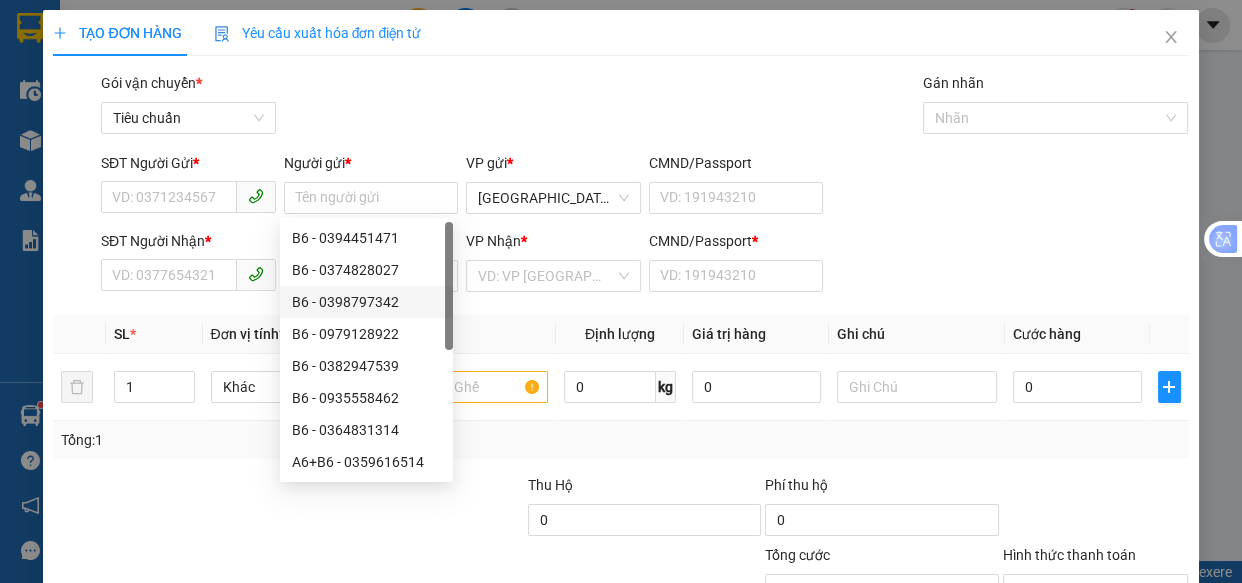click on "SĐT Người Gửi  * VD: 0371234567 Người gửi  * Tên người gửi VP gửi  * [GEOGRAPHIC_DATA] CMND/Passport VD: [PASSPORT]" at bounding box center (645, 187) 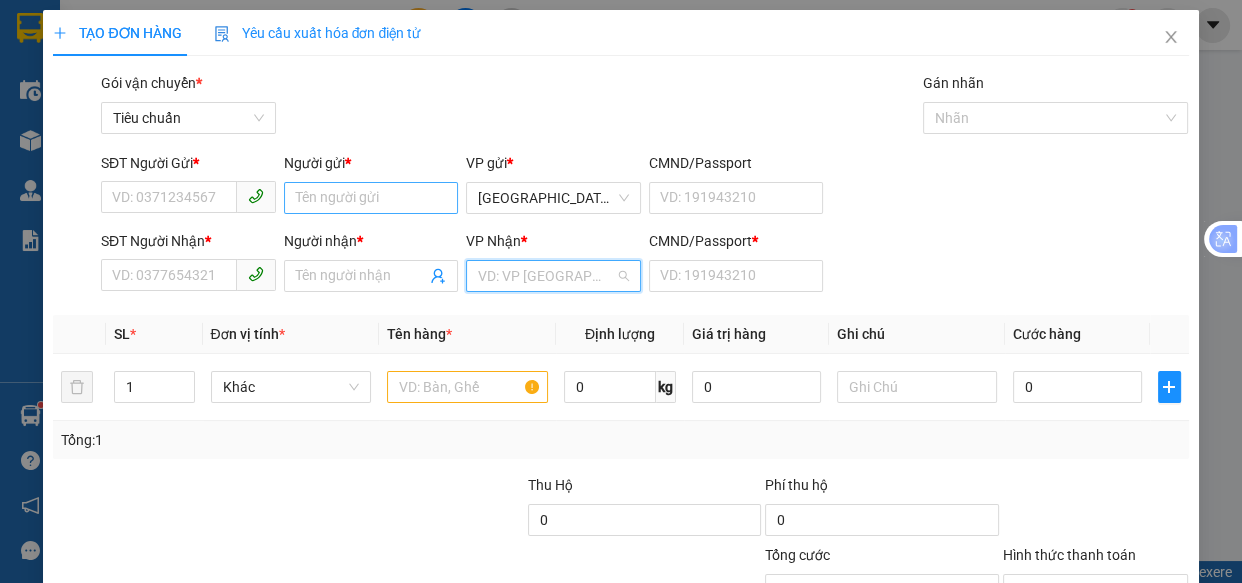 drag, startPoint x: 529, startPoint y: 280, endPoint x: 286, endPoint y: 190, distance: 259.13126 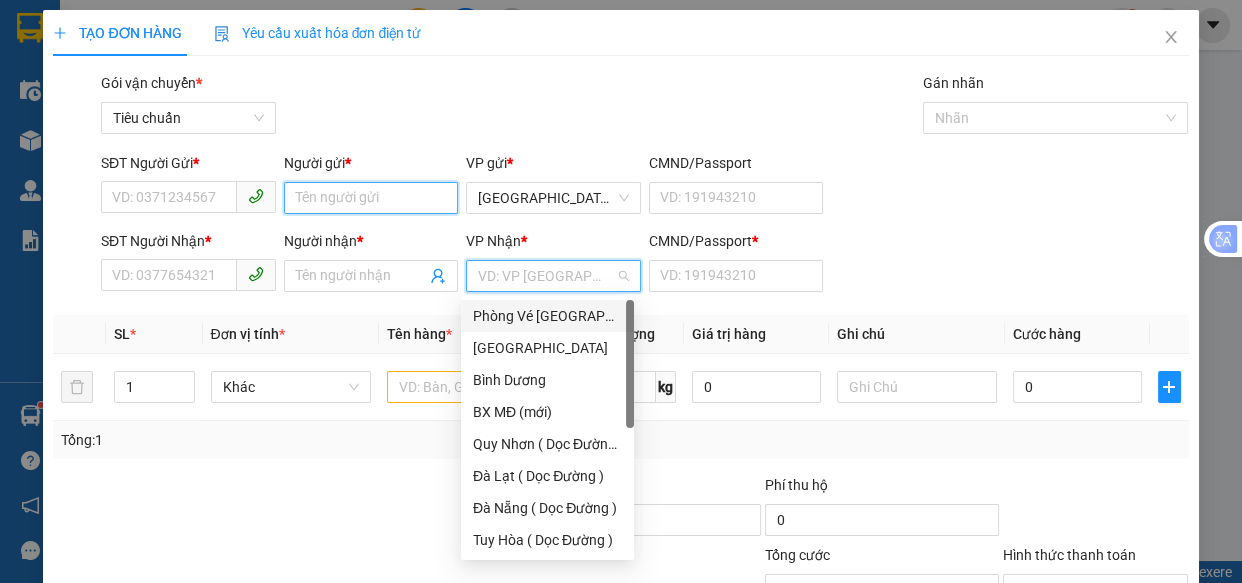 drag, startPoint x: 324, startPoint y: 190, endPoint x: 350, endPoint y: 201, distance: 28.231188 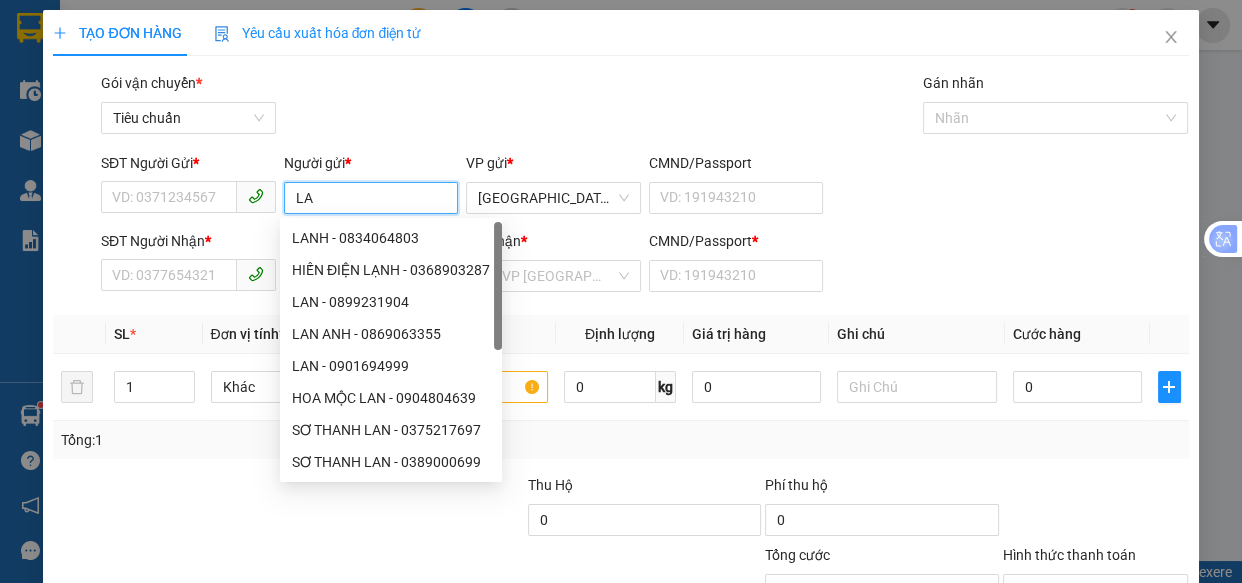 type on "L" 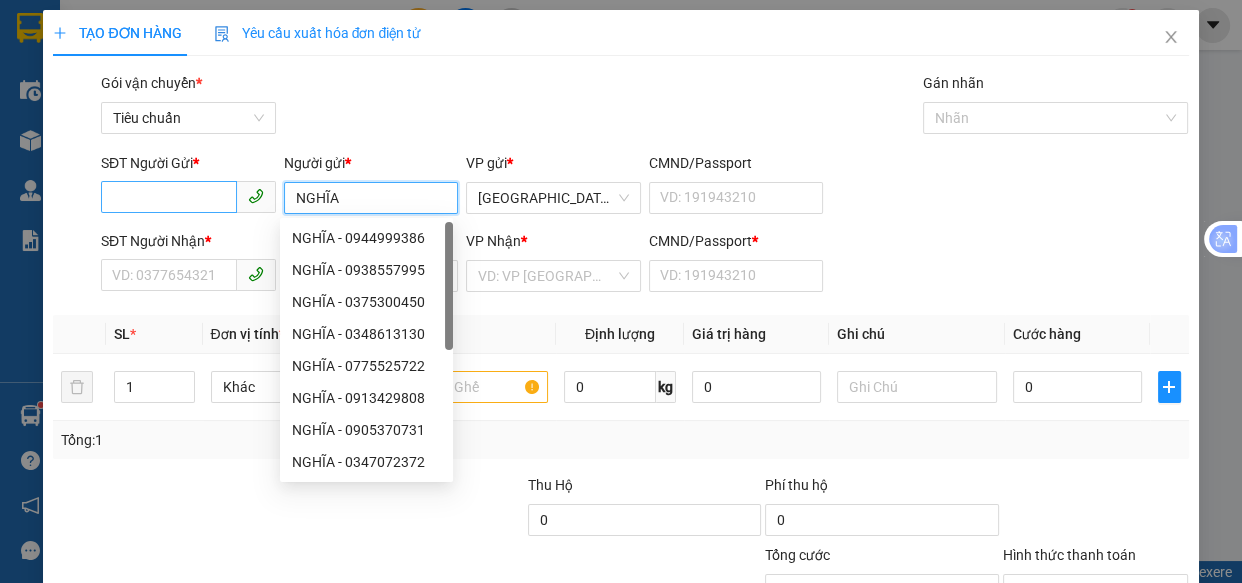type on "NGHĨA" 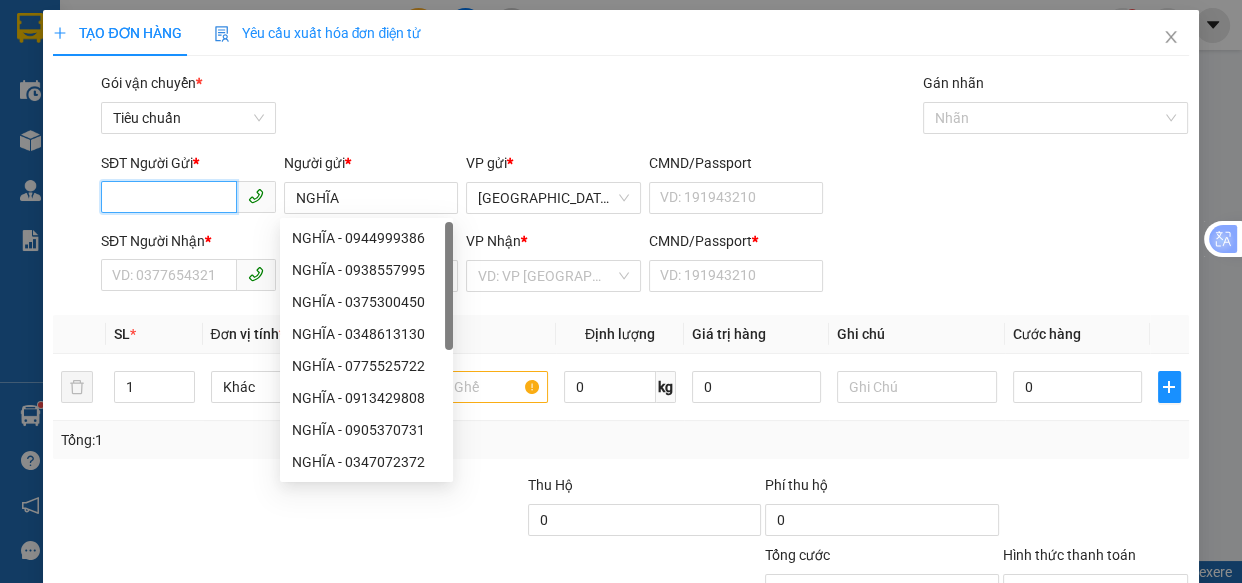 click on "SĐT Người Gửi  *" at bounding box center [169, 197] 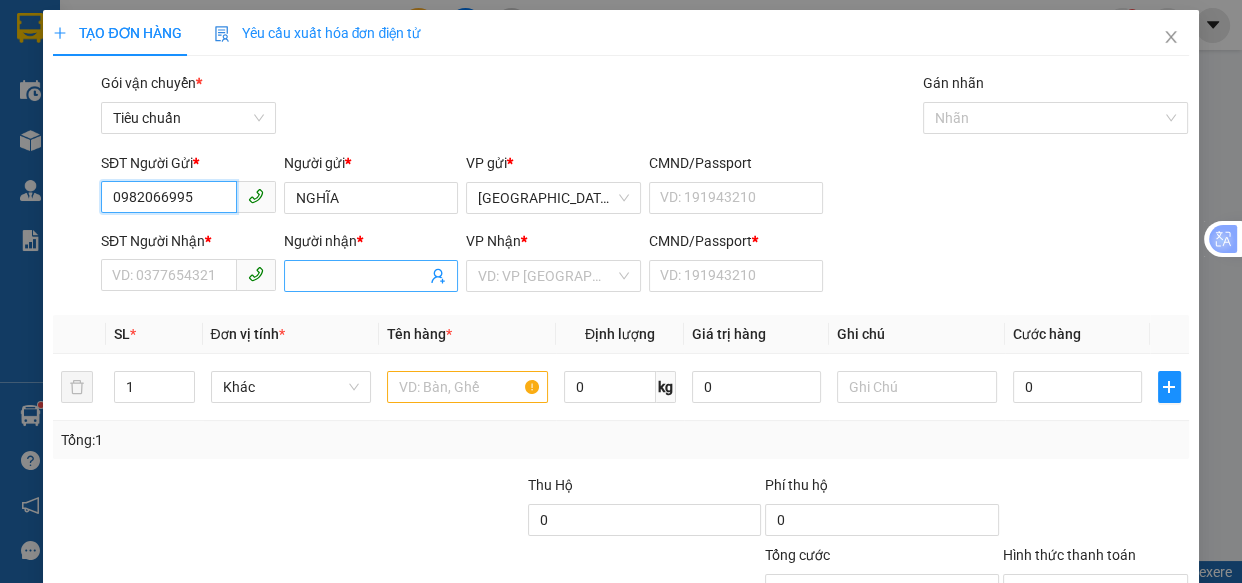 type on "0982066995" 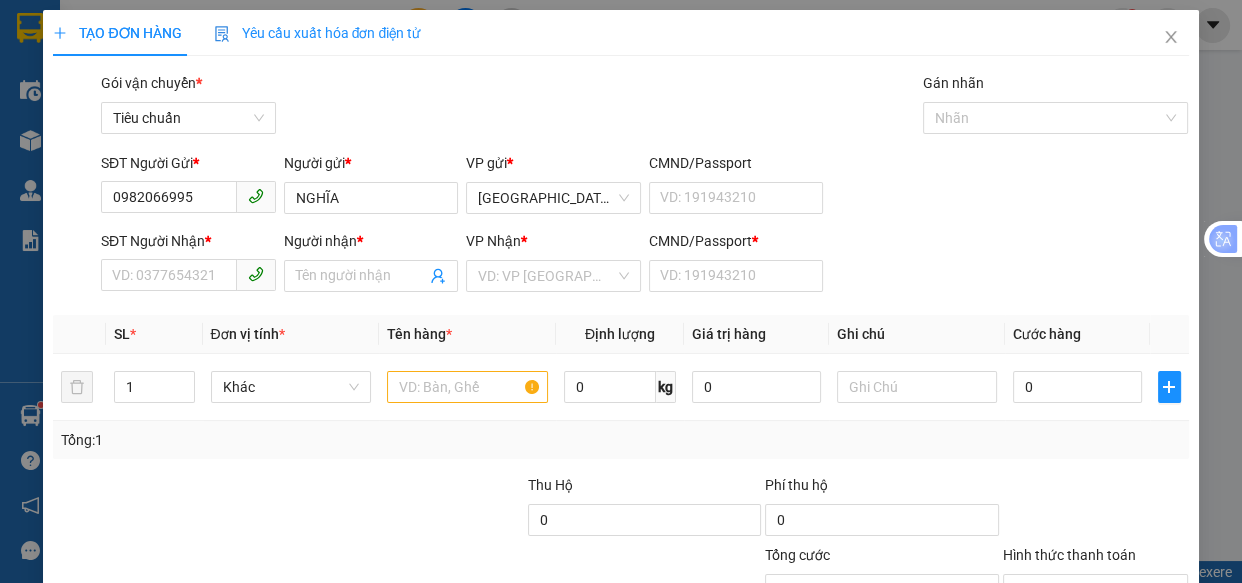 drag, startPoint x: 320, startPoint y: 273, endPoint x: 304, endPoint y: 222, distance: 53.450912 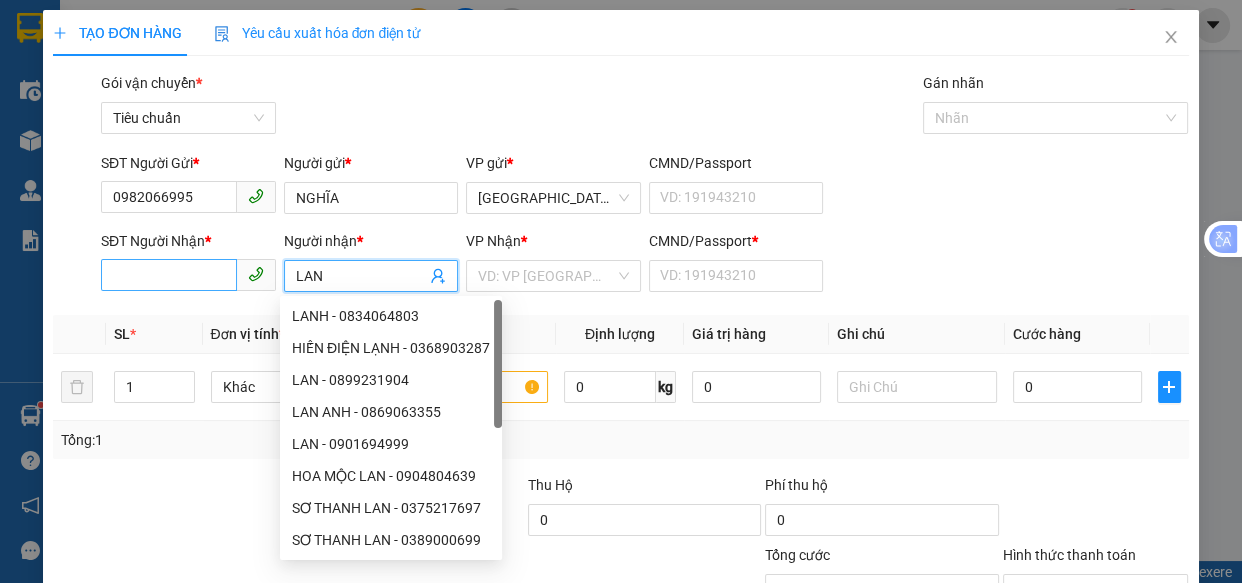 type on "LAN" 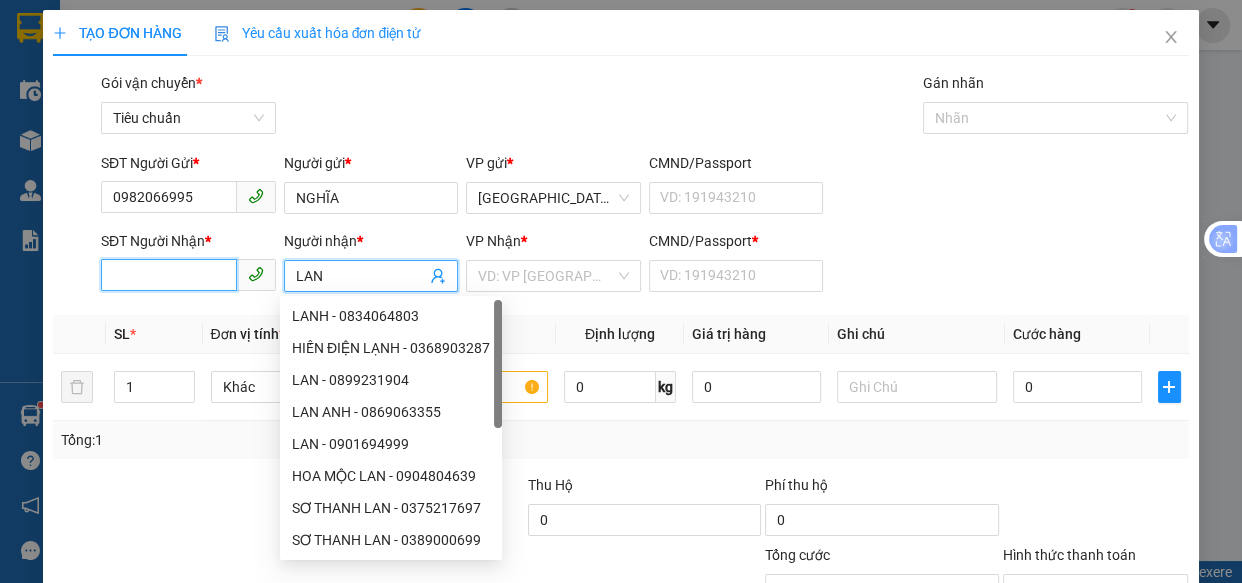 click on "SĐT Người Nhận  *" at bounding box center [169, 275] 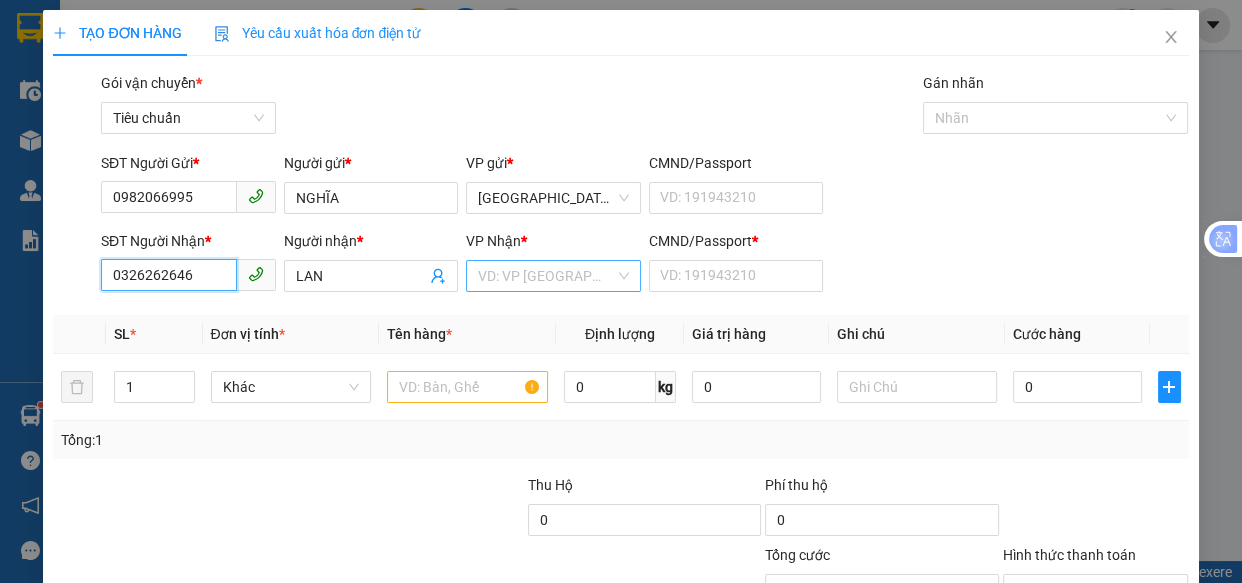 type on "0326262646" 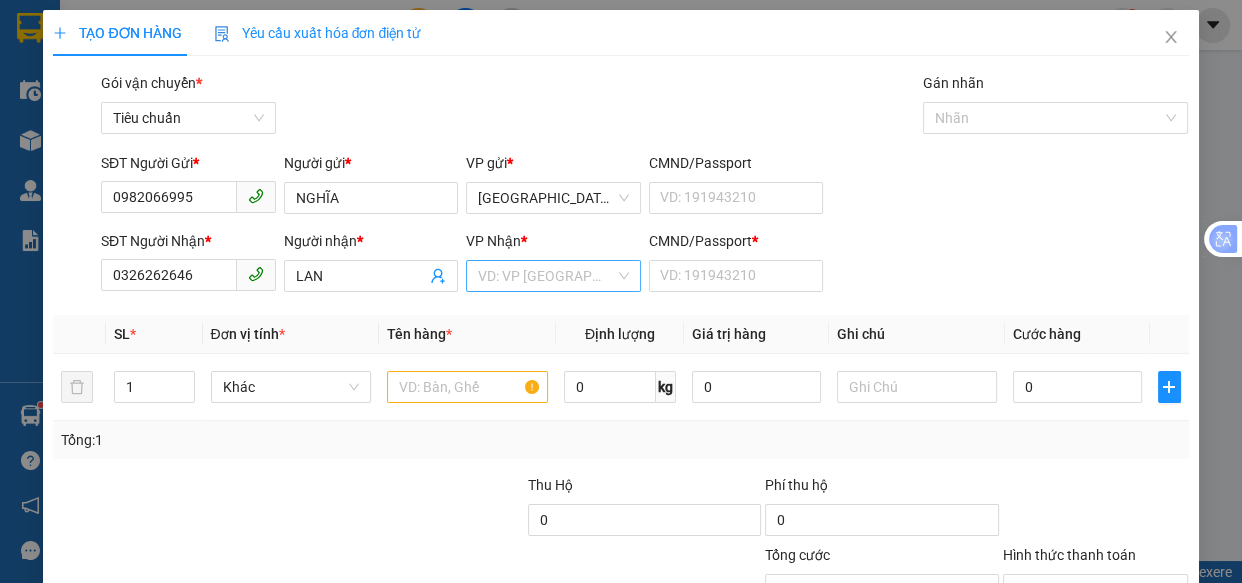 click at bounding box center (546, 276) 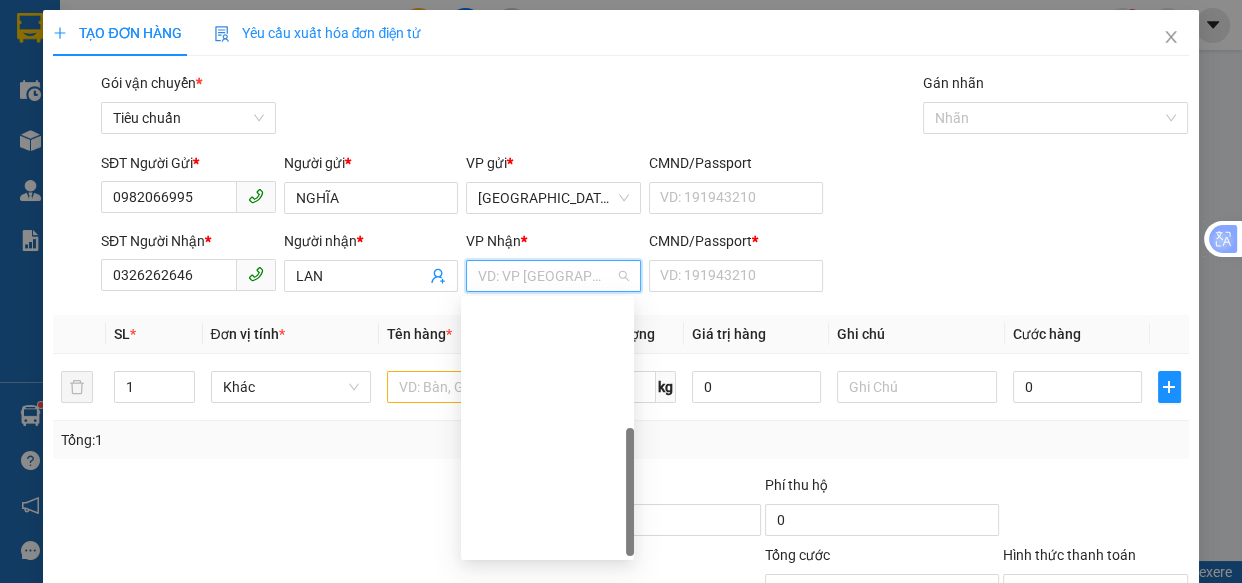 click on "Quy Nhơn" at bounding box center (547, 668) 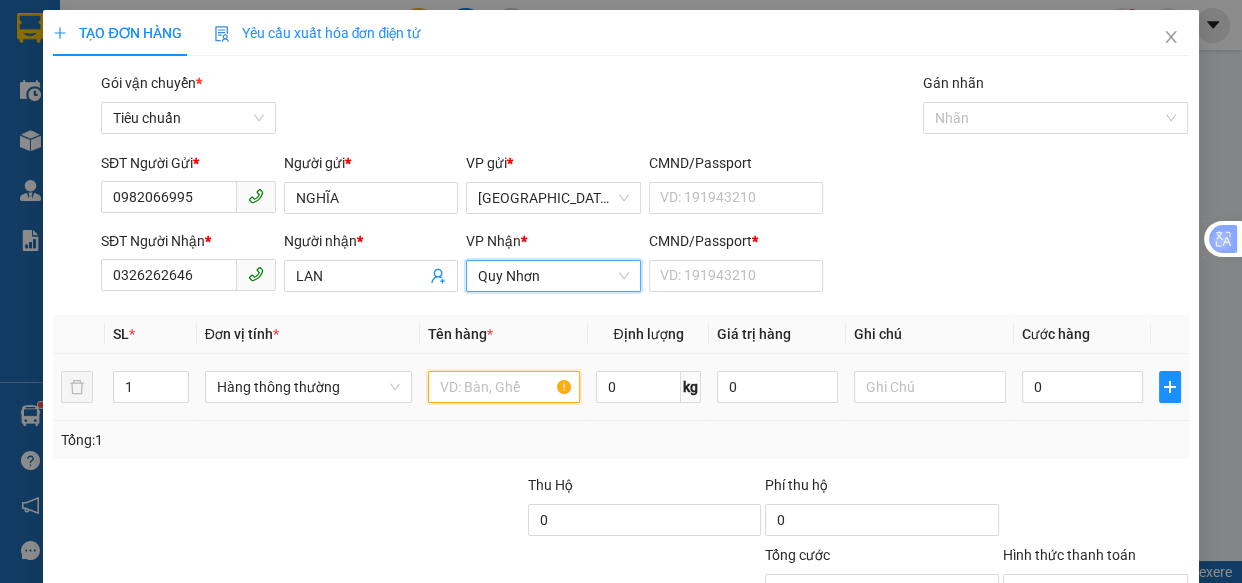 click at bounding box center [503, 387] 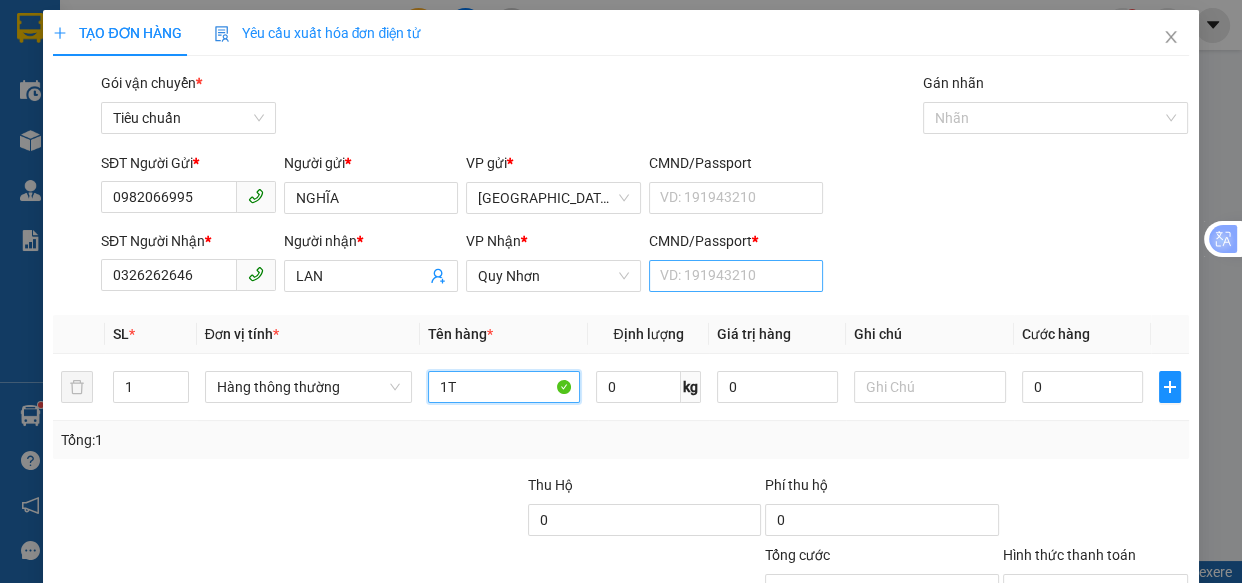 type on "1T" 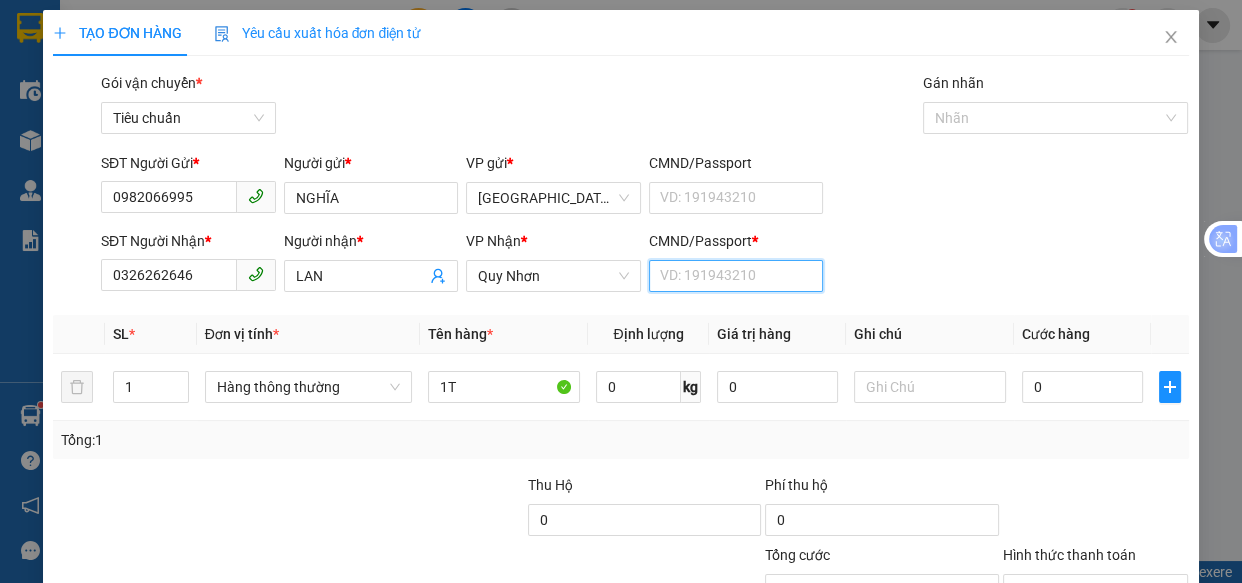 click on "CMND/Passport  *" at bounding box center [736, 276] 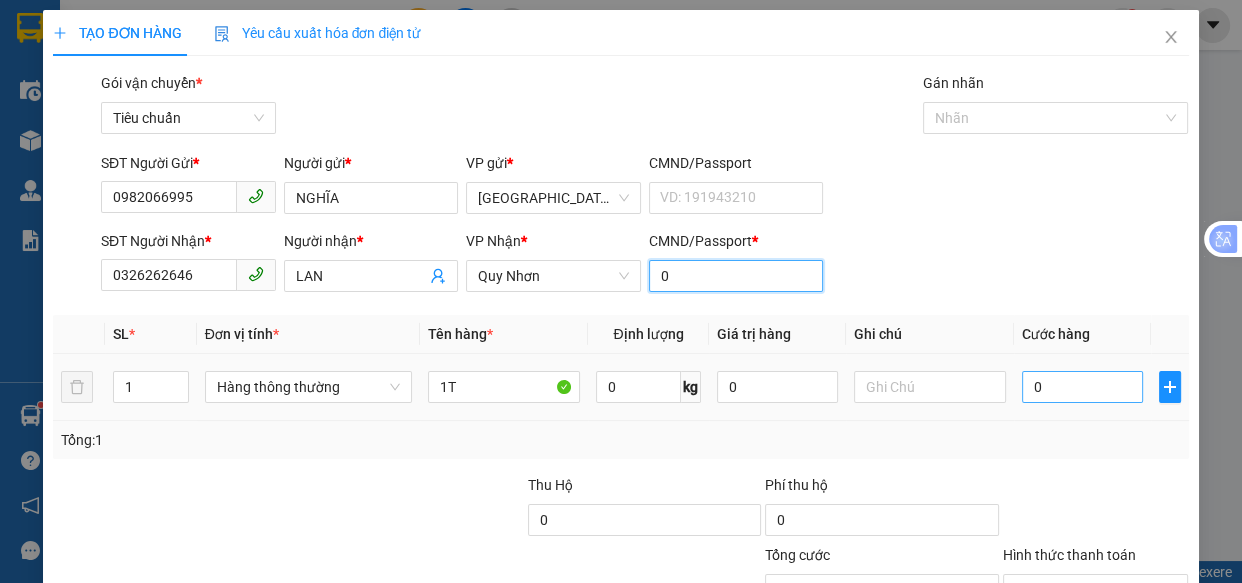 type on "0" 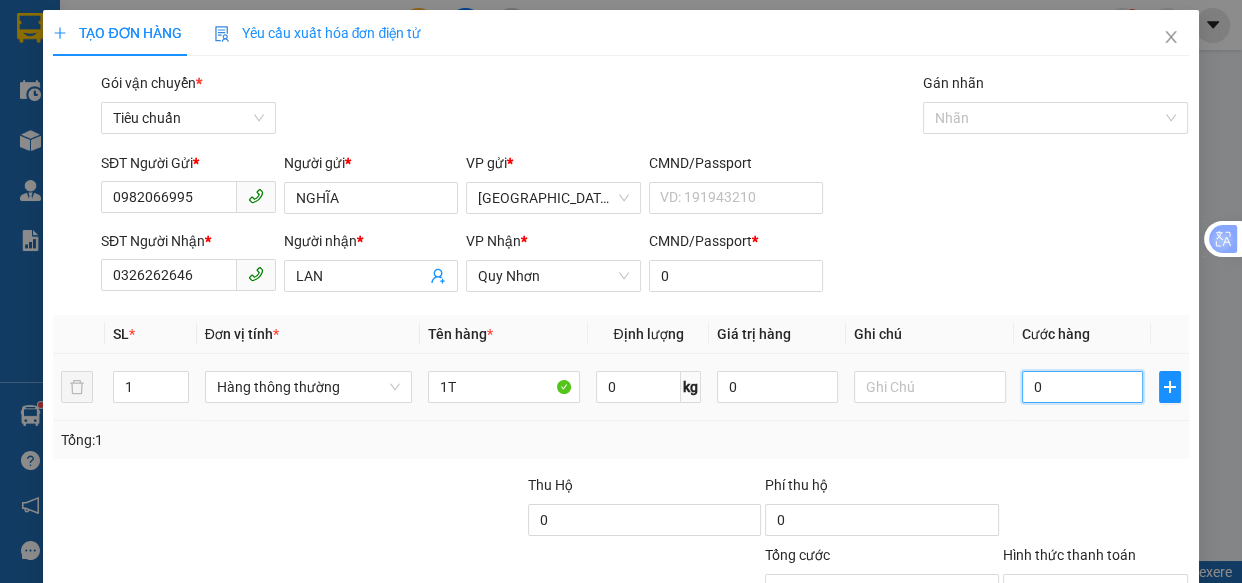 click on "0" at bounding box center [1082, 387] 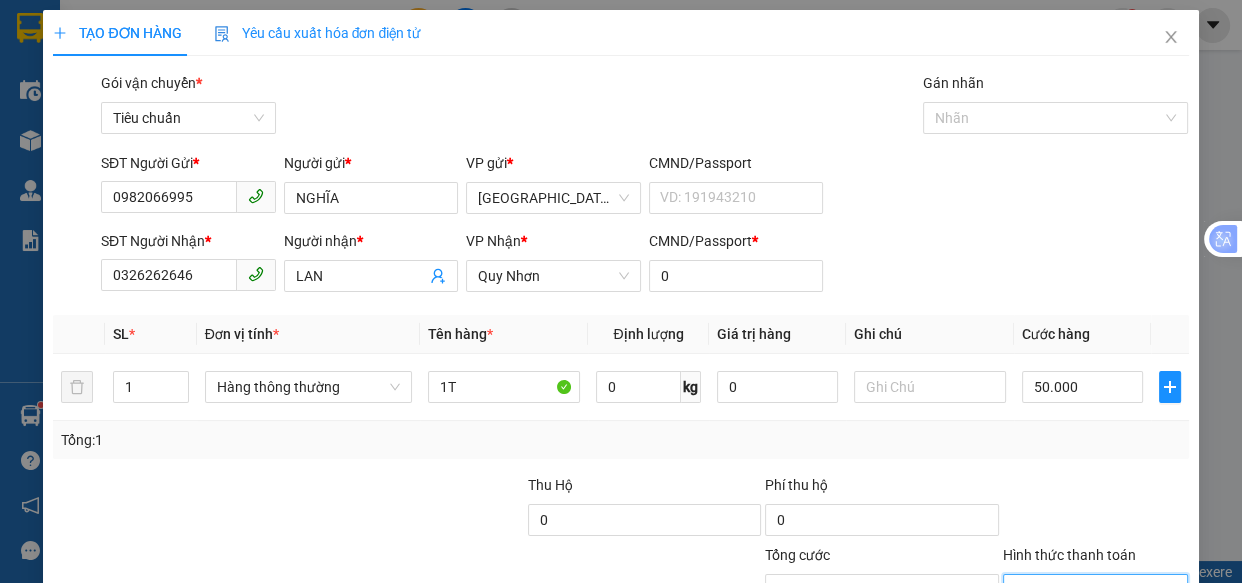 click on "Hình thức thanh toán" at bounding box center (1089, 590) 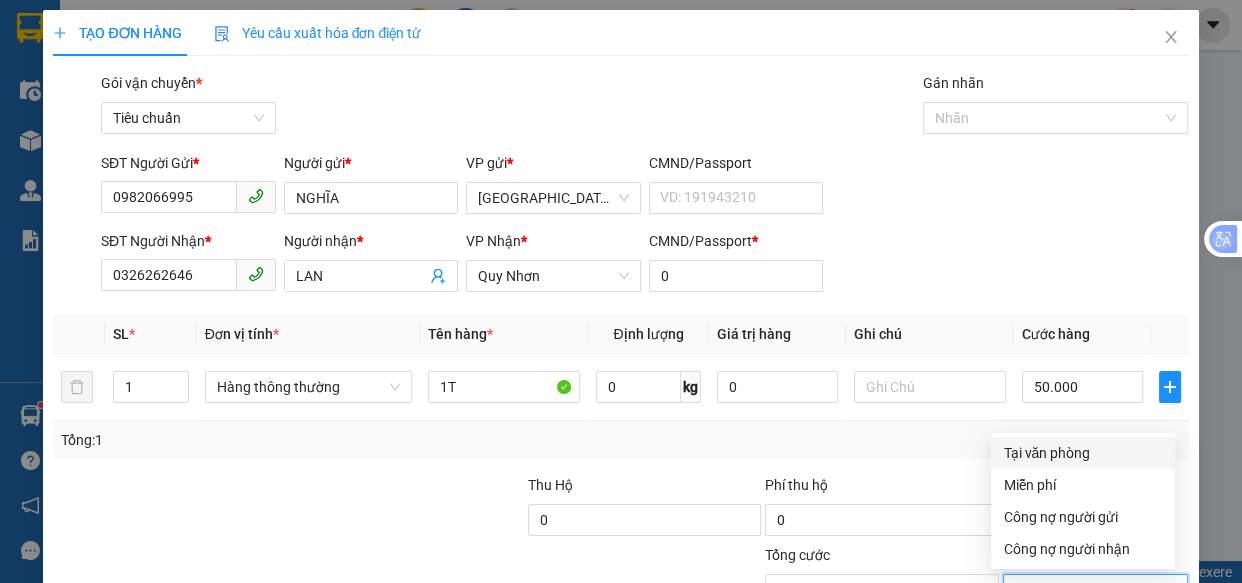 click on "Tại văn phòng" at bounding box center [1083, 453] 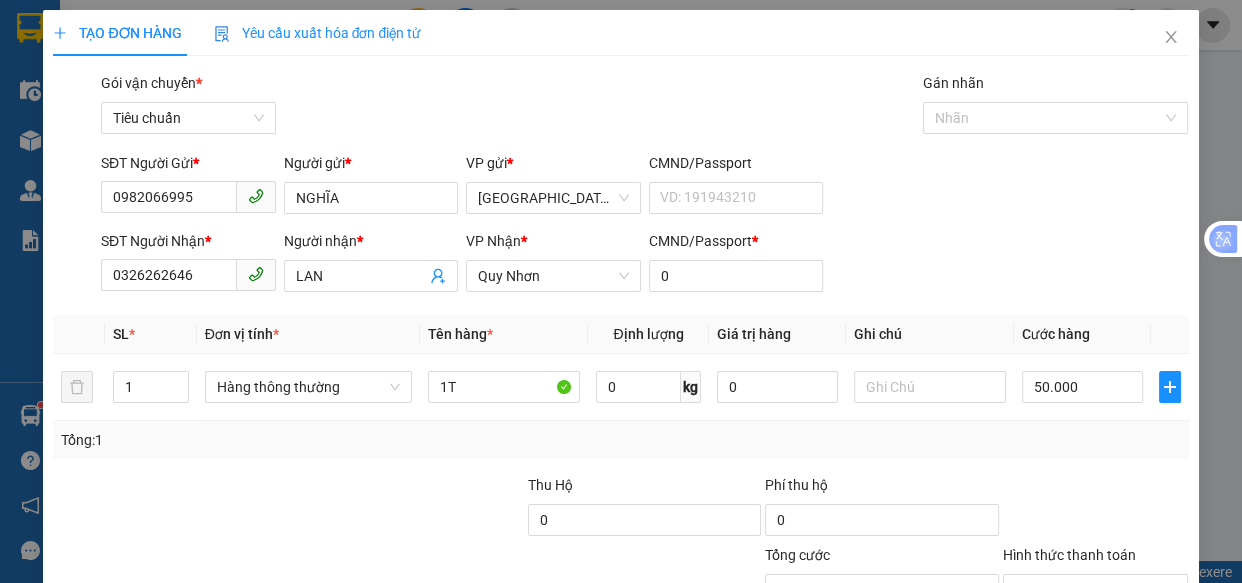 drag, startPoint x: 1085, startPoint y: 540, endPoint x: 955, endPoint y: 403, distance: 188.86238 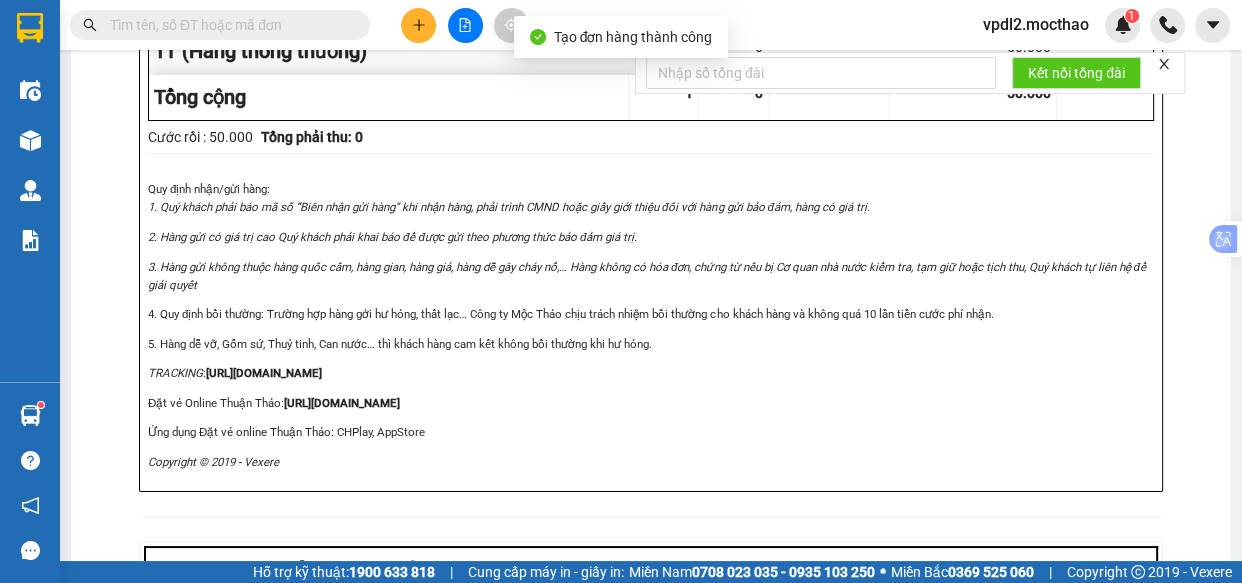 click on "In biên nhận 80mm" at bounding box center (821, -384) 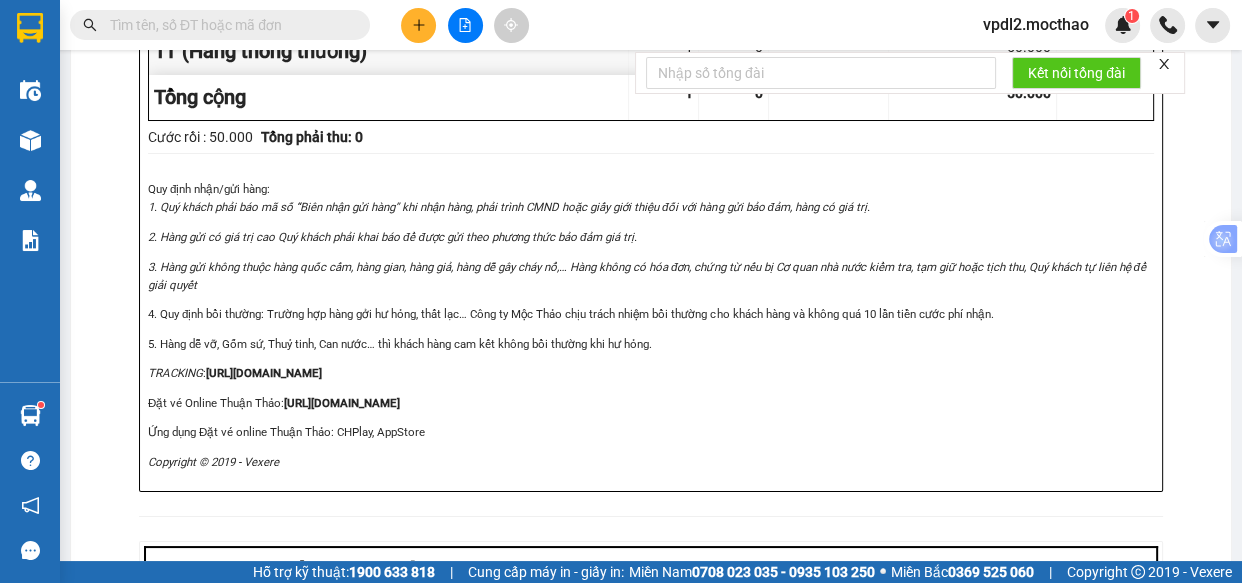 click on "In tem 100mm" at bounding box center (630, -384) 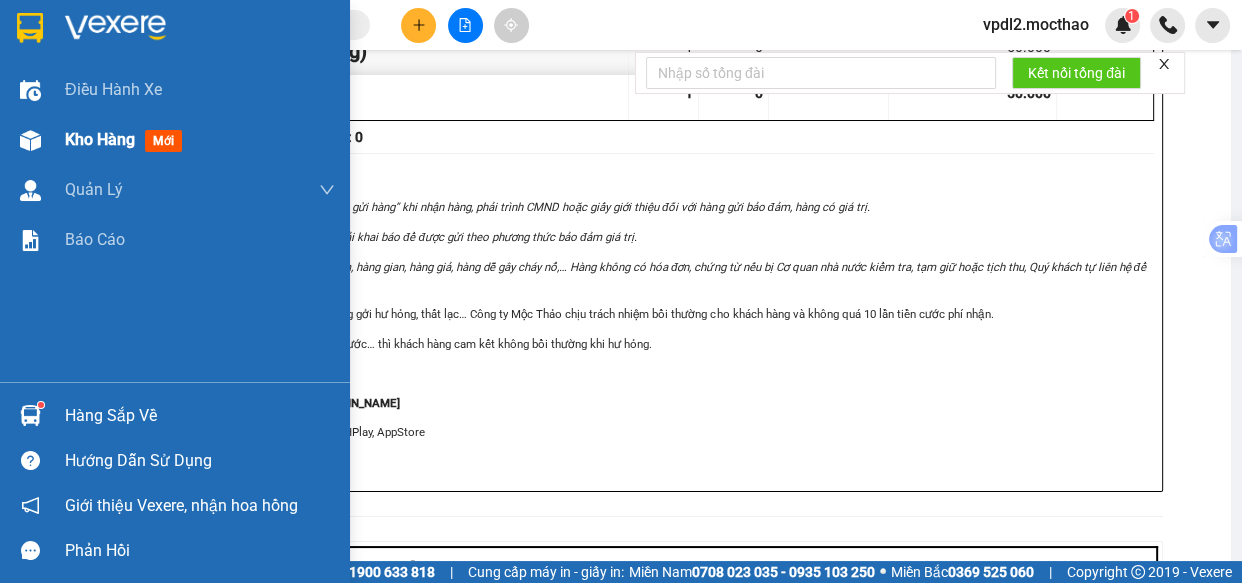 click on "Kho hàng" at bounding box center [100, 139] 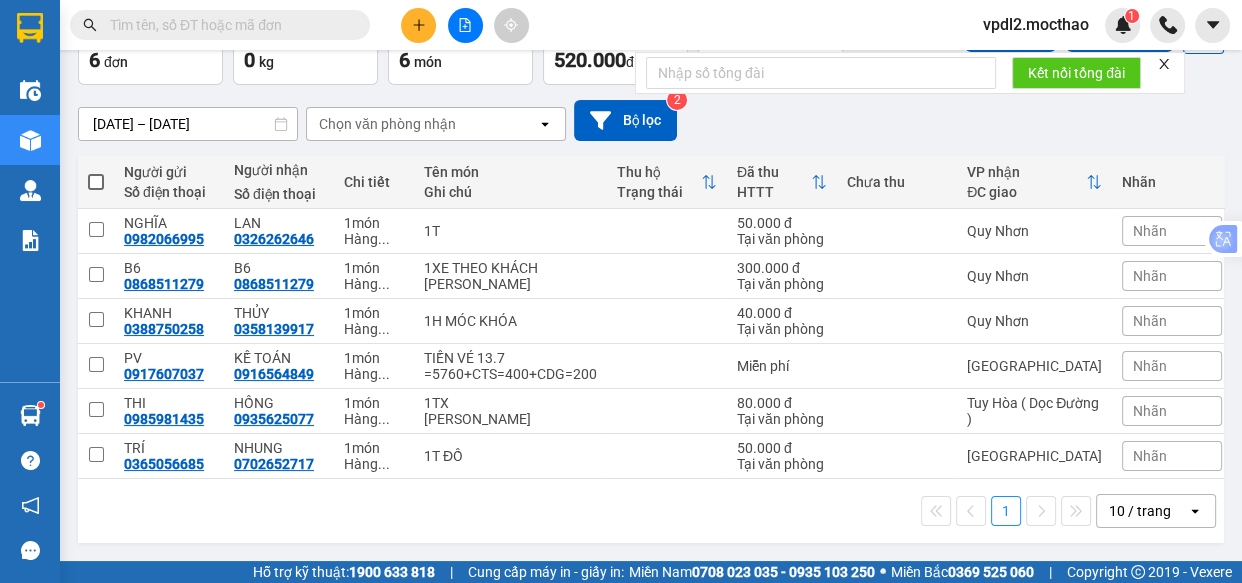 click at bounding box center [96, 182] 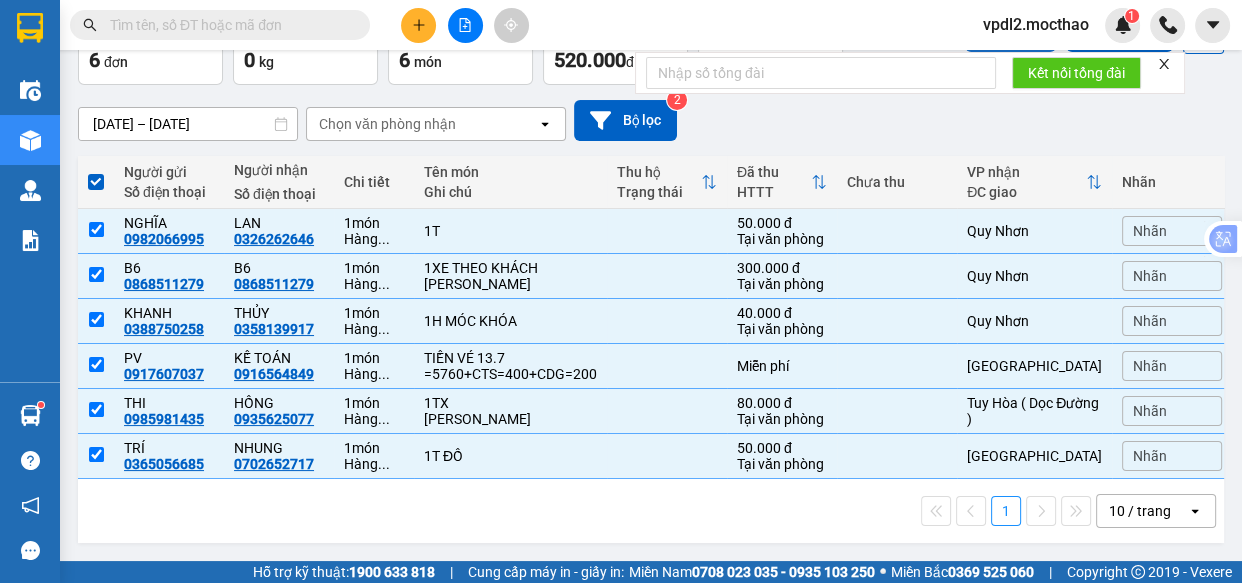 click on "Lên hàng" at bounding box center (1010, 34) 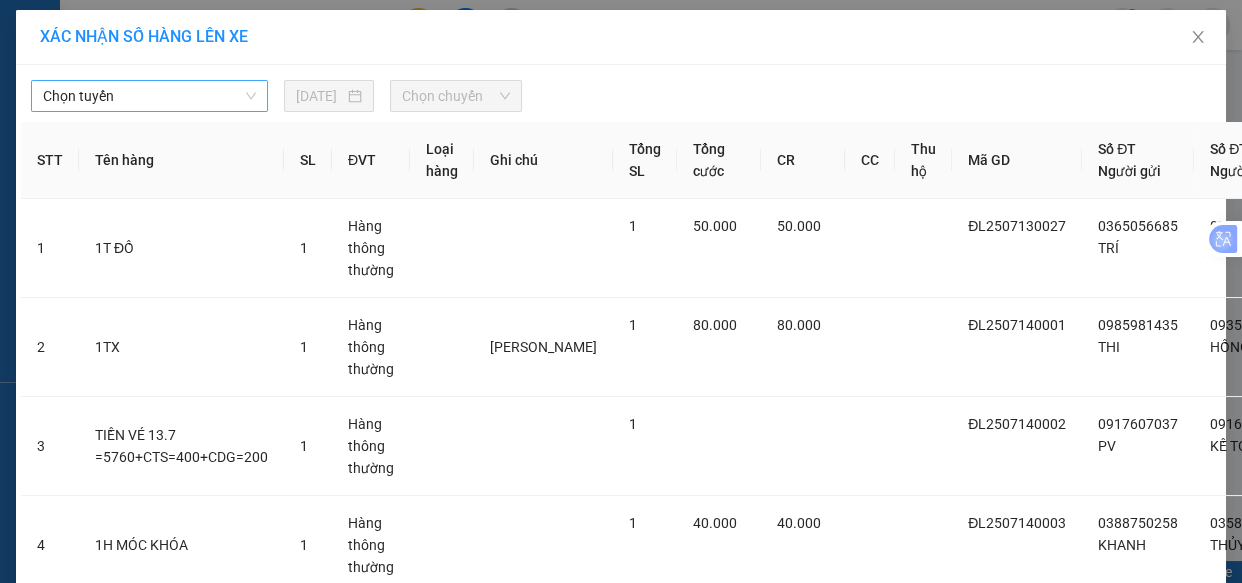 click on "Chọn tuyến" at bounding box center [149, 96] 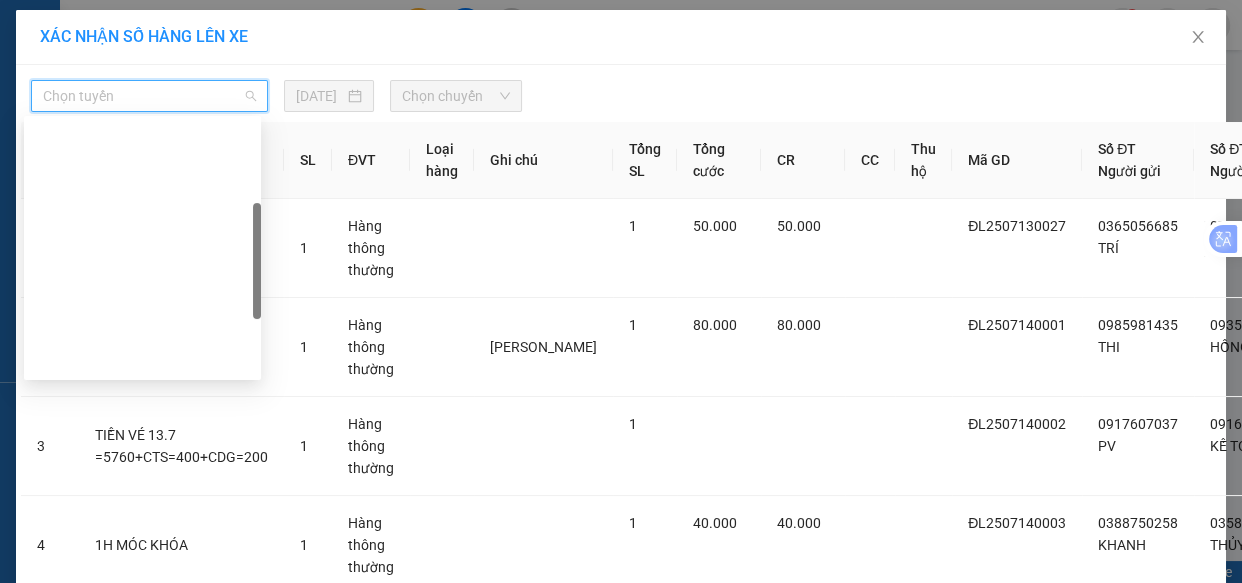 click on "Đà Lạt - Quy Nhơn" at bounding box center (142, 456) 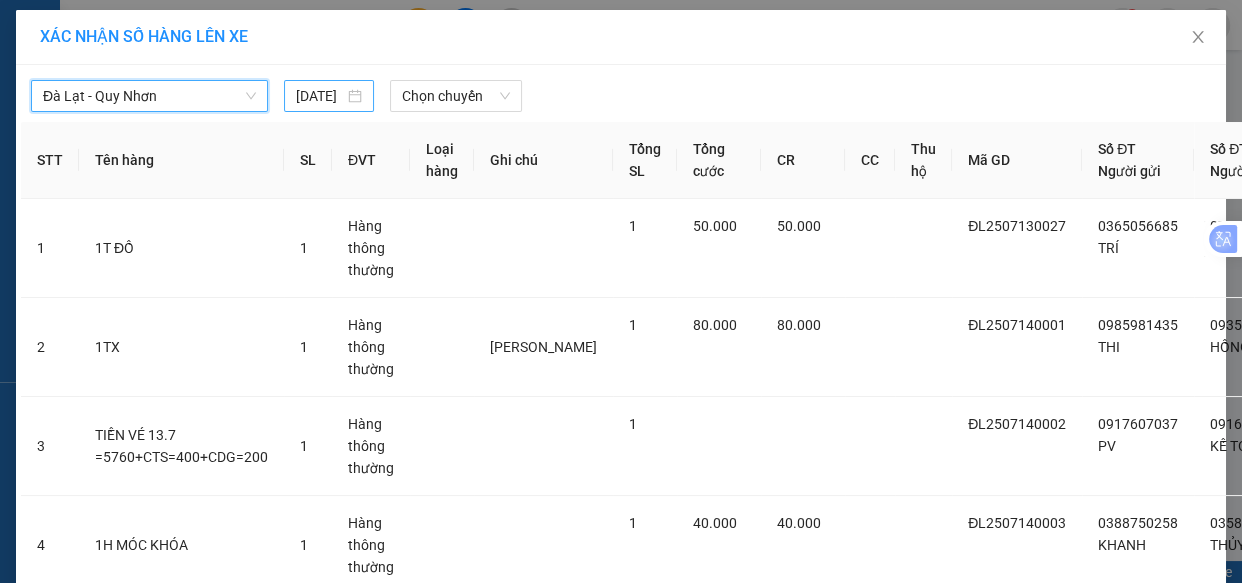 click on "[DATE]" at bounding box center (329, 96) 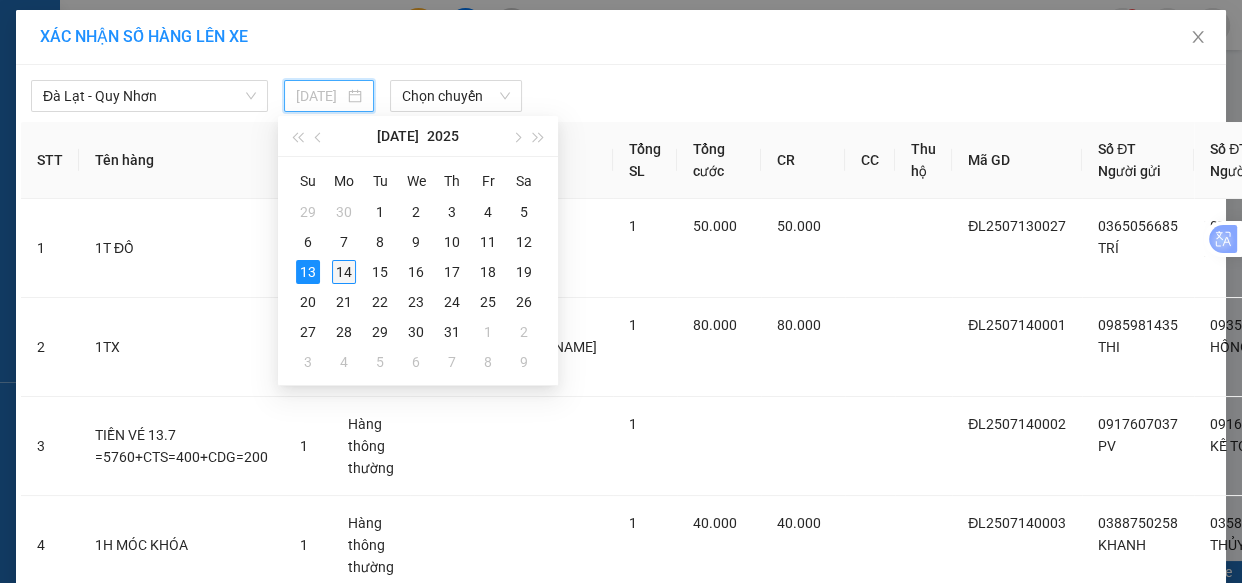 click on "14" at bounding box center (344, 272) 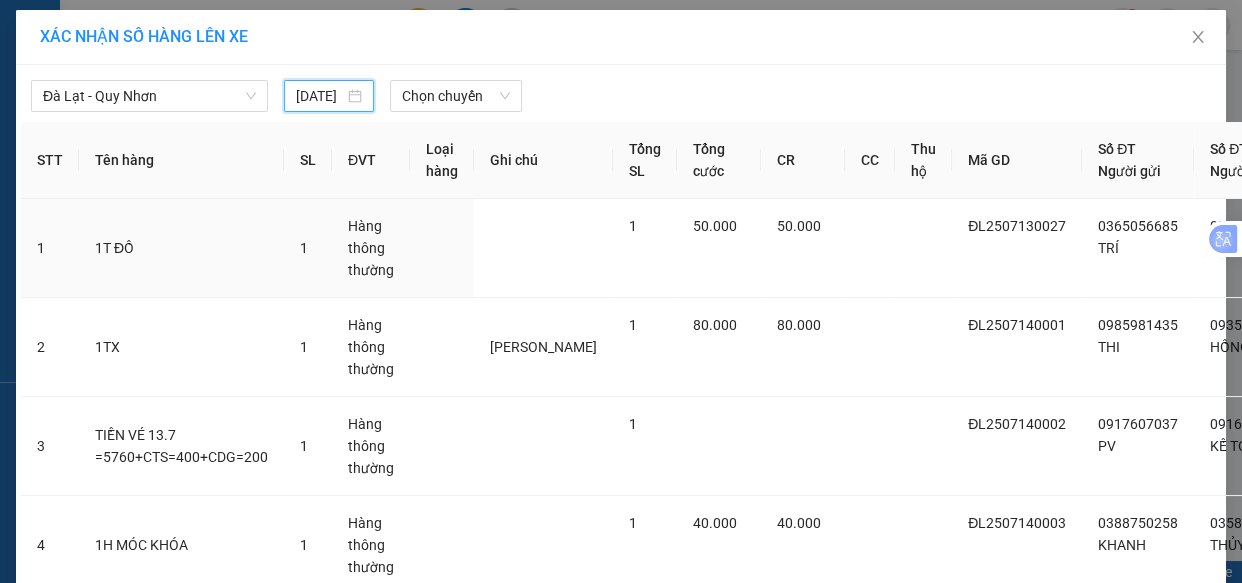 type on "[DATE]" 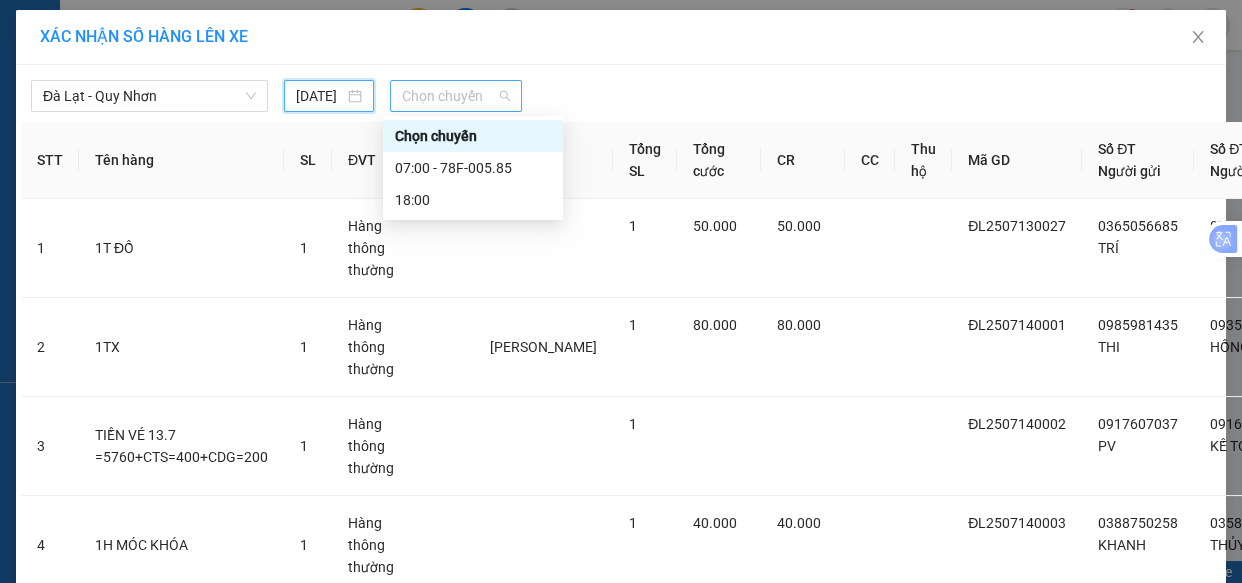 click on "Chọn chuyến" at bounding box center (456, 96) 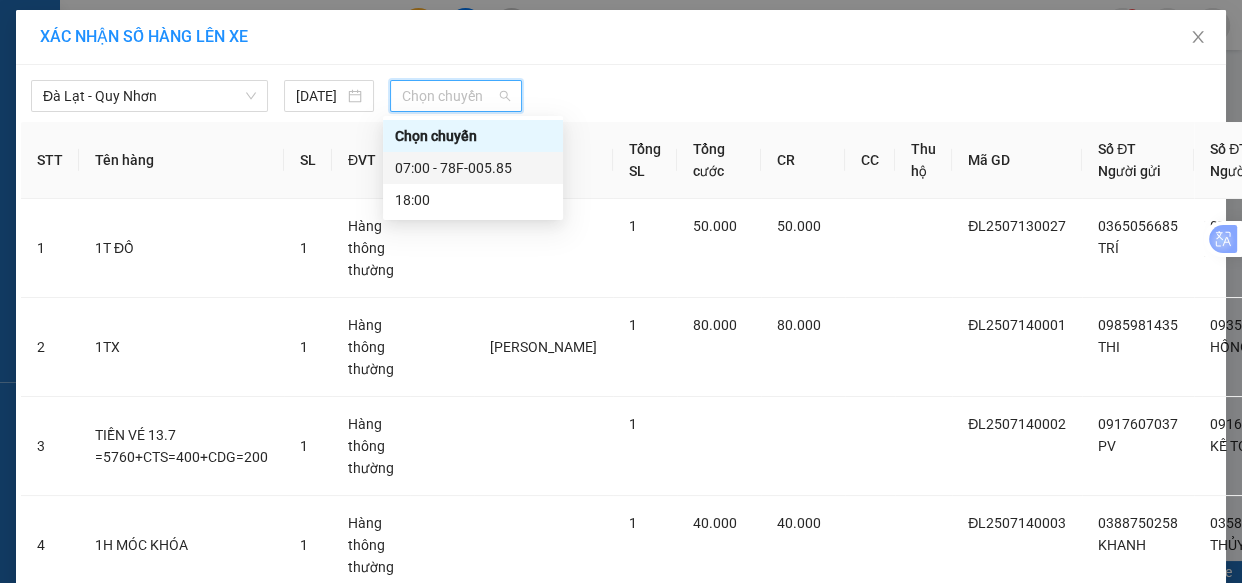 click on "07:00     - 78F-005.85" at bounding box center [473, 168] 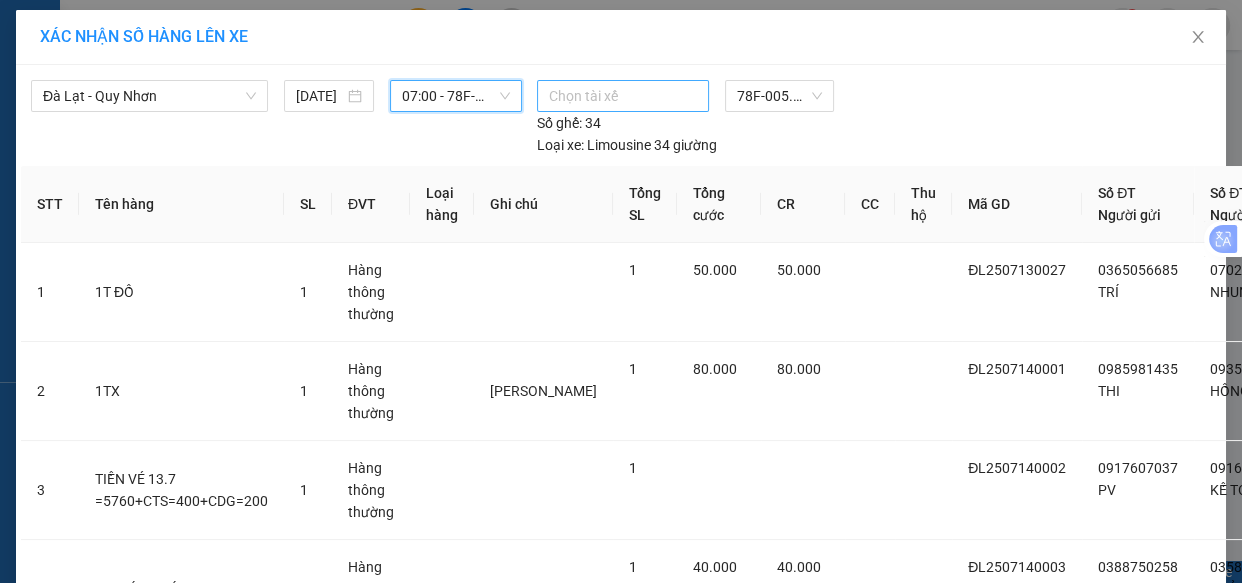 click at bounding box center [623, 96] 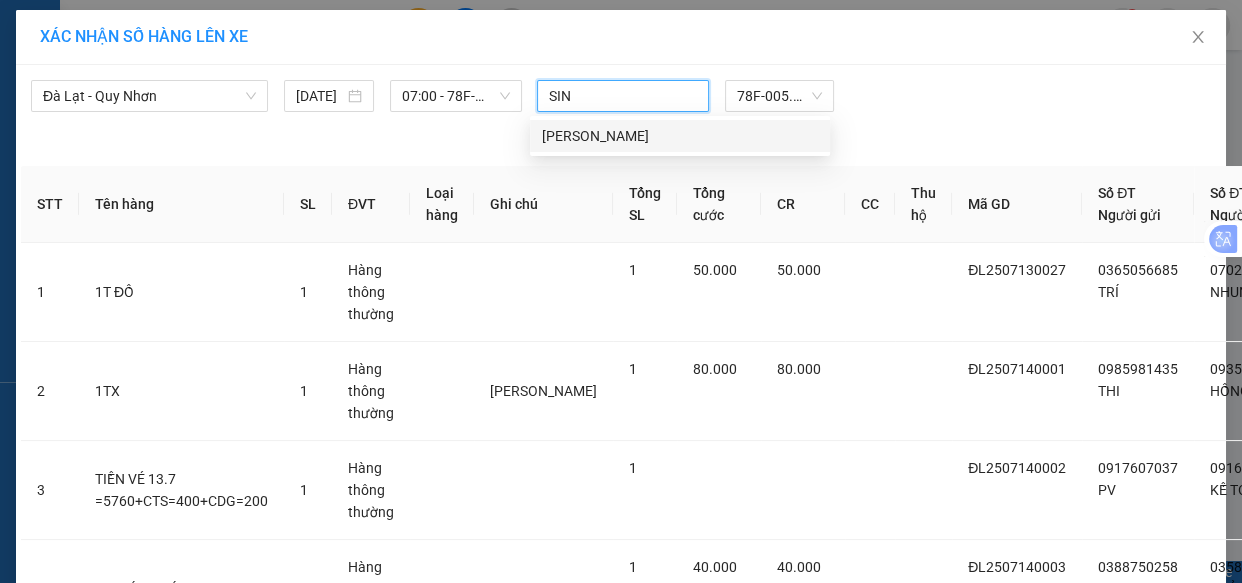 type on "SINH" 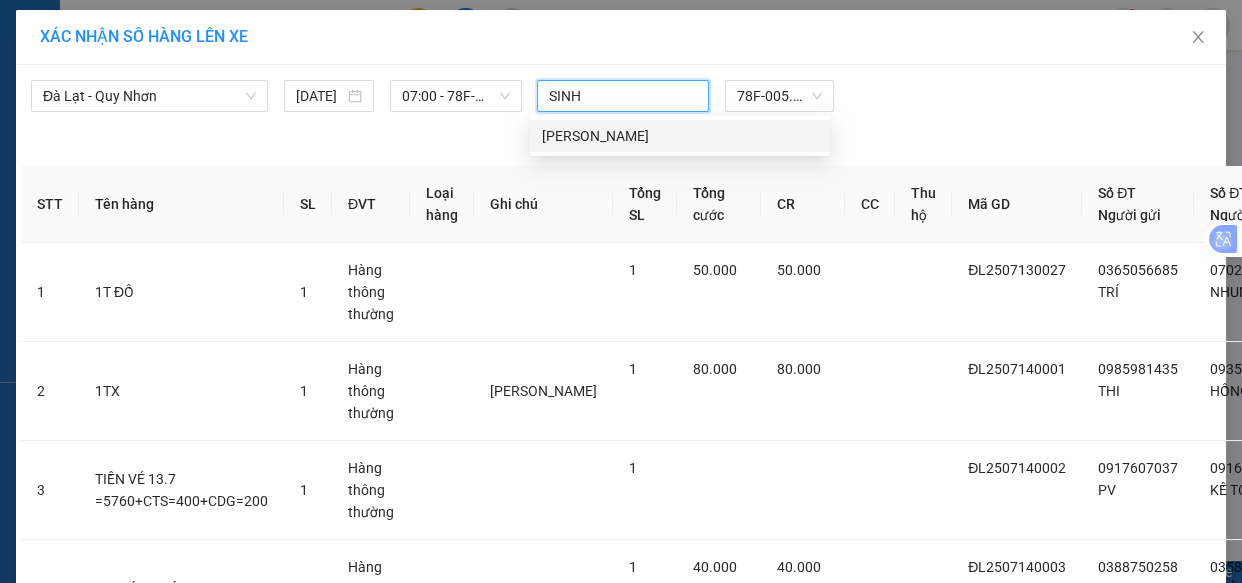 click on "[PERSON_NAME]" at bounding box center [680, 136] 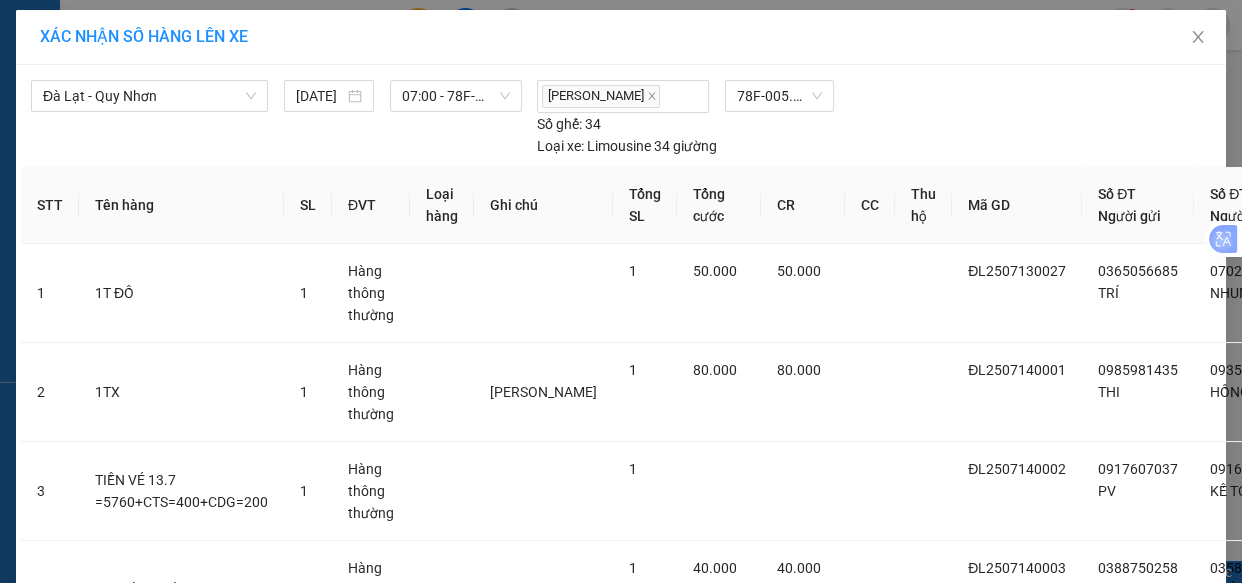click on "Lên hàng" at bounding box center [694, 929] 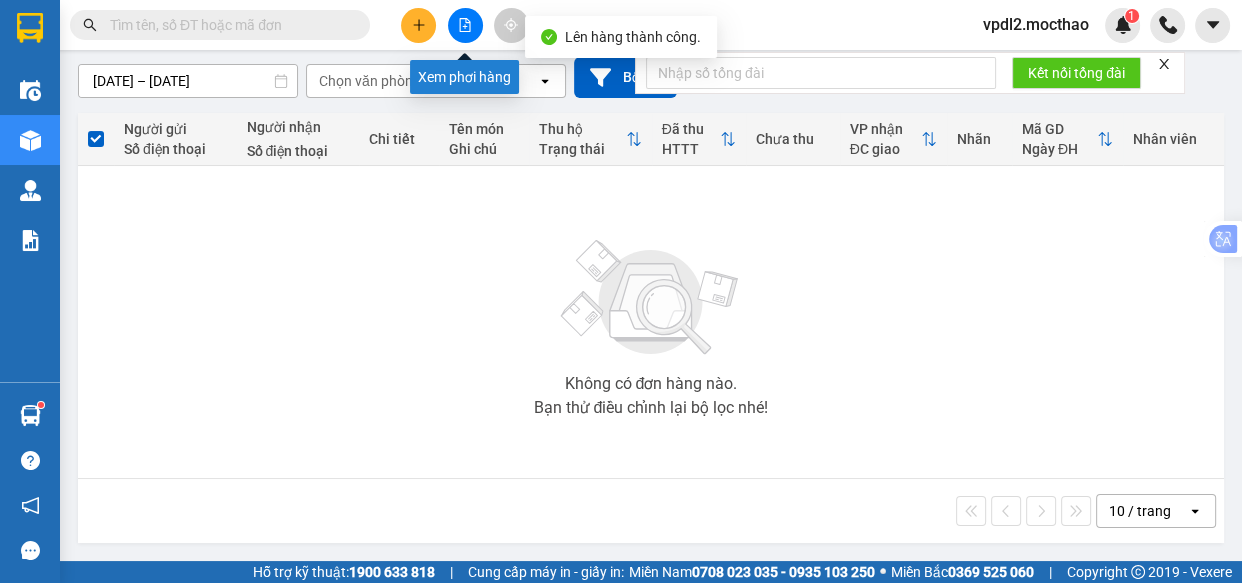 click 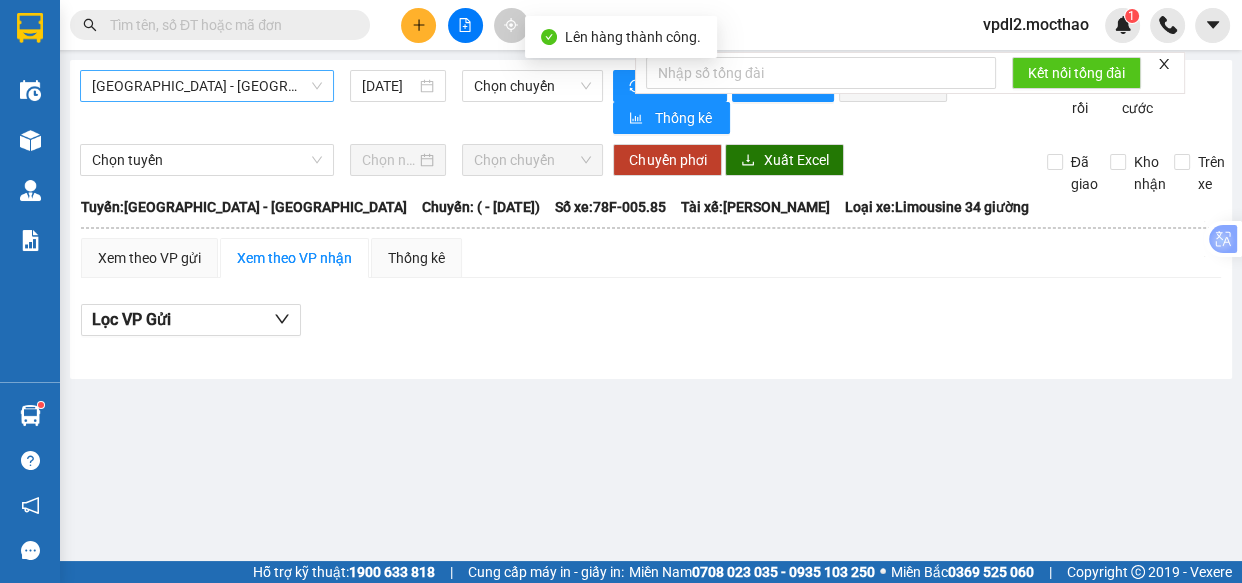 click on "[GEOGRAPHIC_DATA] - [GEOGRAPHIC_DATA]" at bounding box center (207, 86) 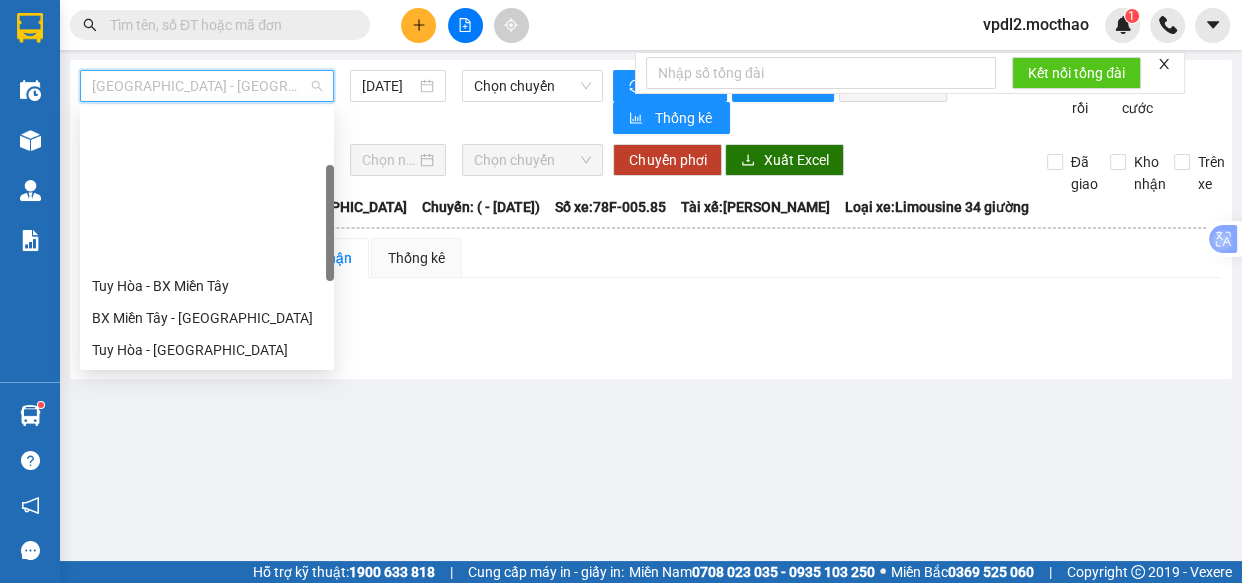 click on "Đà Lạt - Quy Nhơn" at bounding box center (207, 446) 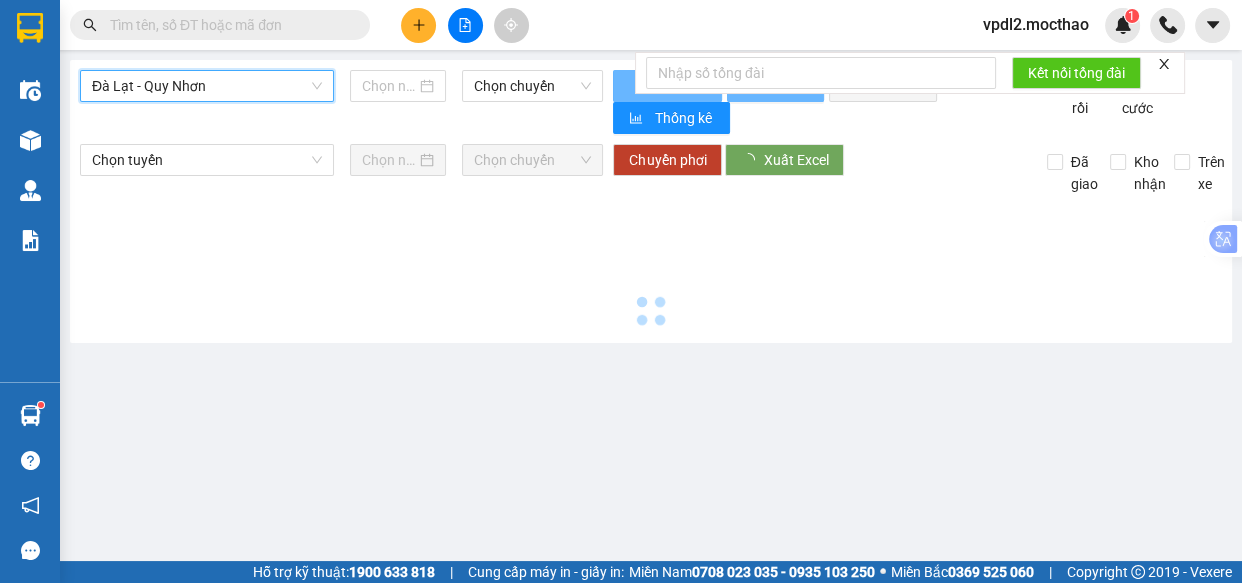 type on "[DATE]" 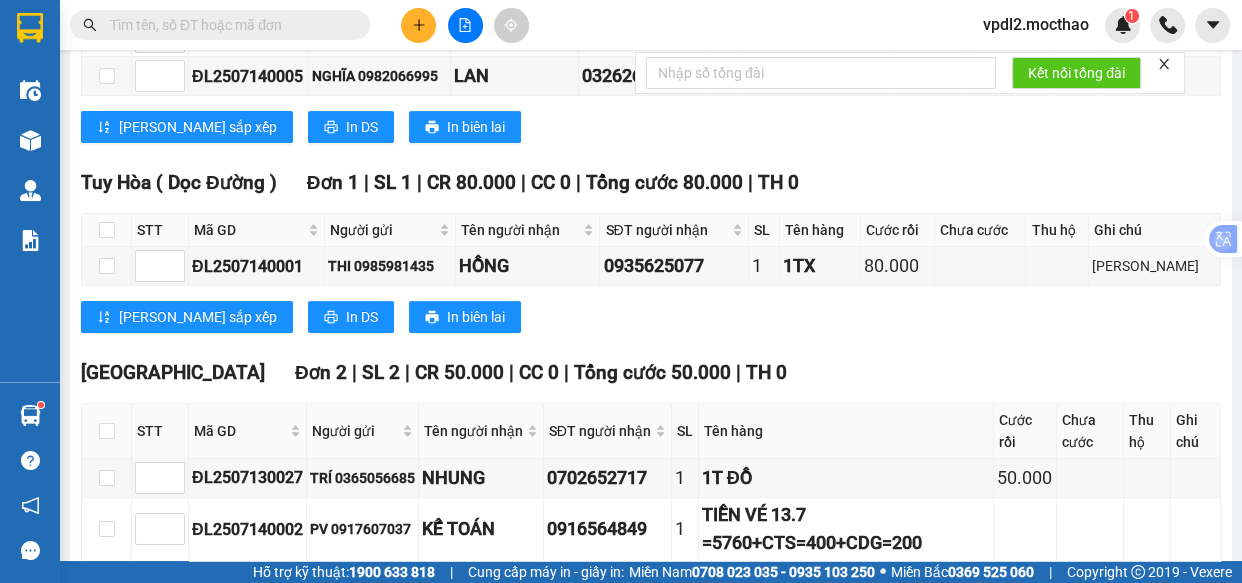 click 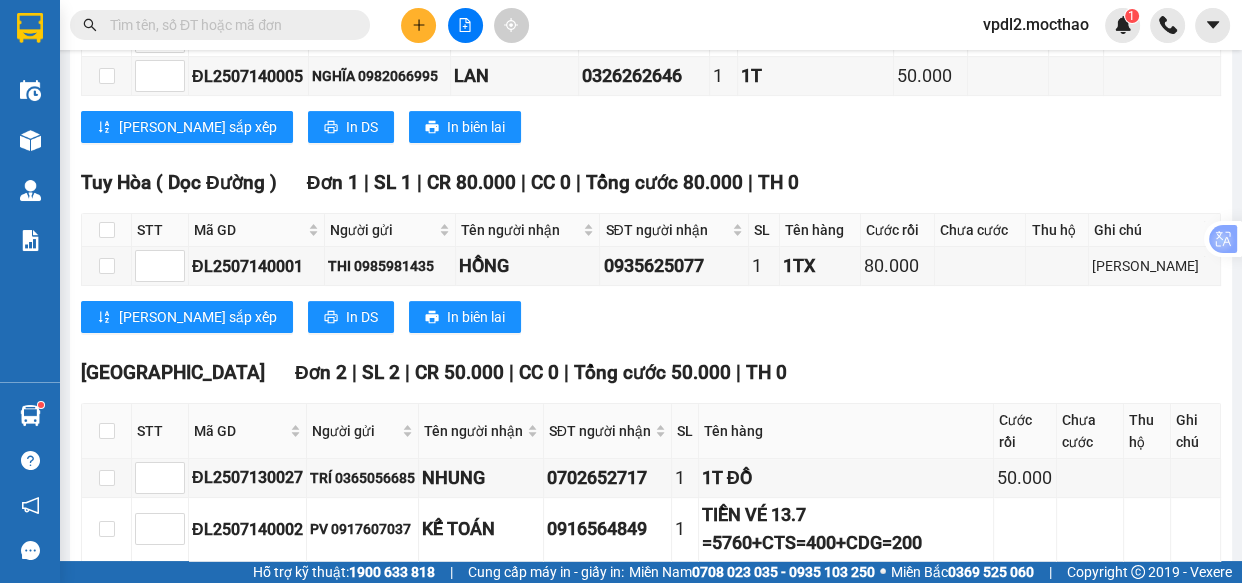 click on "In phơi" at bounding box center [795, -402] 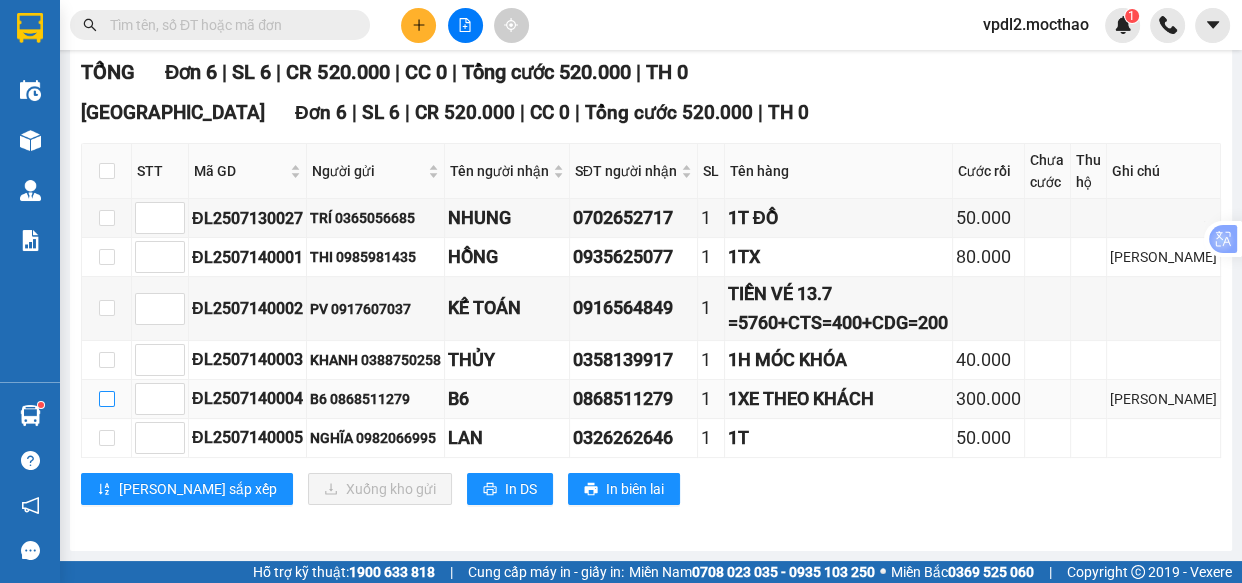 click at bounding box center (107, 399) 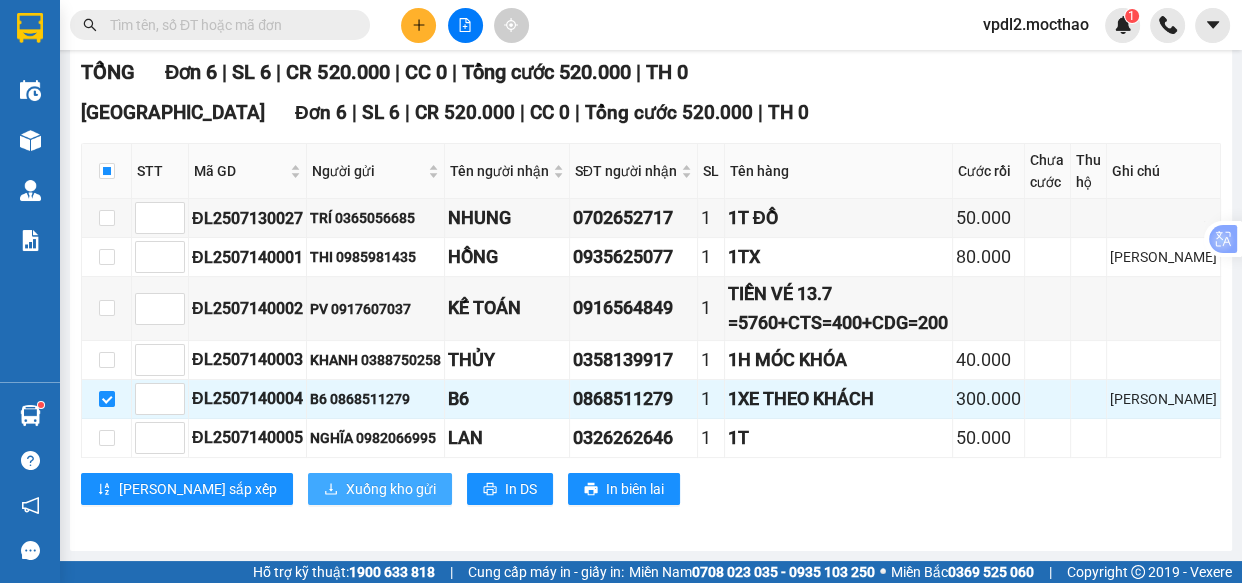 click on "Xuống kho gửi" at bounding box center (391, 489) 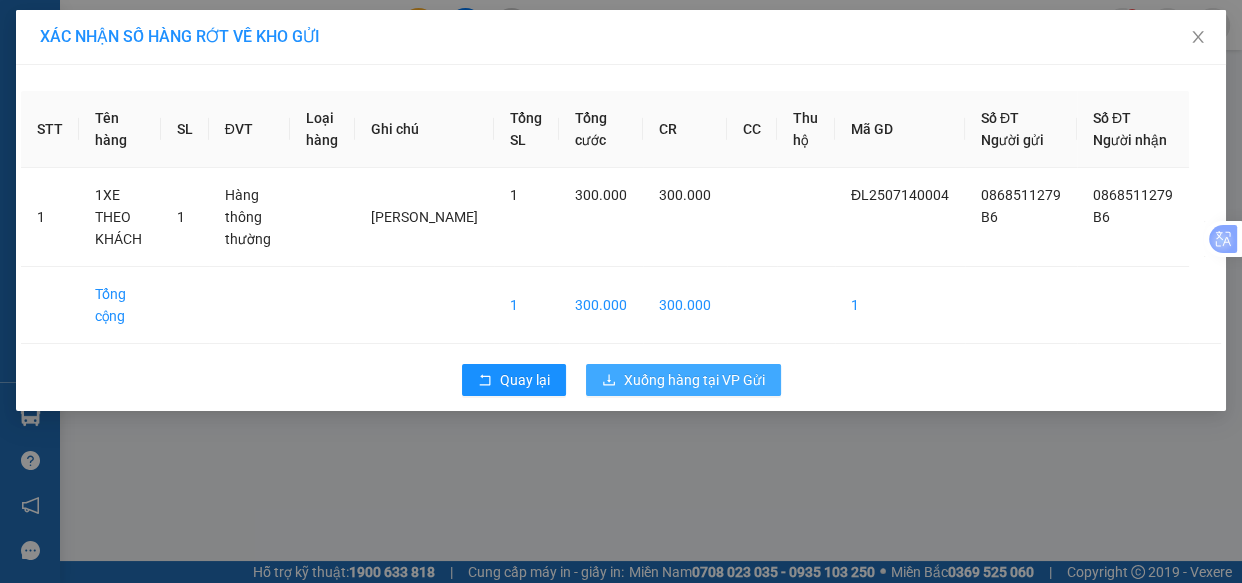 click on "Xuống hàng tại VP Gửi" at bounding box center (694, 380) 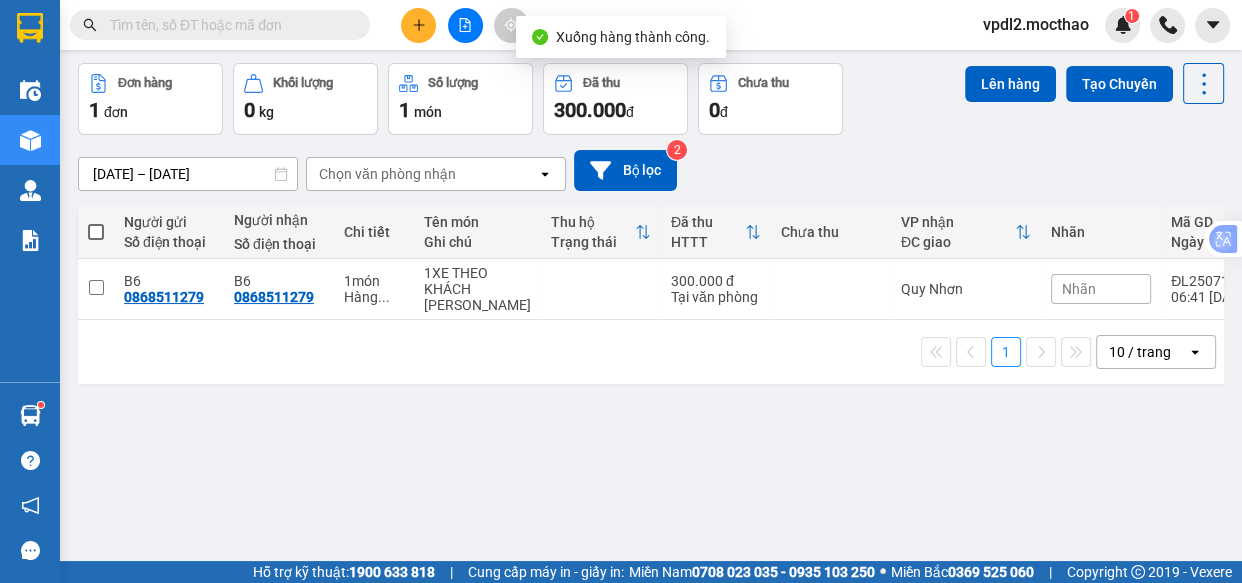 click at bounding box center (418, 25) 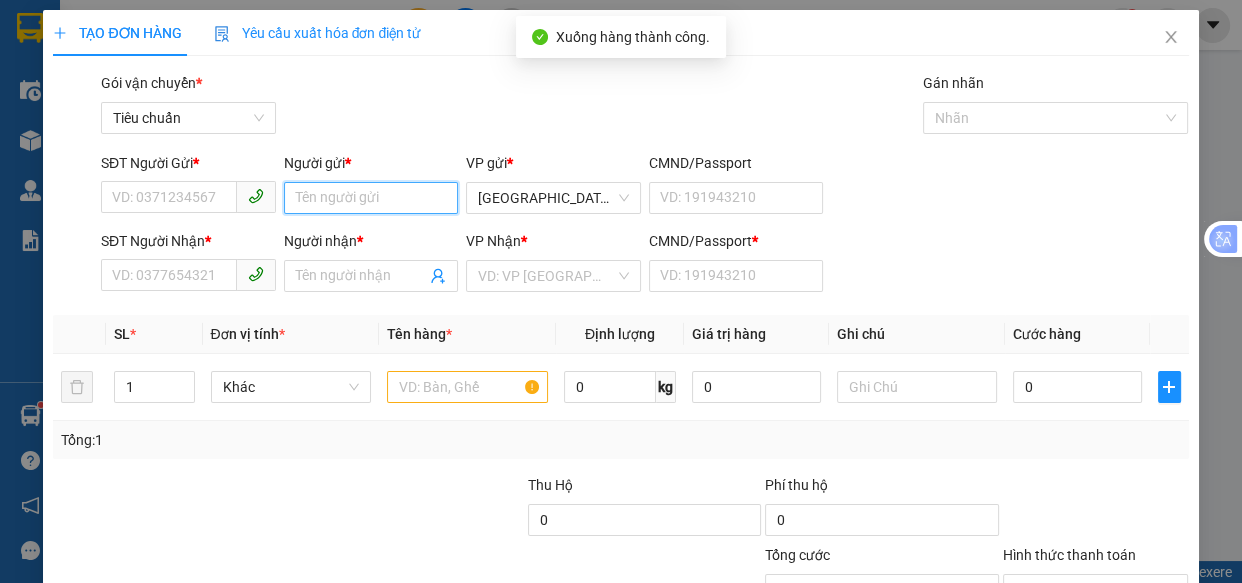 click on "Người gửi  *" at bounding box center (371, 198) 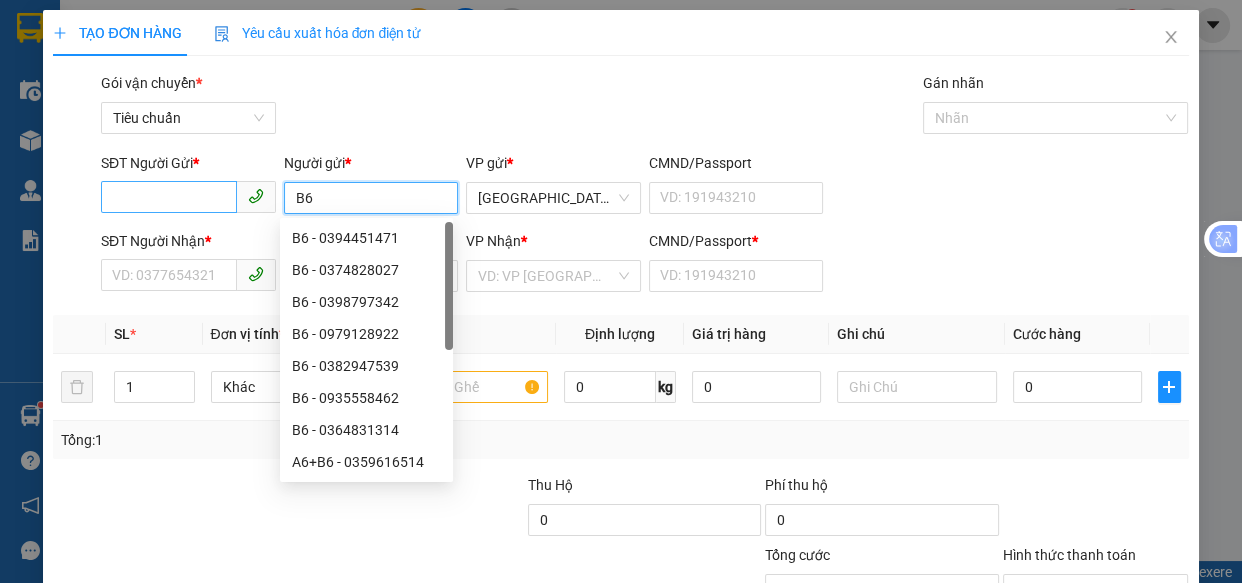 type on "B6" 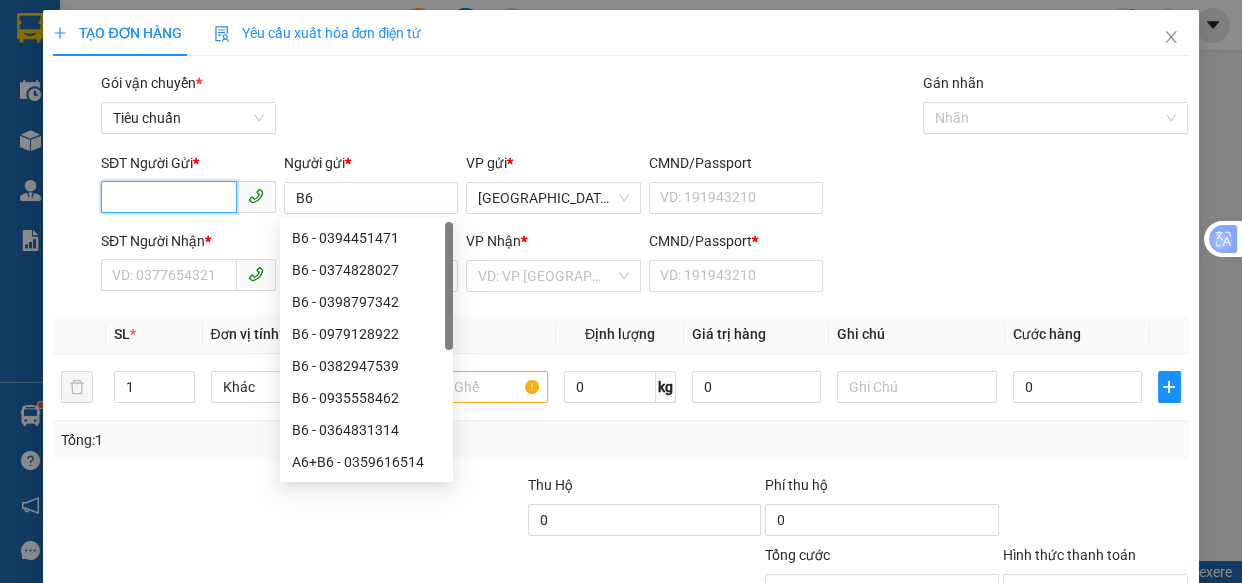 click on "SĐT Người Gửi  *" at bounding box center [169, 197] 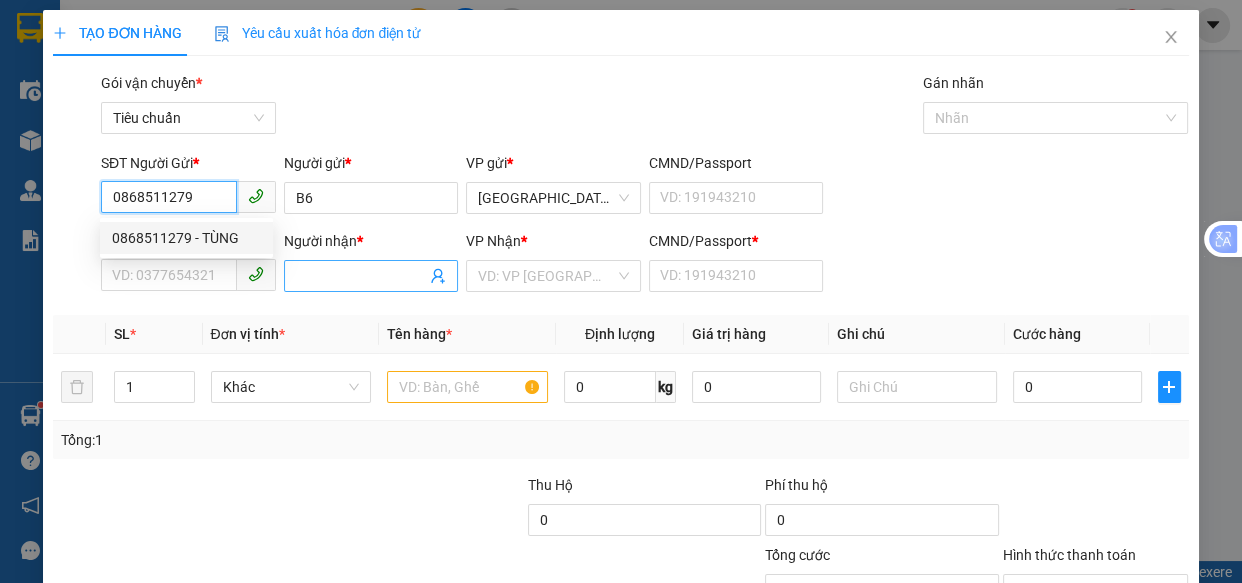 type on "0868511279" 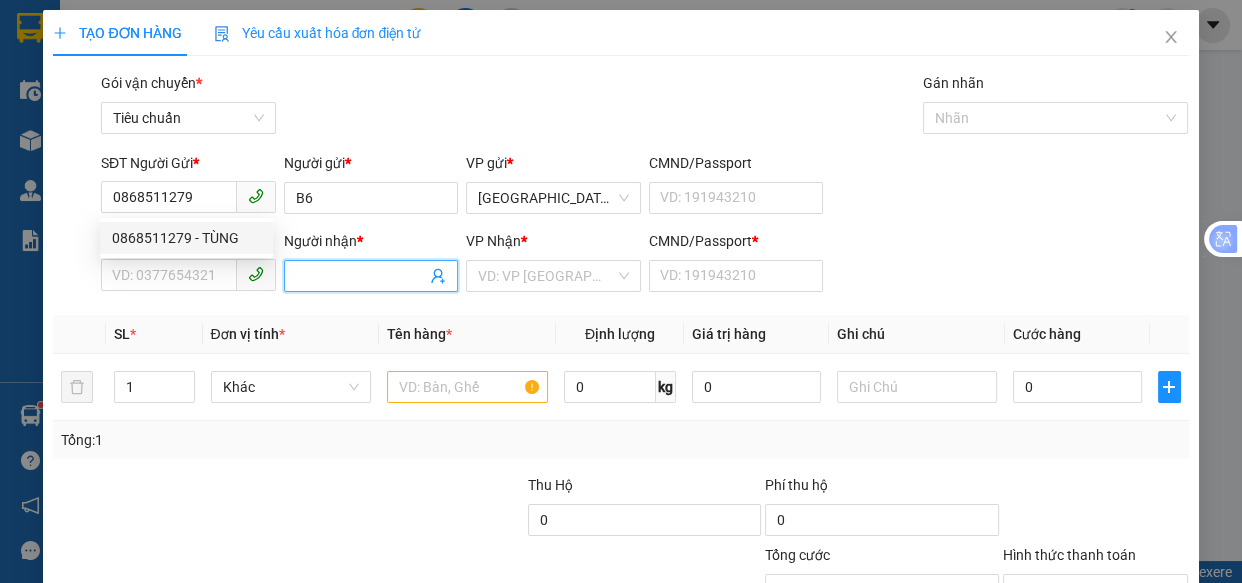 drag, startPoint x: 326, startPoint y: 279, endPoint x: 241, endPoint y: 154, distance: 151.16217 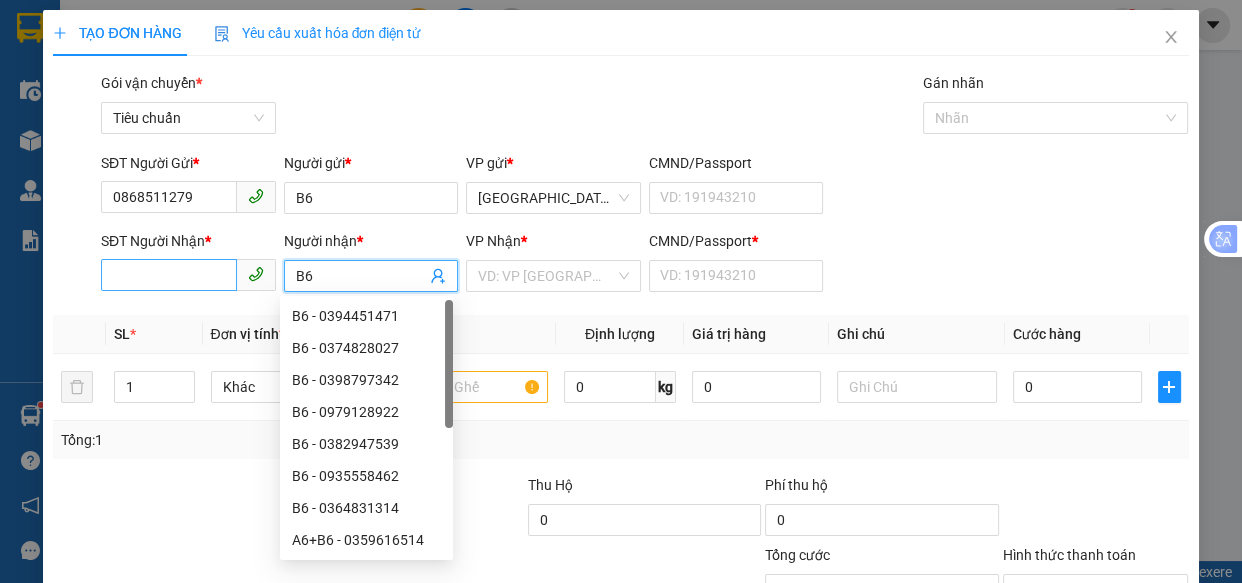 type on "B6" 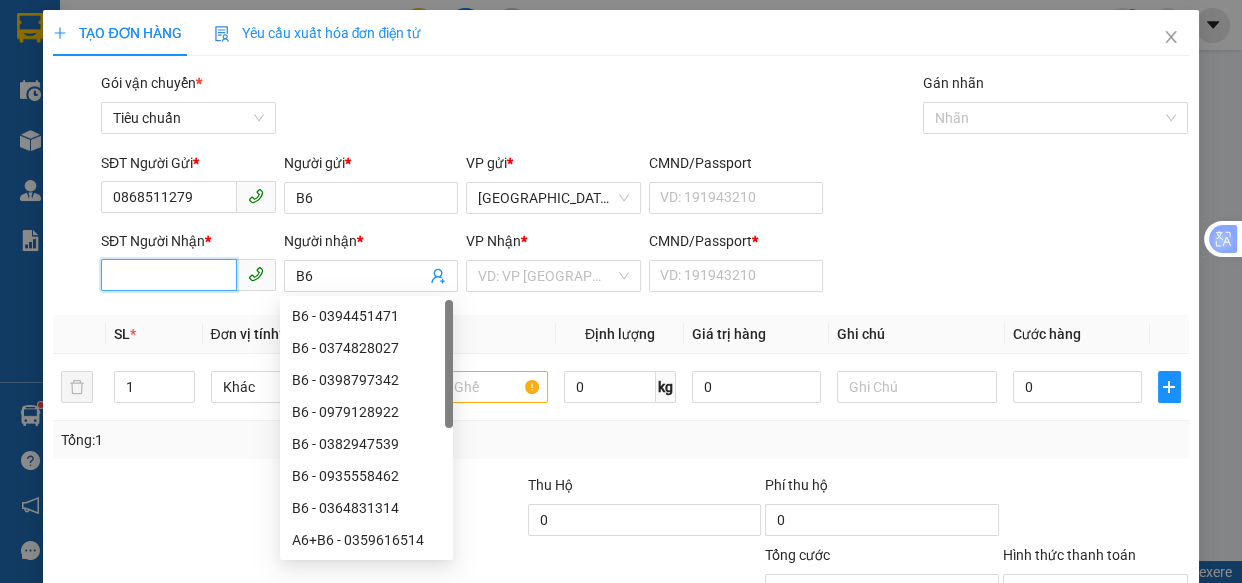 drag, startPoint x: 112, startPoint y: 279, endPoint x: 0, endPoint y: 27, distance: 275.768 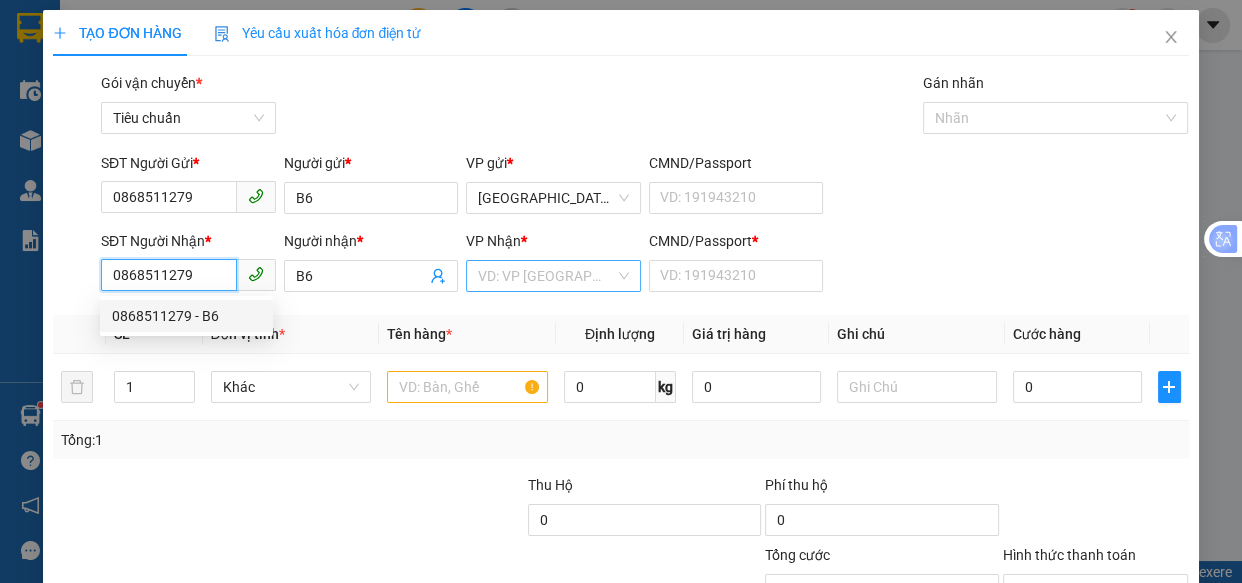 type on "0868511279" 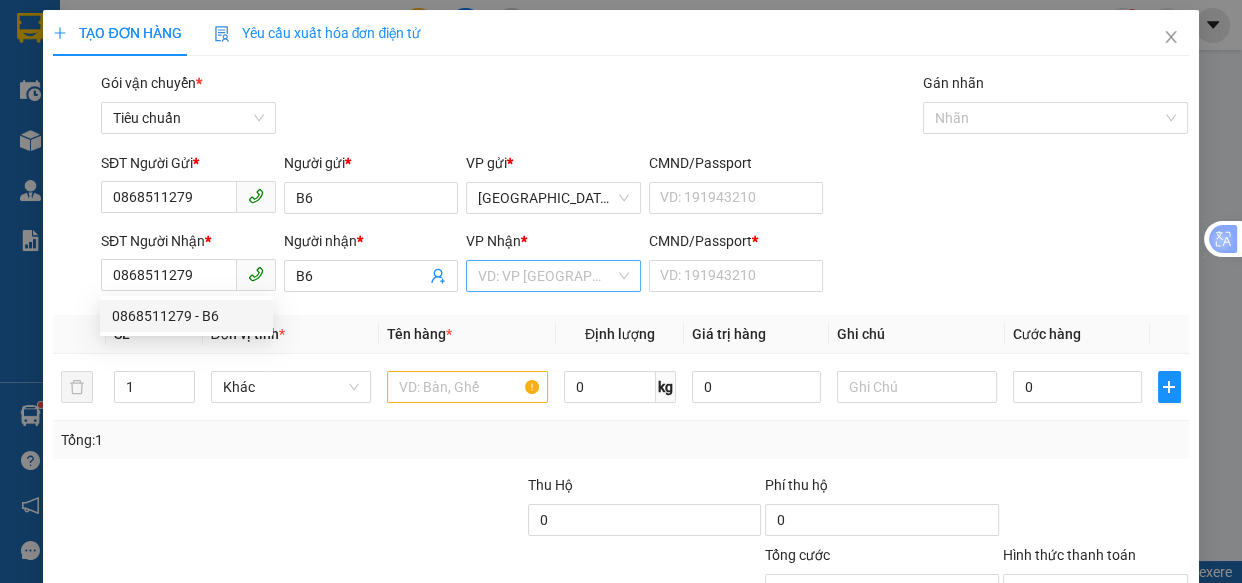 click at bounding box center (546, 276) 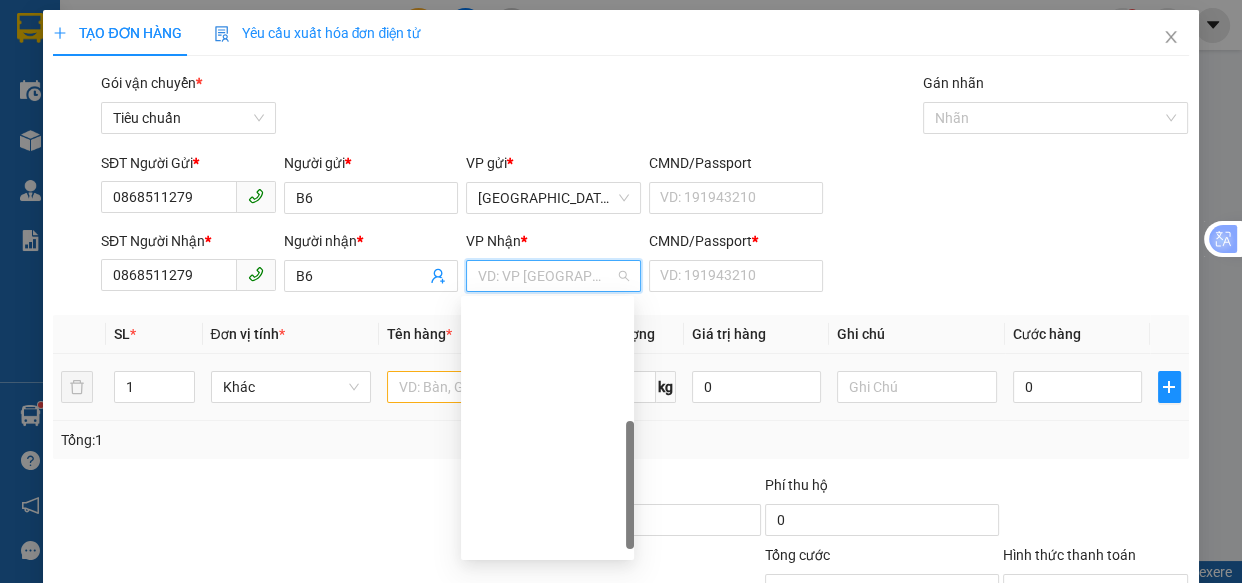 drag, startPoint x: 500, startPoint y: 400, endPoint x: 468, endPoint y: 255, distance: 148.48906 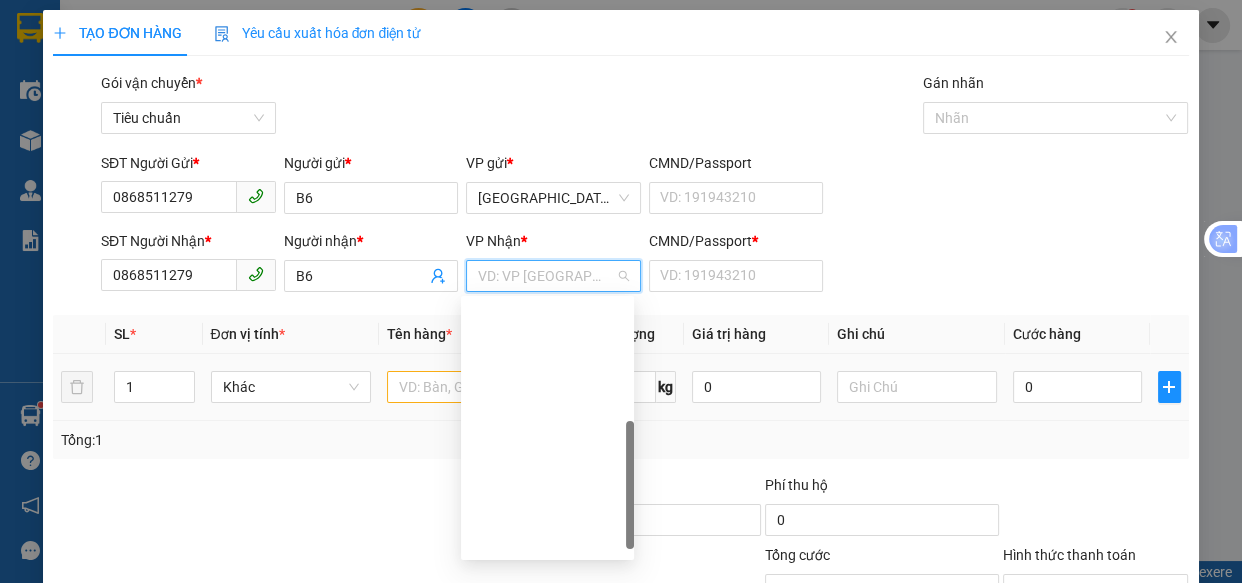 click on "Quy Nhơn" at bounding box center [547, 668] 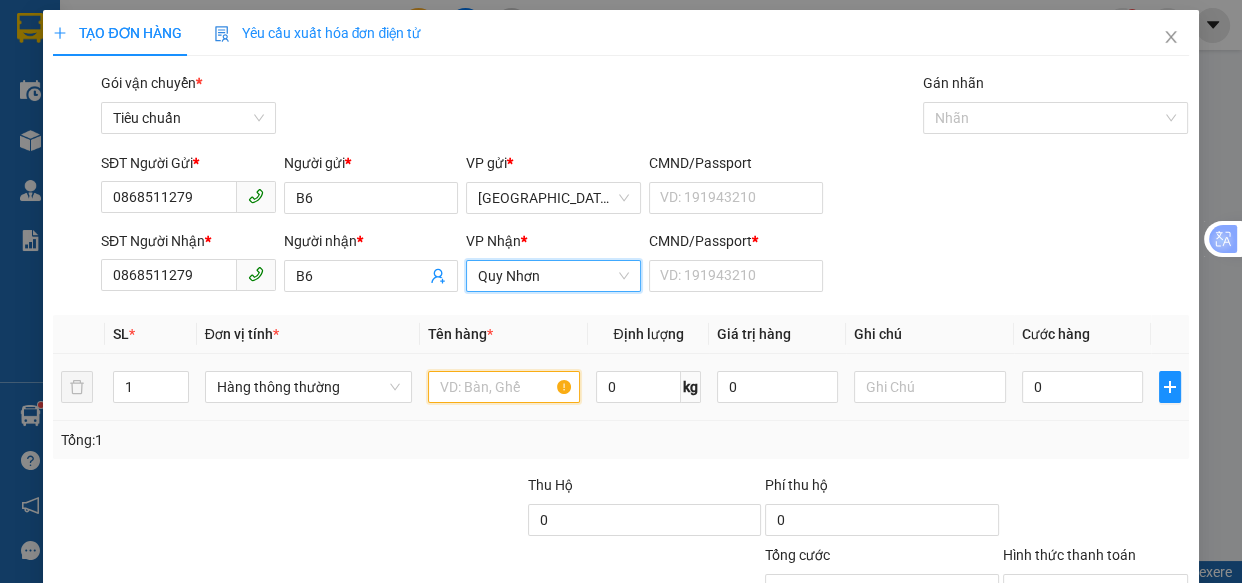 click at bounding box center (503, 387) 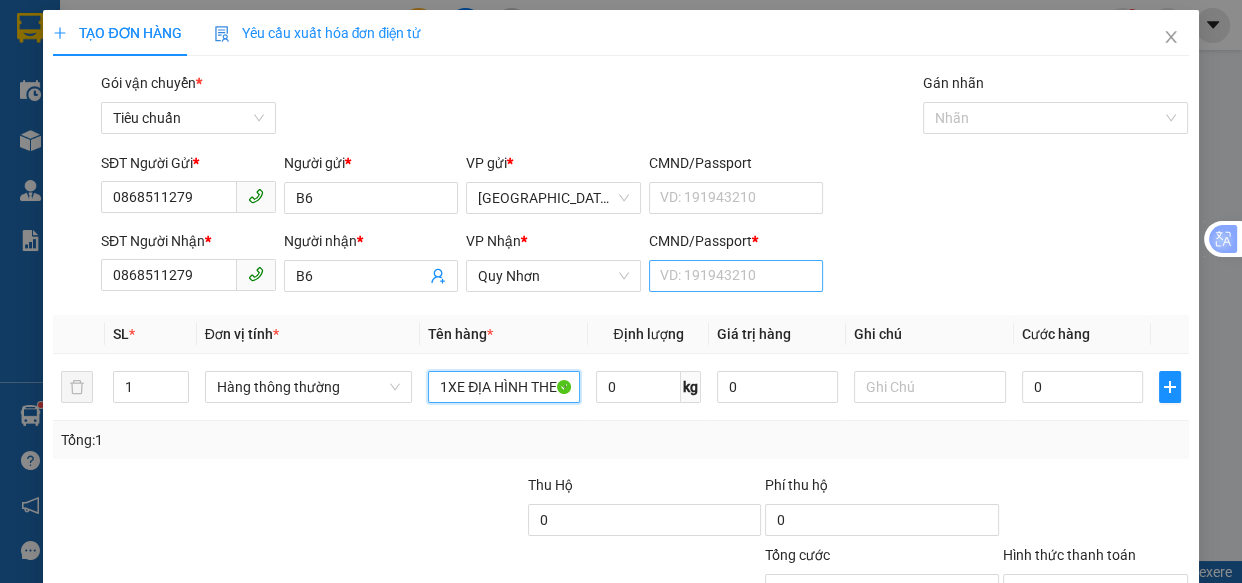 type on "1XE ĐỊA HÌNH THEO KHÁCH" 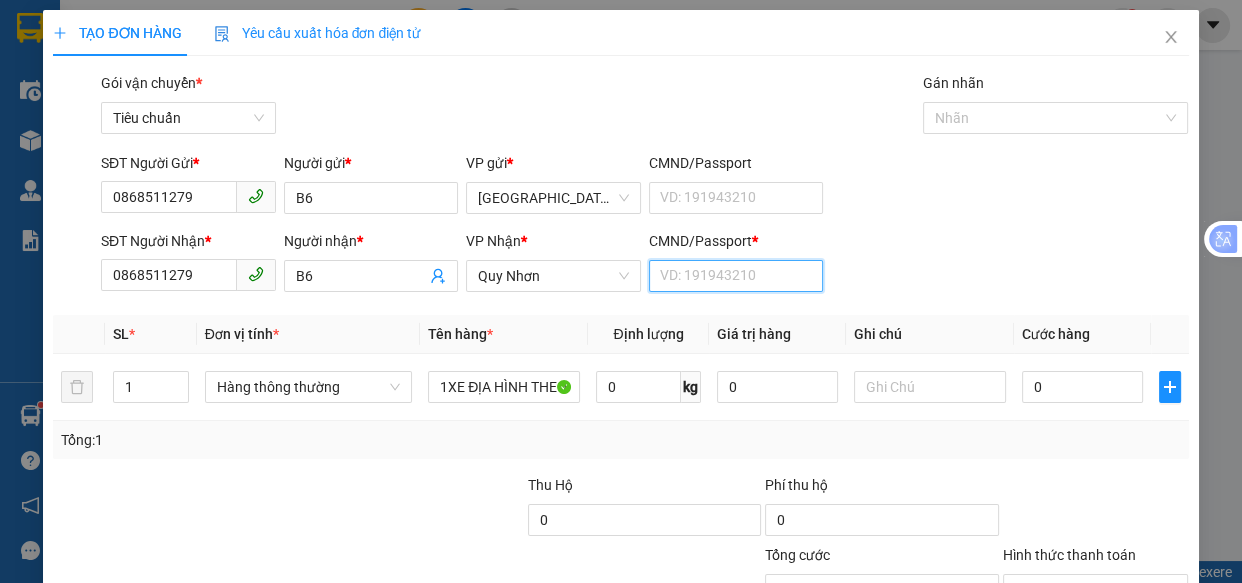 click on "CMND/Passport  *" at bounding box center [736, 276] 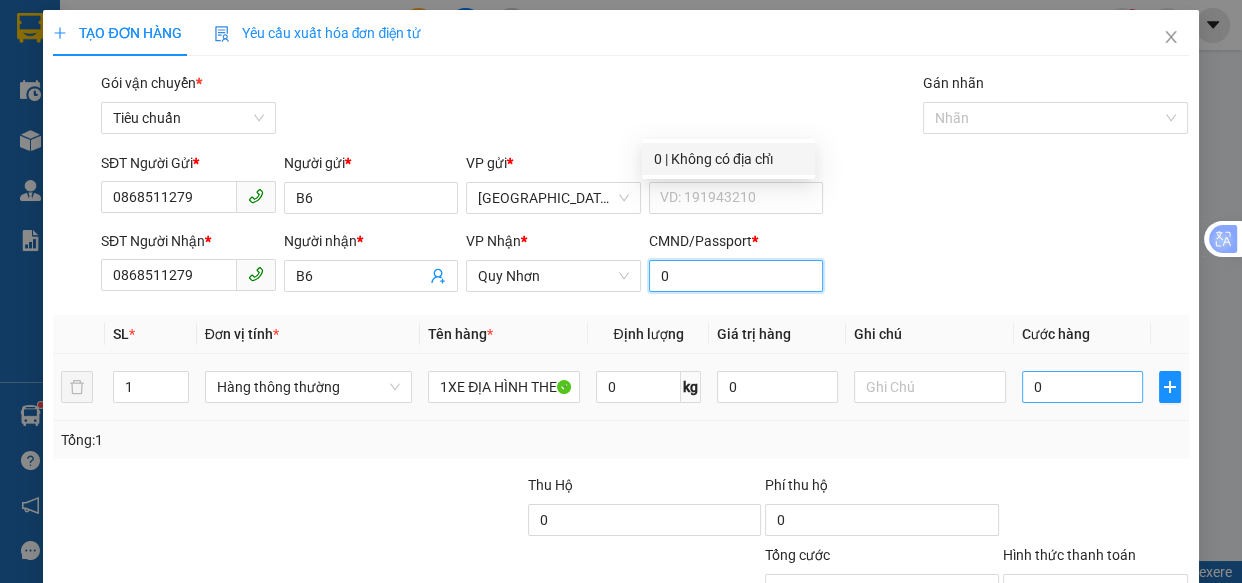 type on "0" 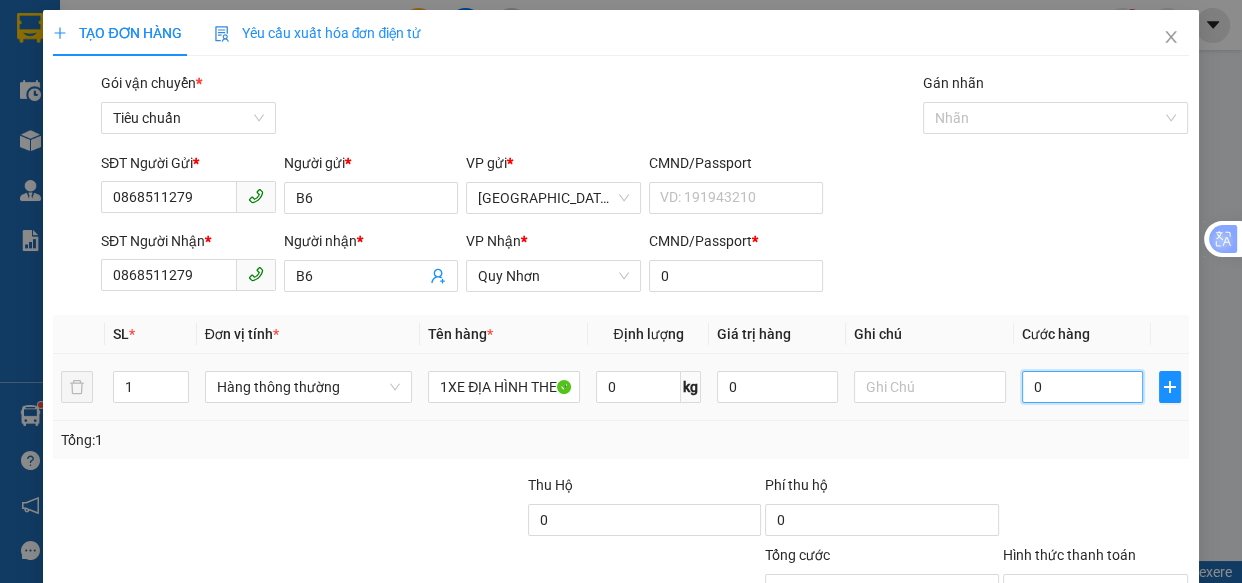 click on "0" at bounding box center [1082, 387] 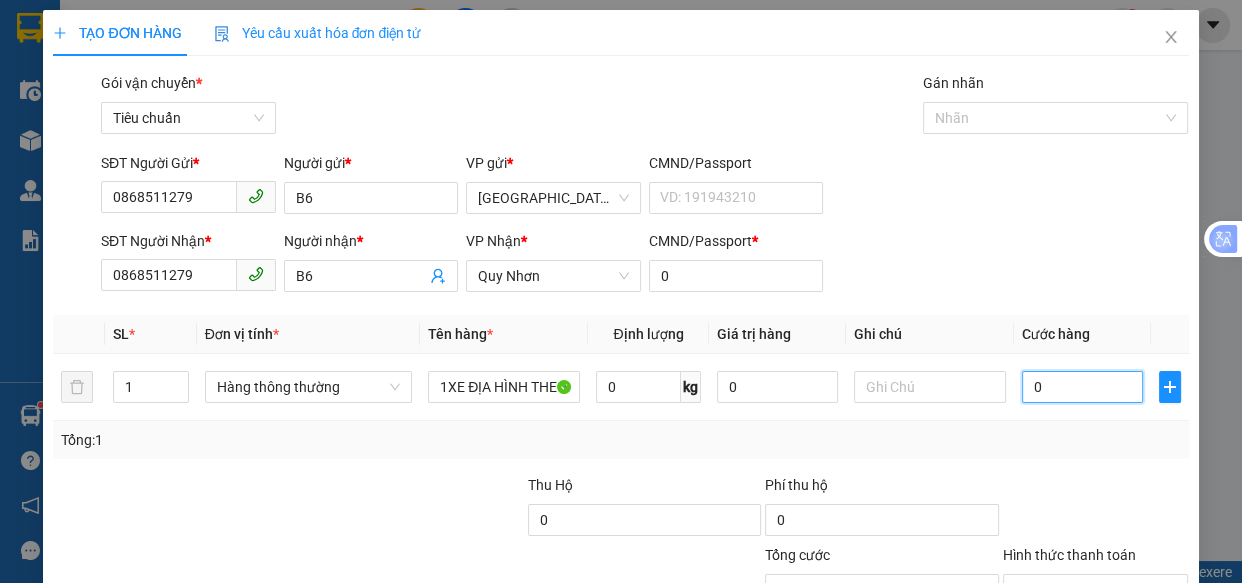 type on "4" 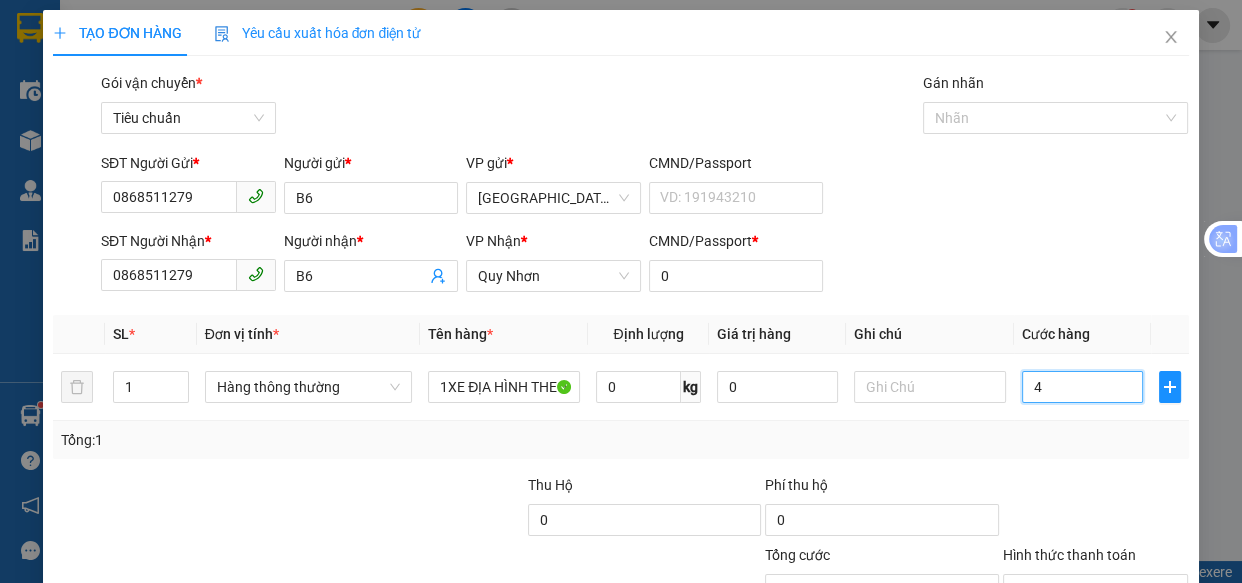 type on "40" 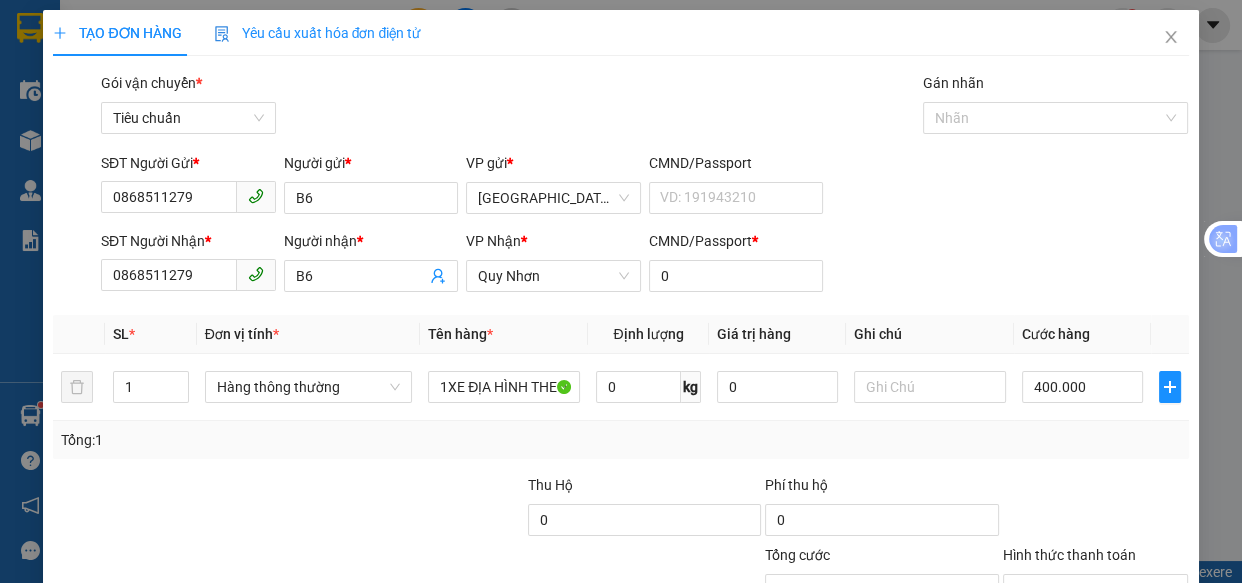 drag, startPoint x: 1041, startPoint y: 433, endPoint x: 1046, endPoint y: 300, distance: 133.09395 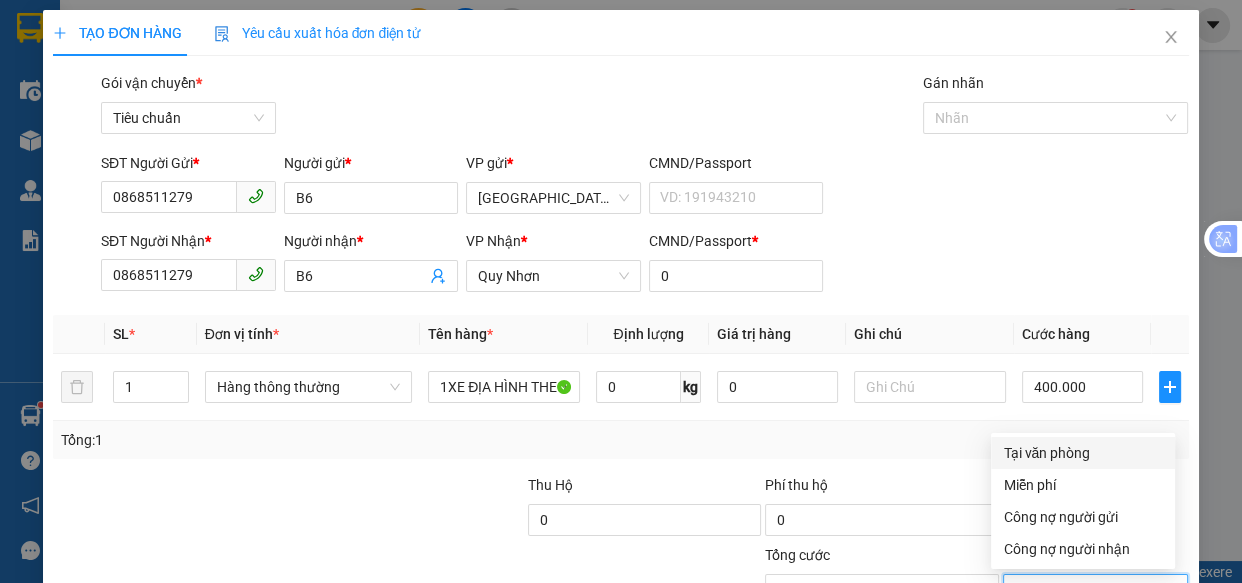 click on "Tại văn phòng" at bounding box center (1083, 453) 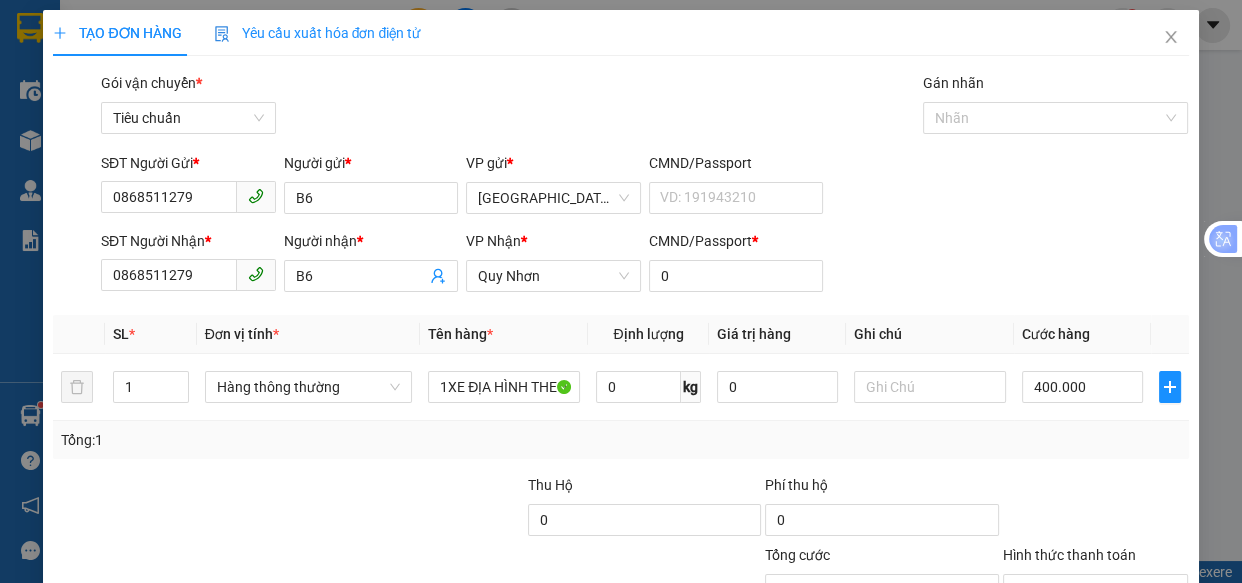 click on "[PERSON_NAME] và In" at bounding box center (1158, 685) 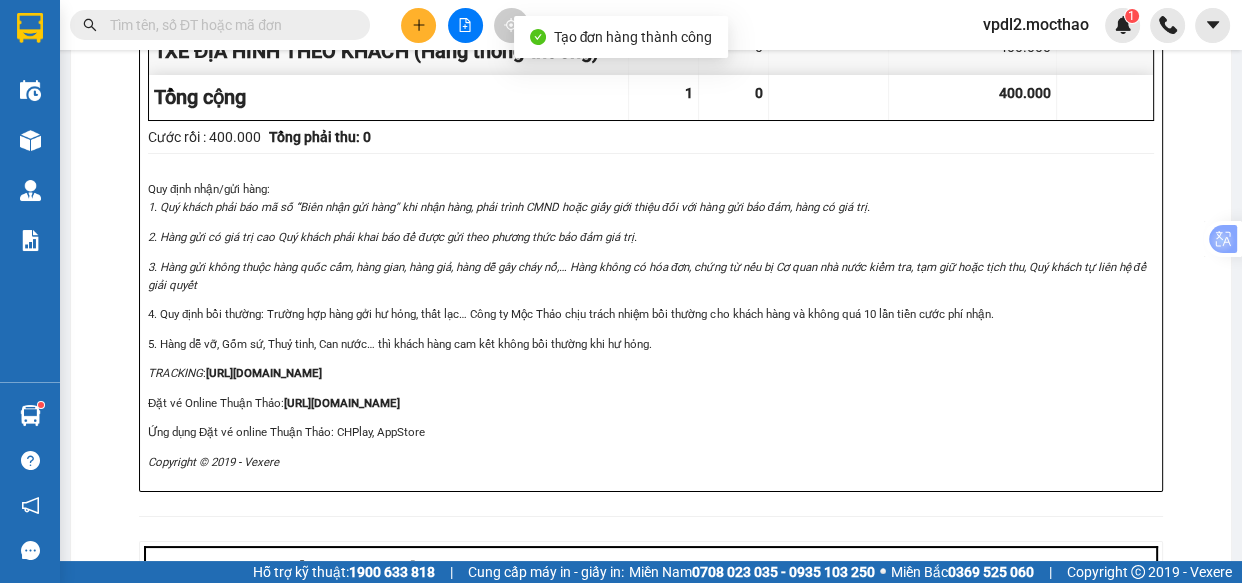 click on "In biên nhận 80mm" at bounding box center (821, -384) 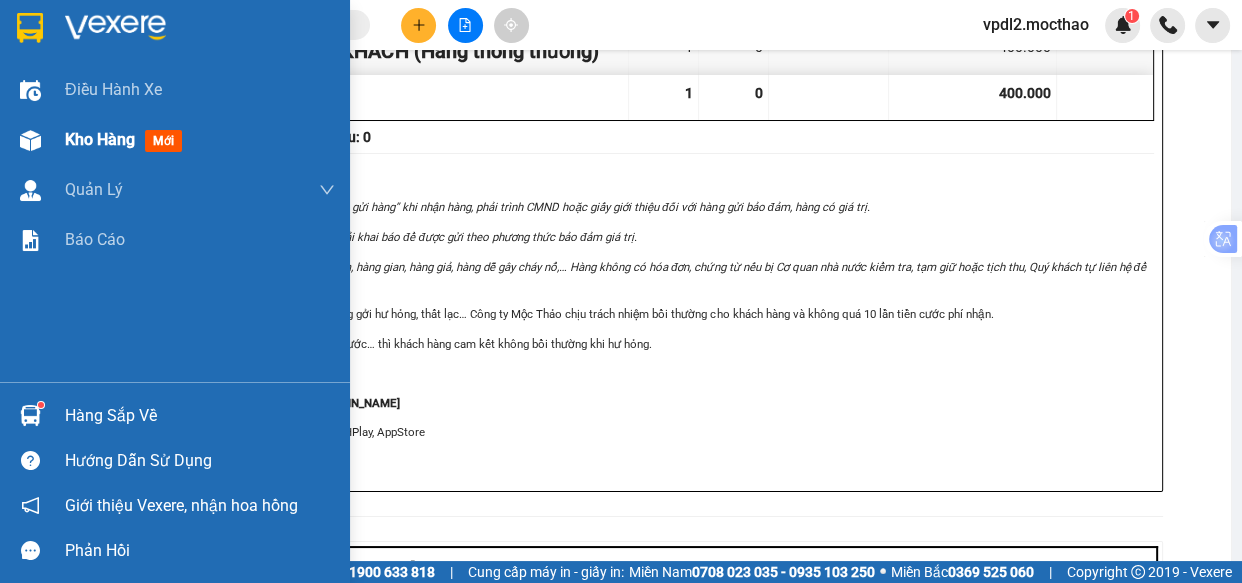 click on "Kho hàng" at bounding box center (100, 139) 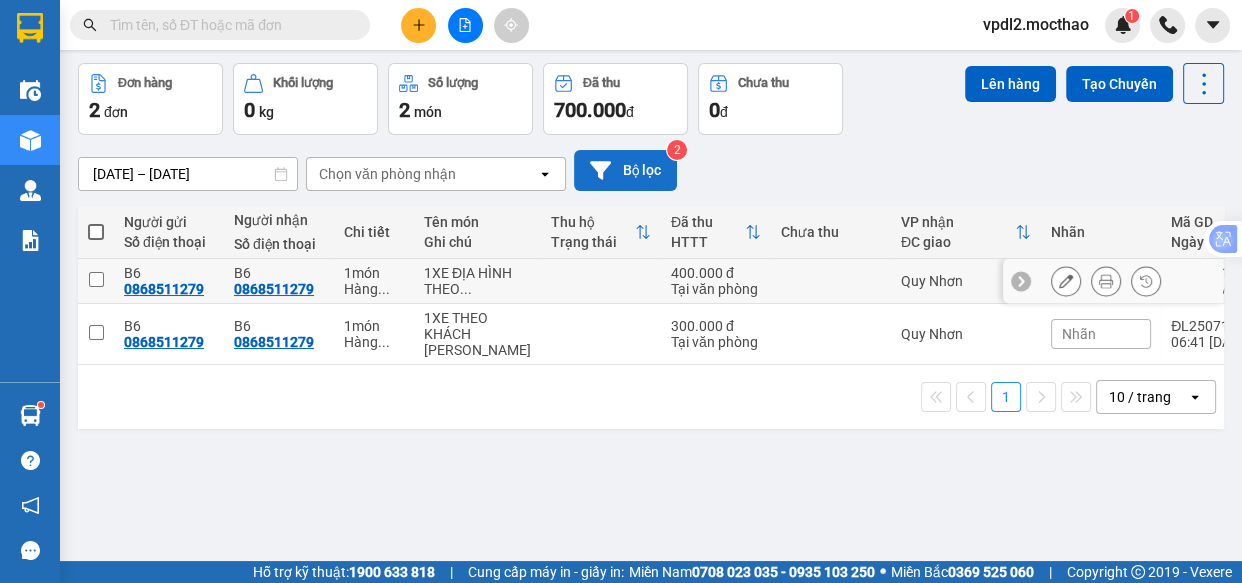 drag, startPoint x: 96, startPoint y: 290, endPoint x: 677, endPoint y: 160, distance: 595.3663 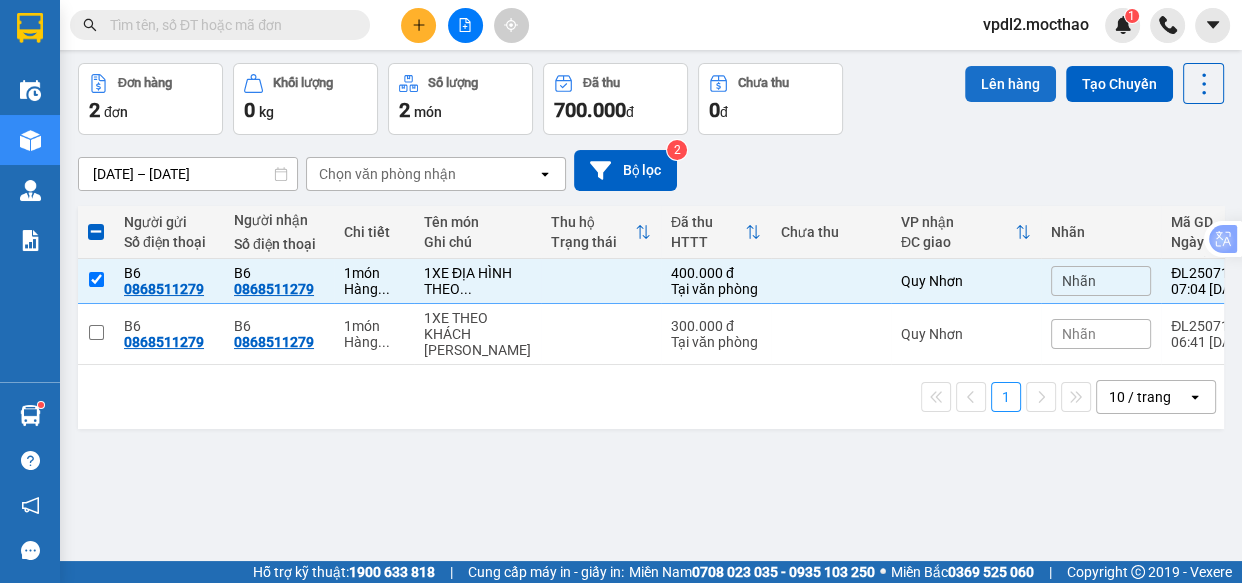 click on "Lên hàng" at bounding box center [1010, 84] 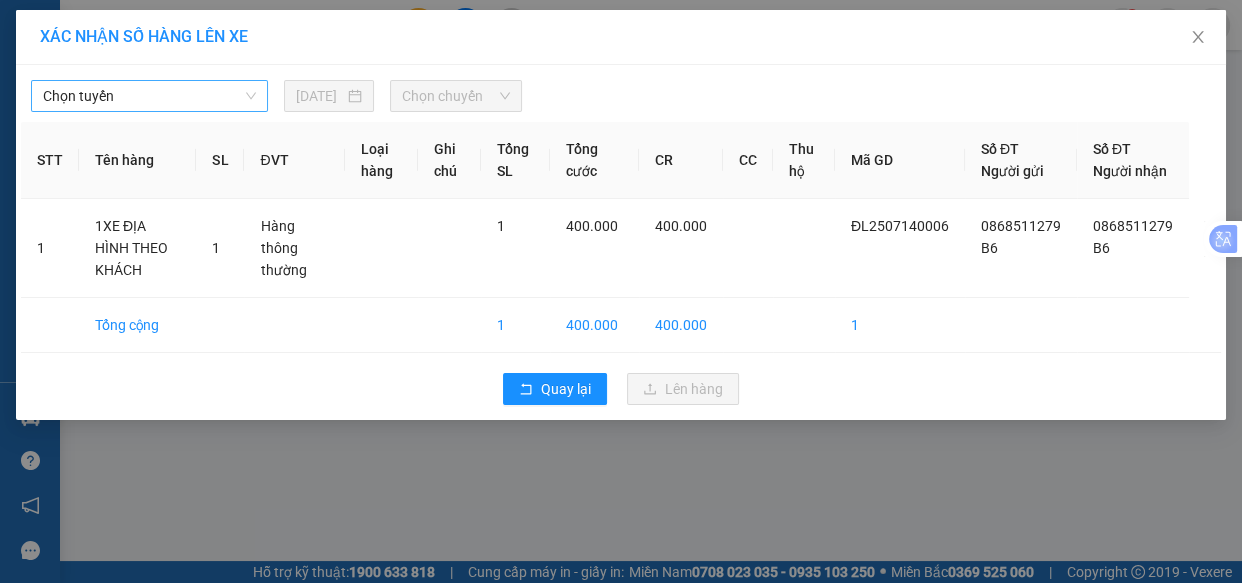 click on "Chọn tuyến" at bounding box center (149, 96) 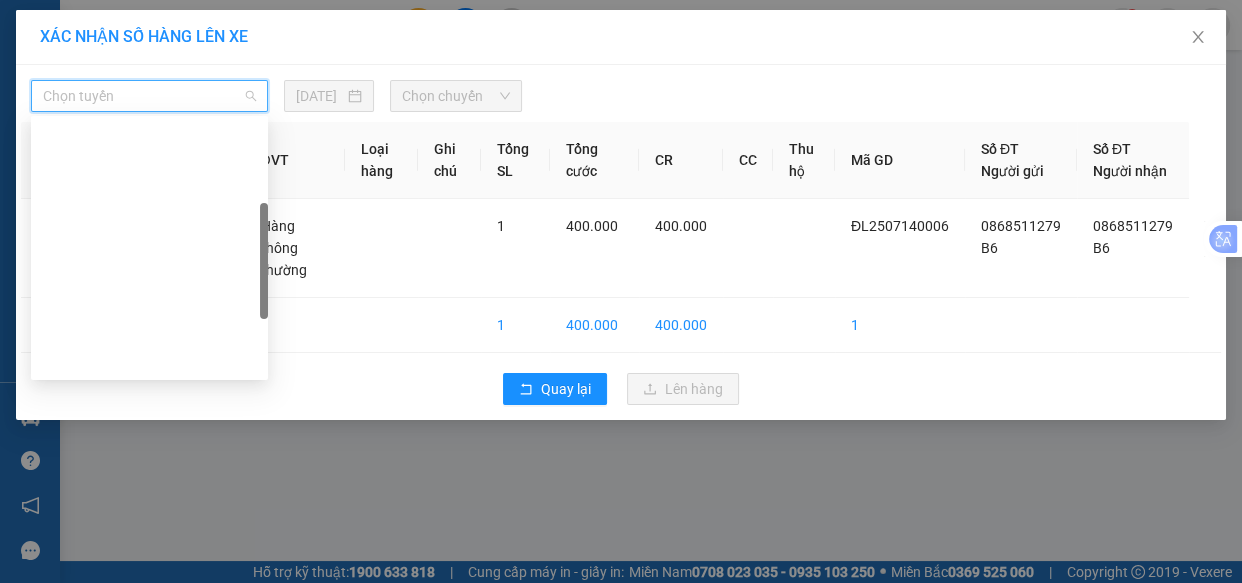 click on "Đà Lạt - Quy Nhơn" at bounding box center [149, 456] 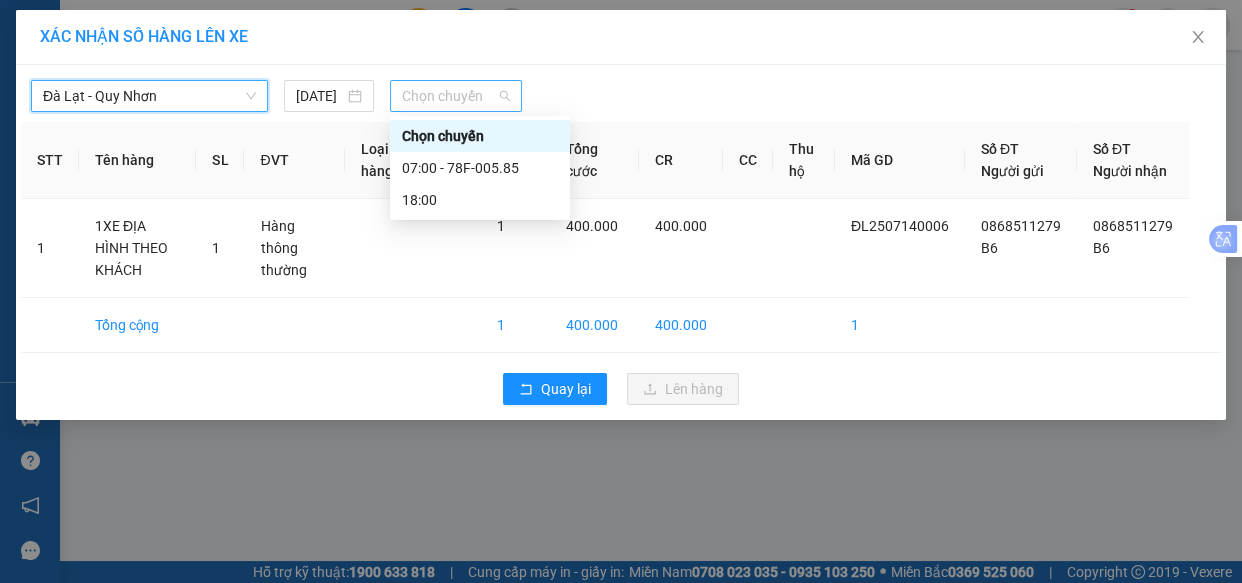 click on "Chọn chuyến" at bounding box center (456, 96) 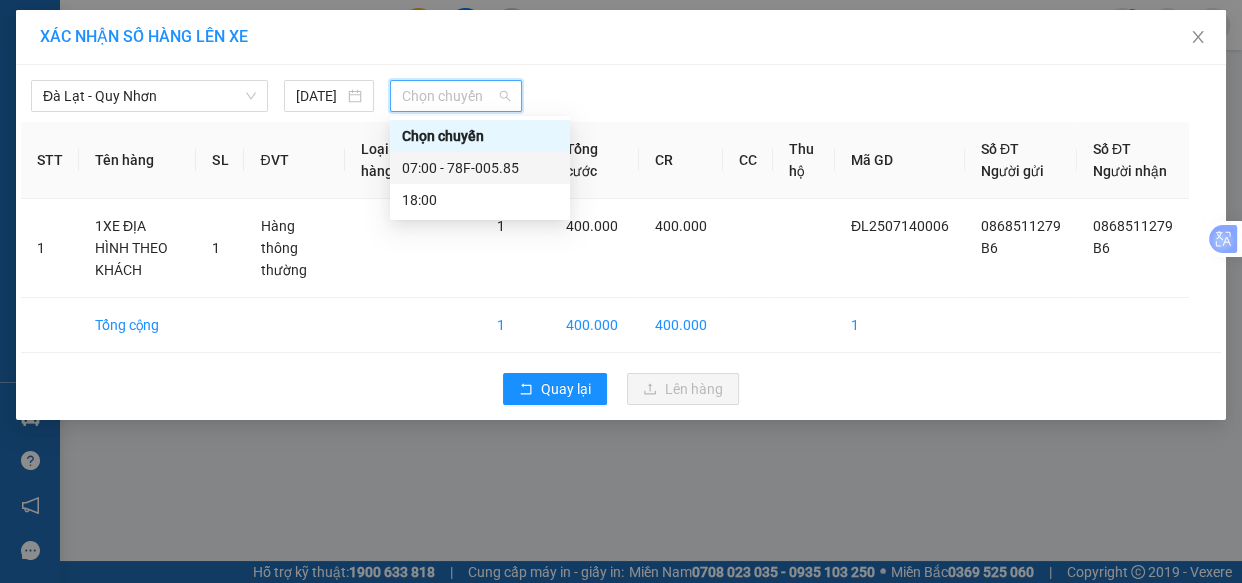 click on "07:00     - 78F-005.85" at bounding box center (480, 168) 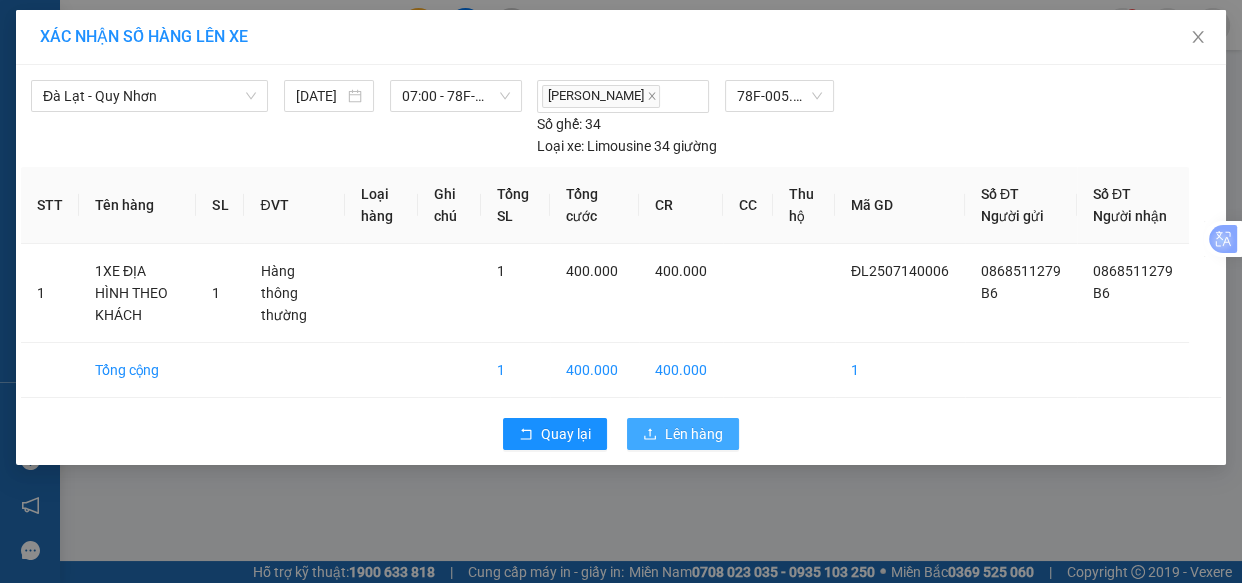 click on "Lên hàng" at bounding box center [694, 434] 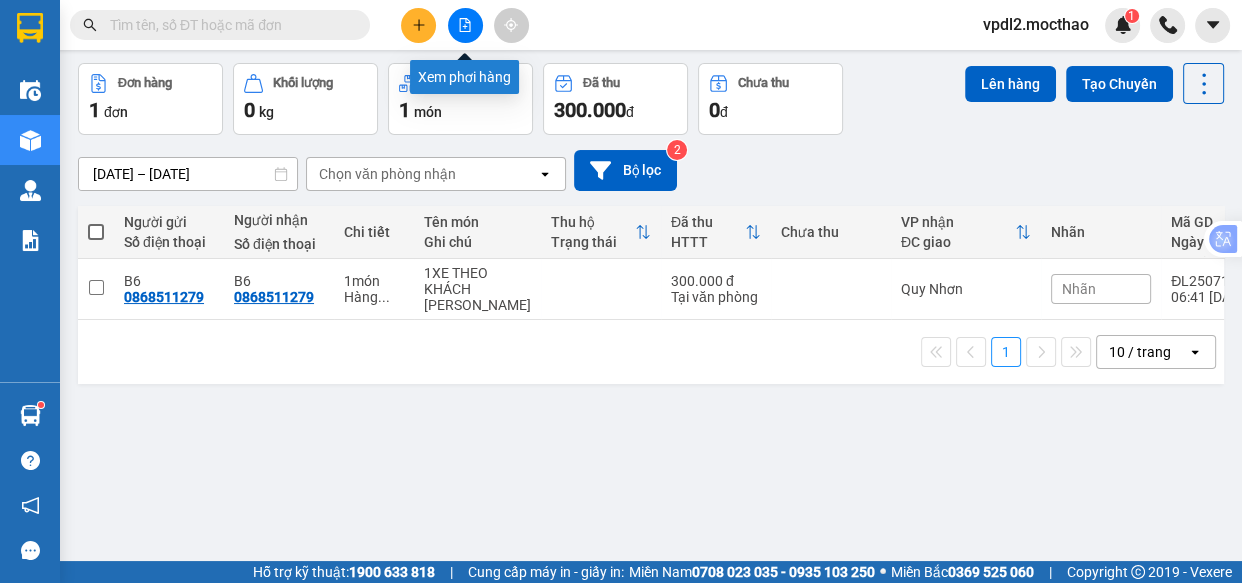 click 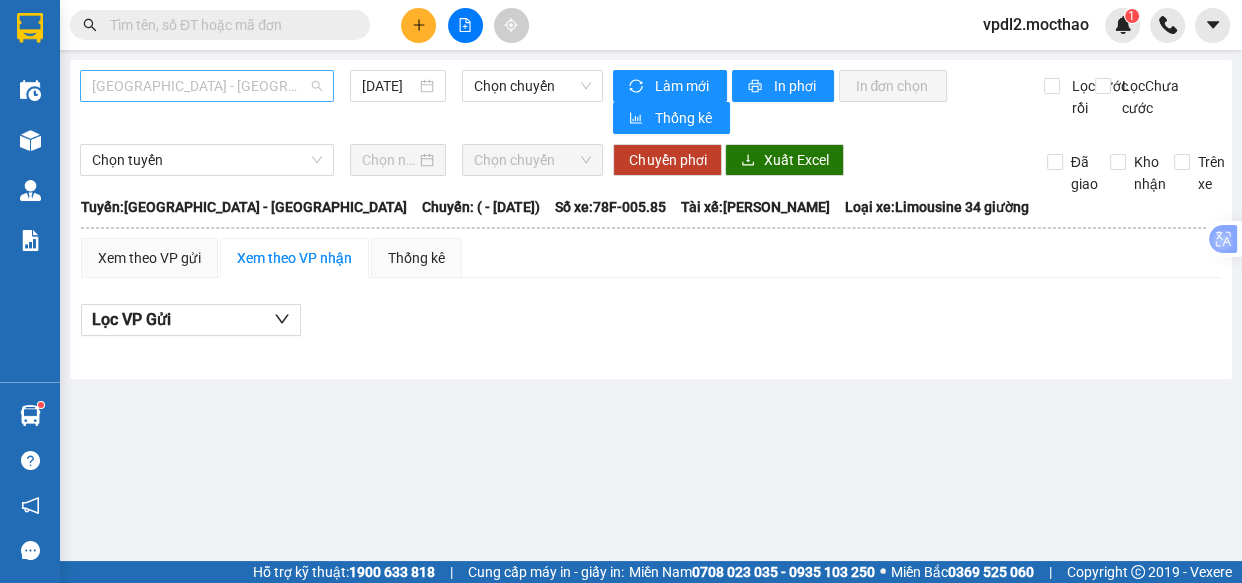 click on "[GEOGRAPHIC_DATA] - [GEOGRAPHIC_DATA]" at bounding box center (207, 86) 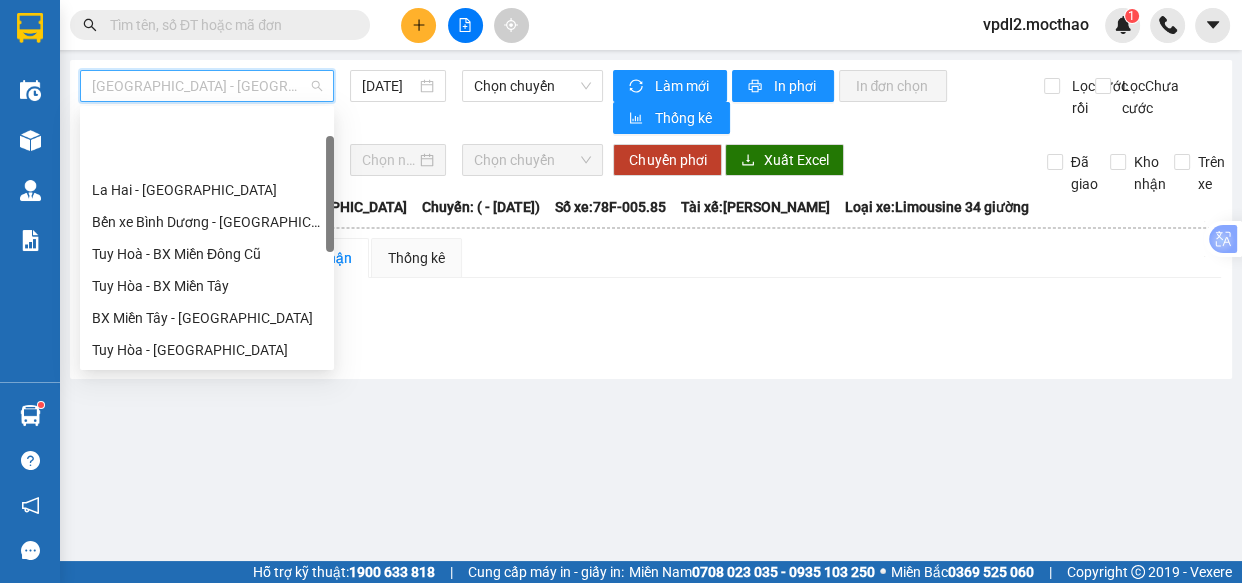 click on "Đà Lạt - Quy Nhơn" at bounding box center [207, 446] 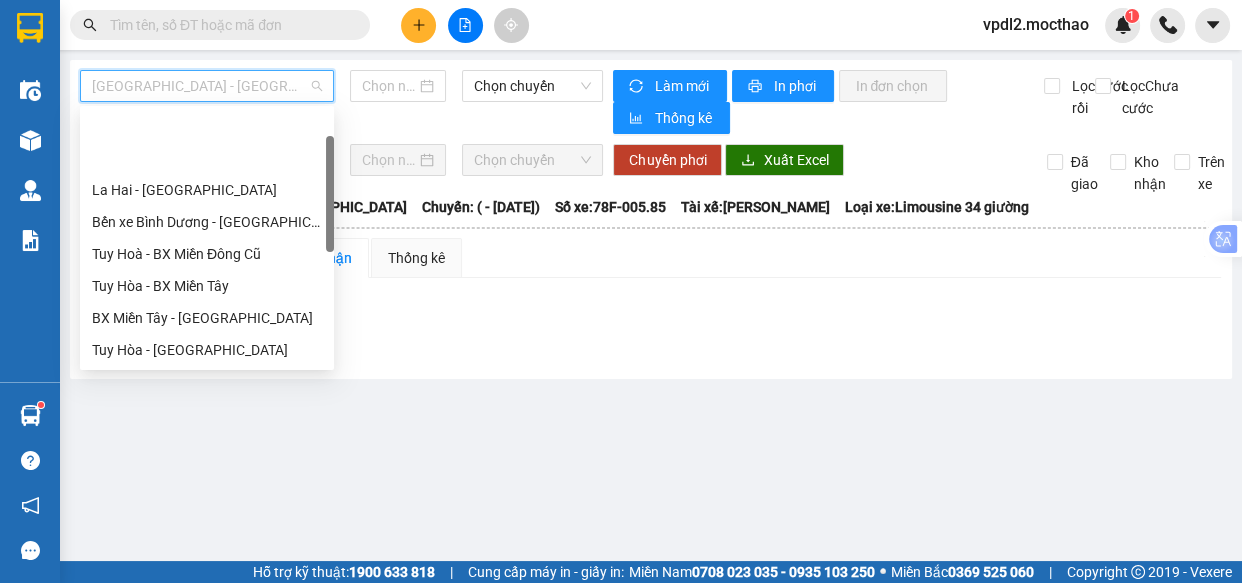 type on "[DATE]" 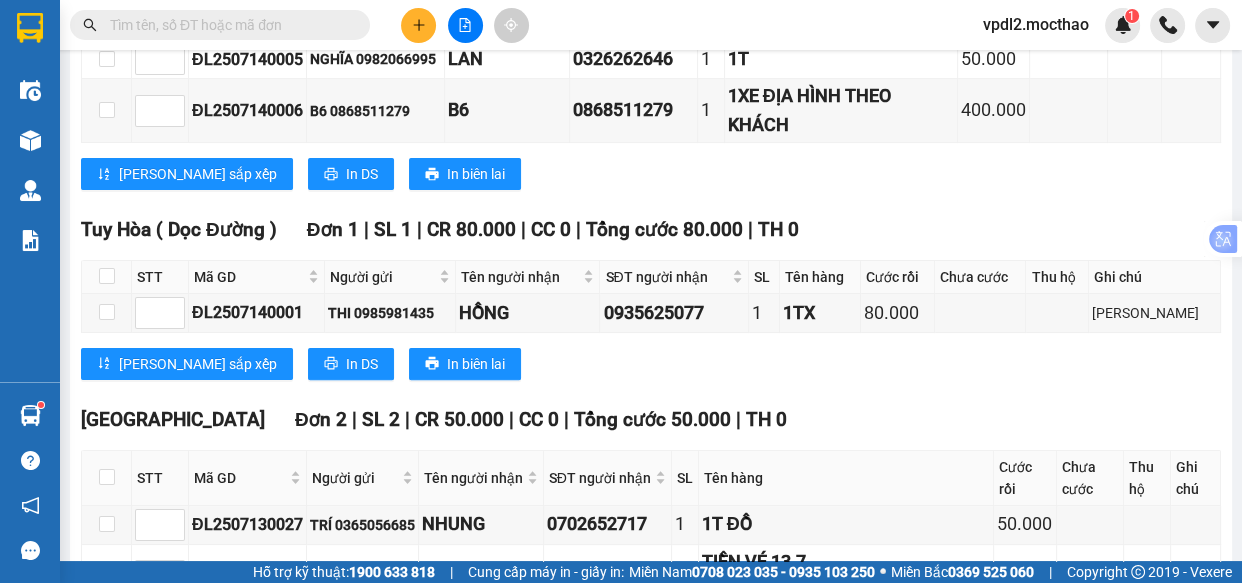 click on "In phơi" at bounding box center (795, -402) 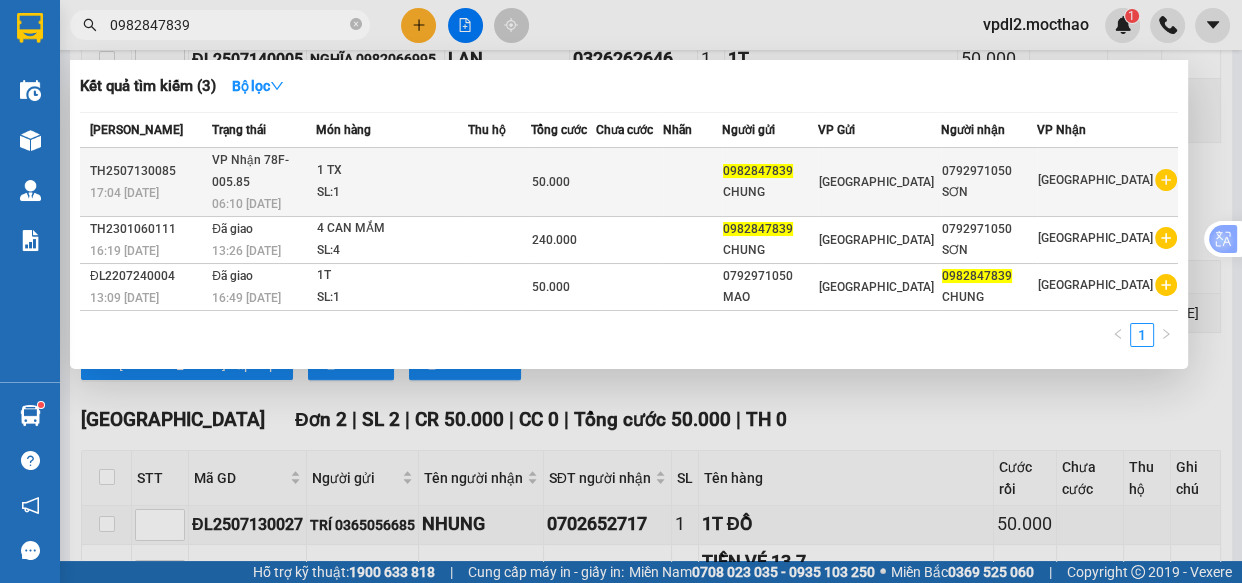 type on "0982847839" 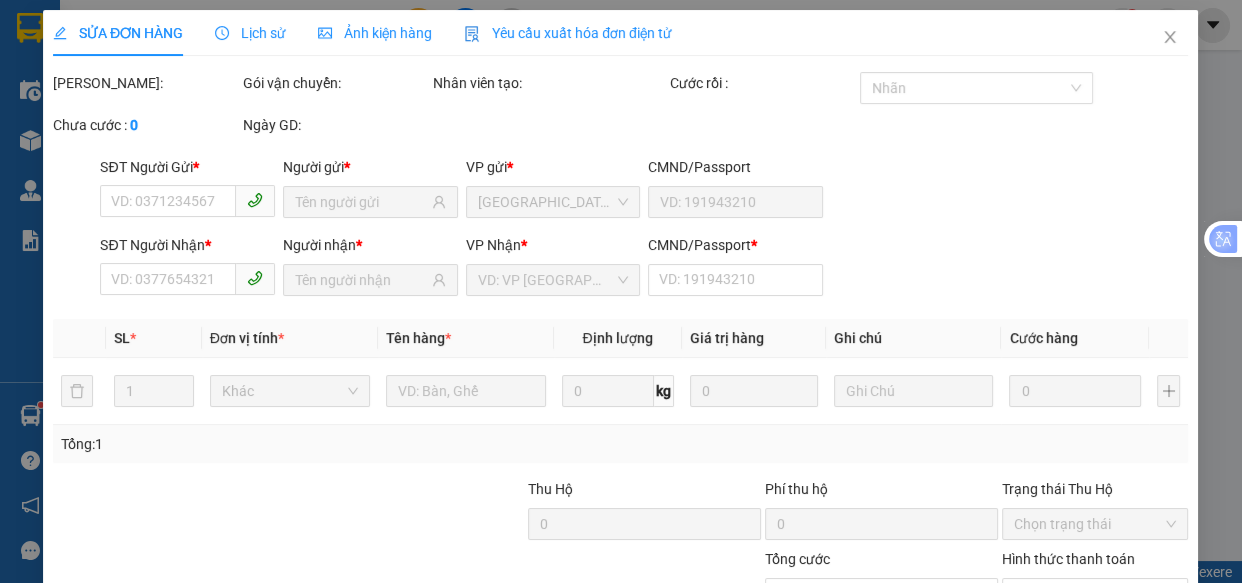 type on "0982847839" 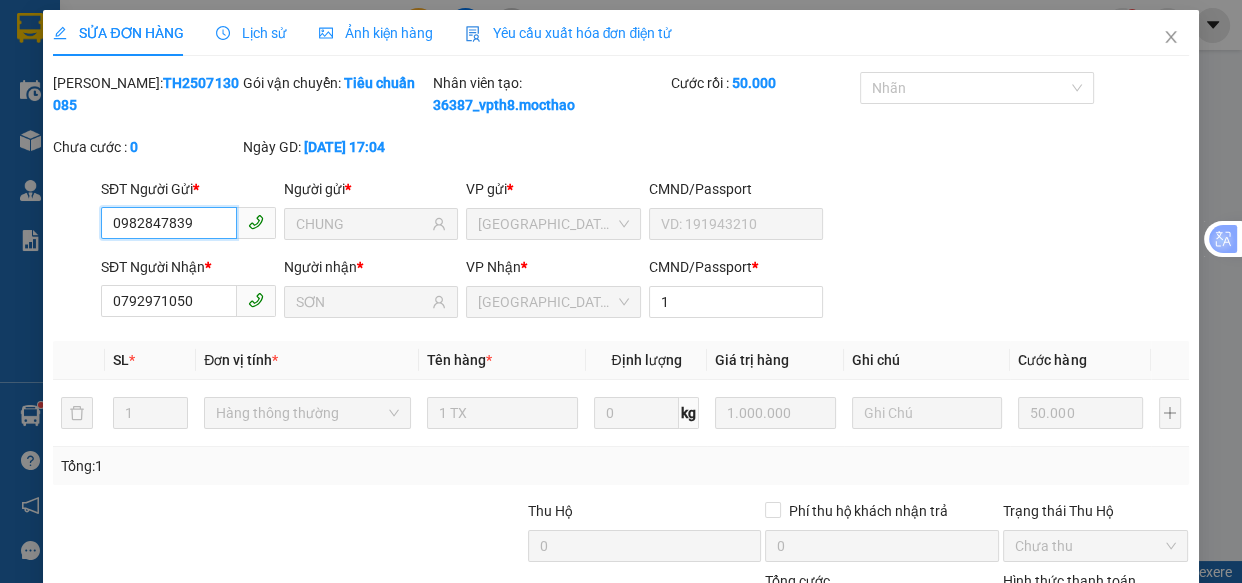 checkbox on "true" 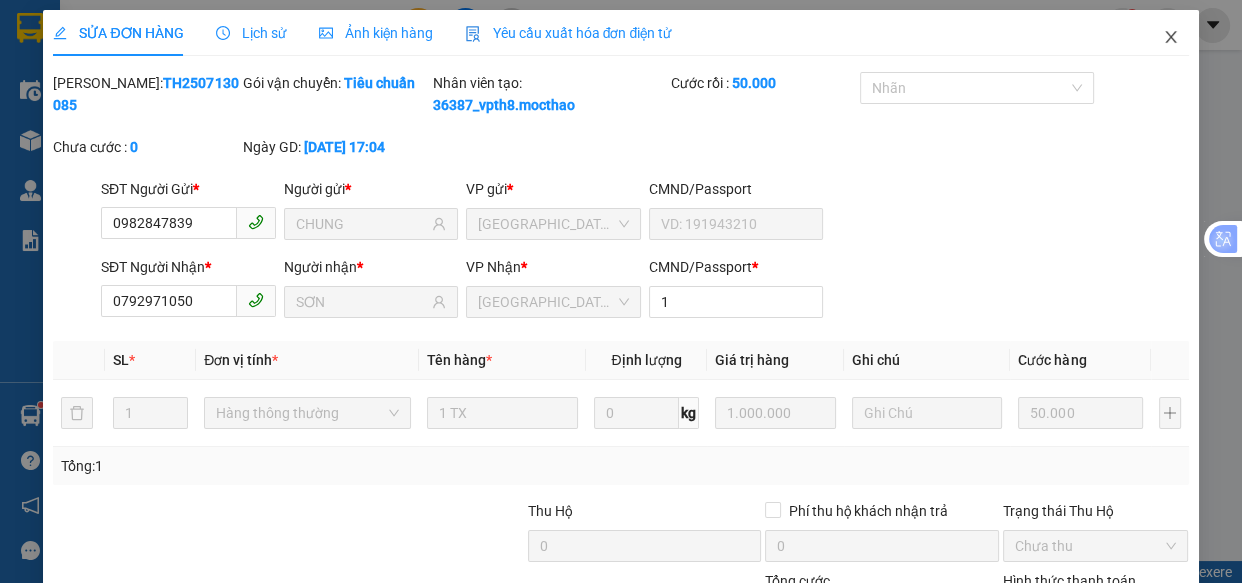 click 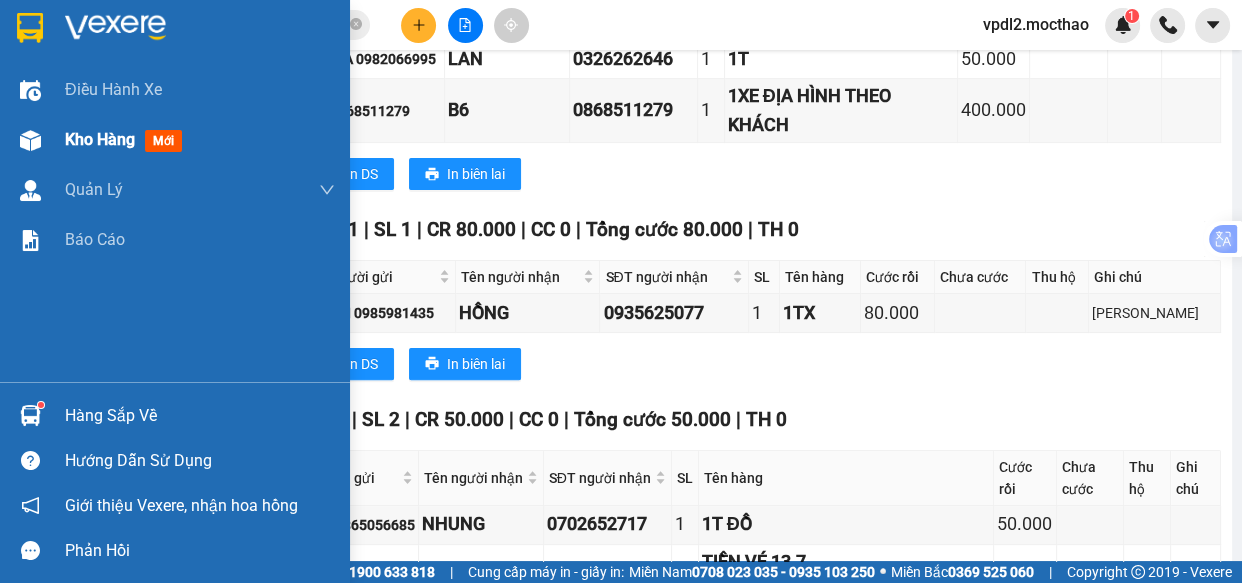 click on "Kho hàng" at bounding box center (100, 139) 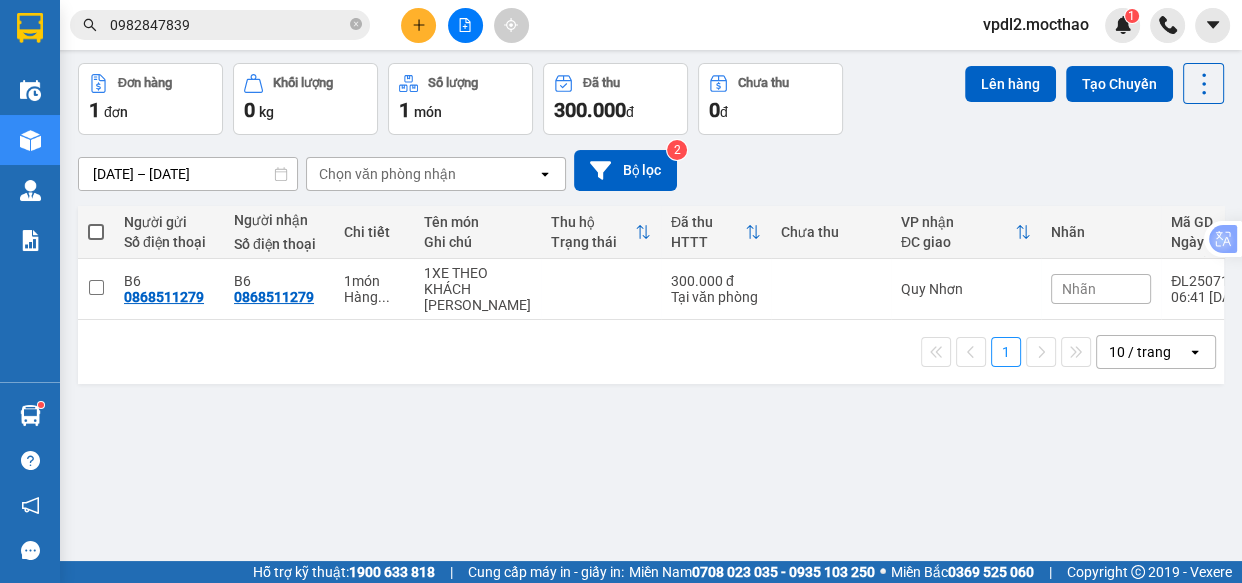 click 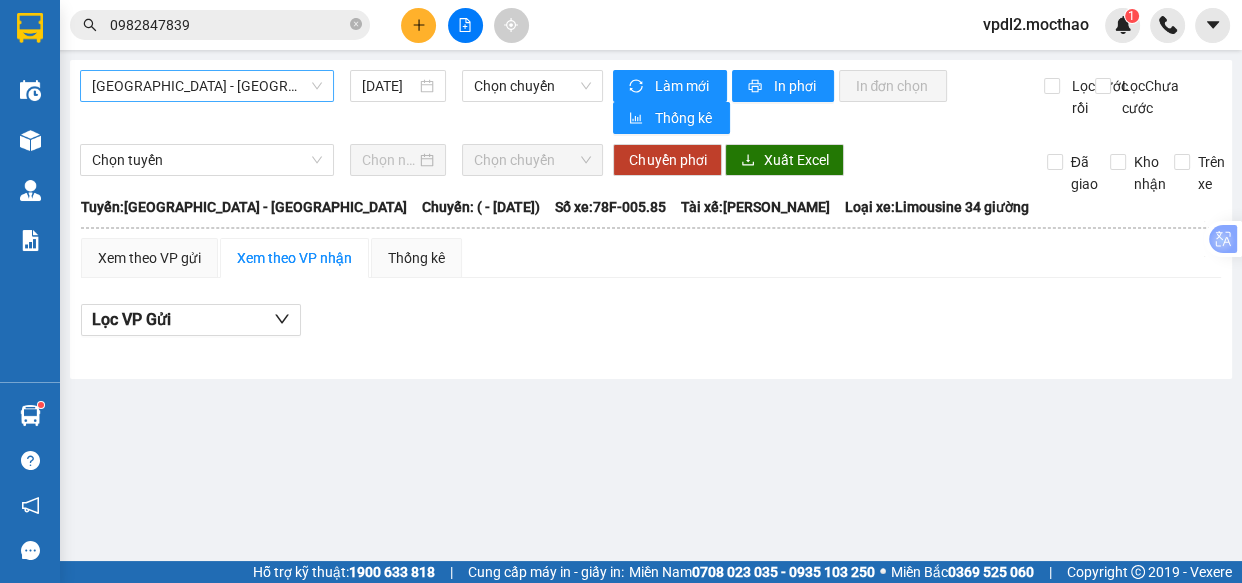 click on "[GEOGRAPHIC_DATA] - [GEOGRAPHIC_DATA]" at bounding box center (207, 86) 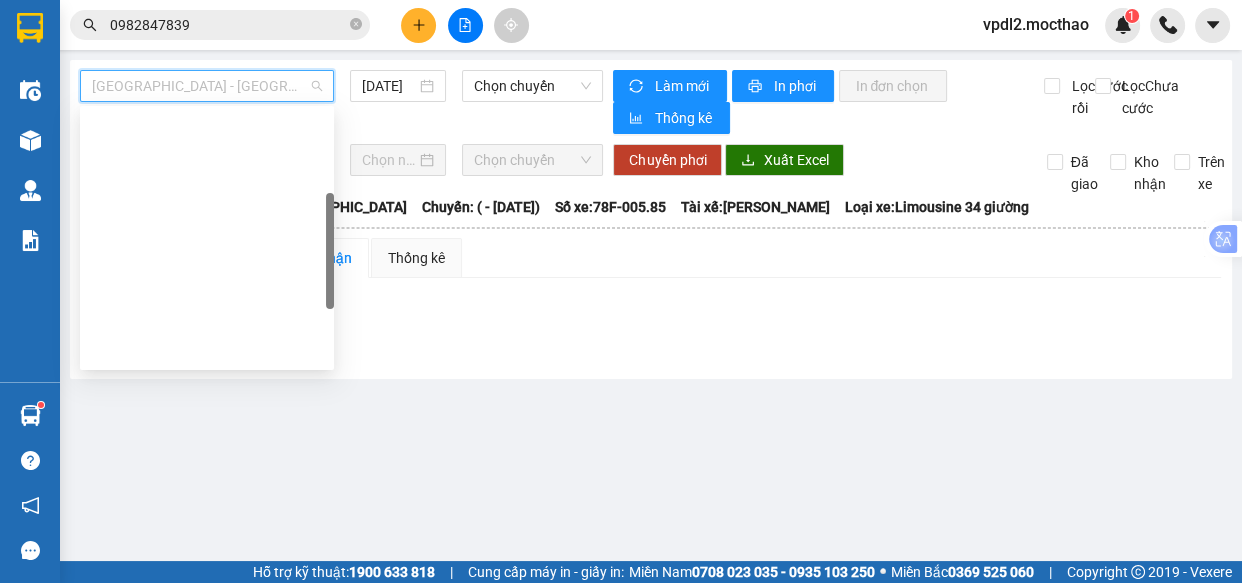 click on "Đà Lạt - Quy Nhơn" at bounding box center (207, 446) 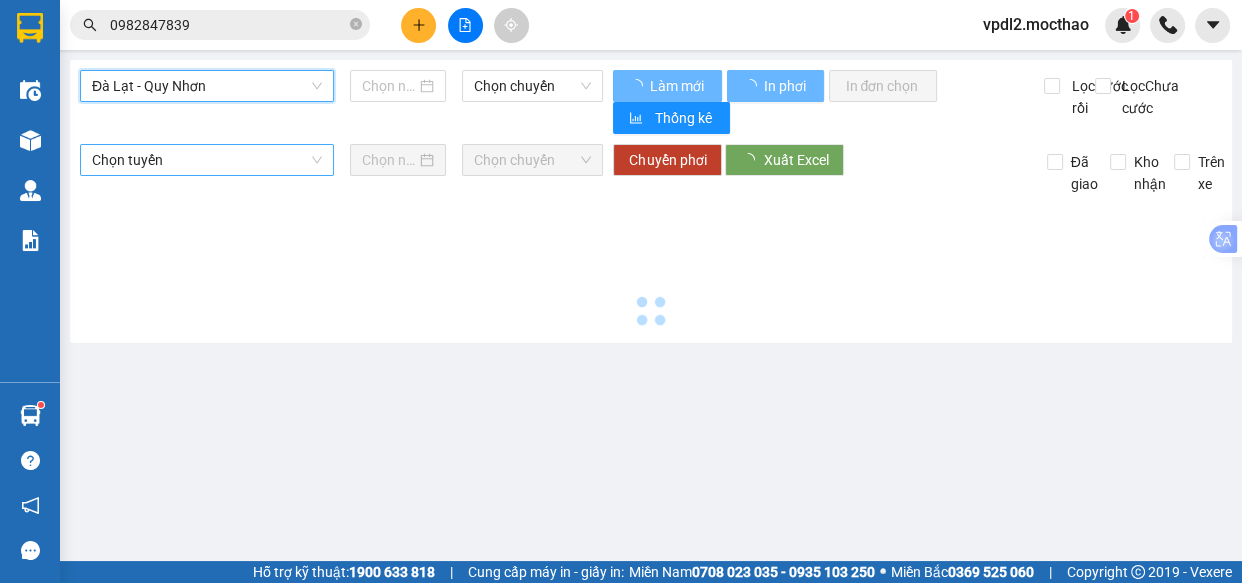 type on "[DATE]" 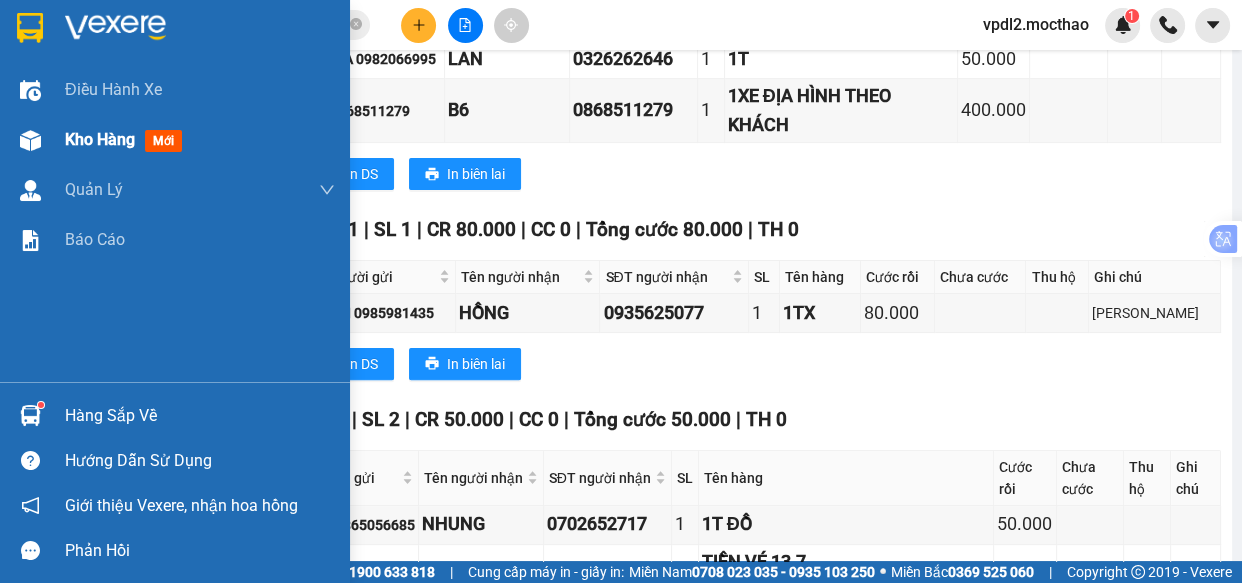 click on "Kho hàng" at bounding box center (100, 139) 